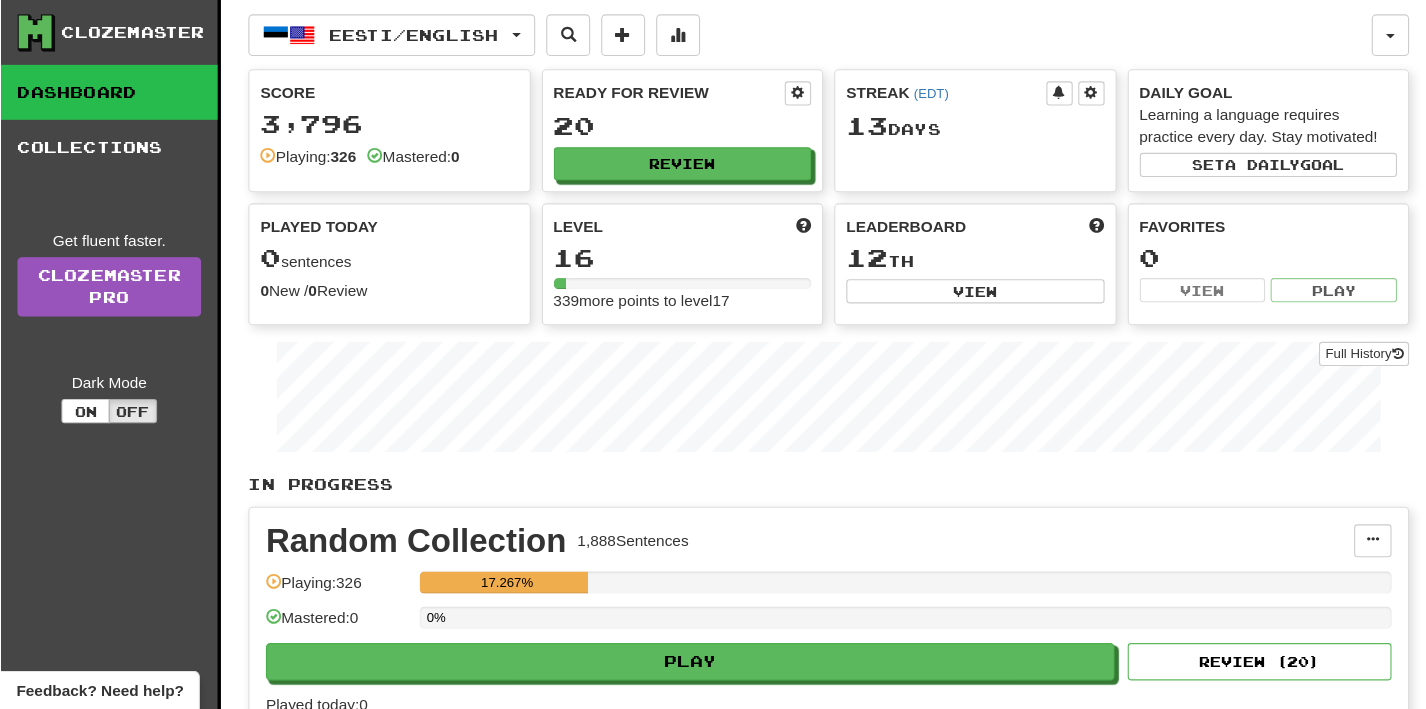 scroll, scrollTop: 0, scrollLeft: 0, axis: both 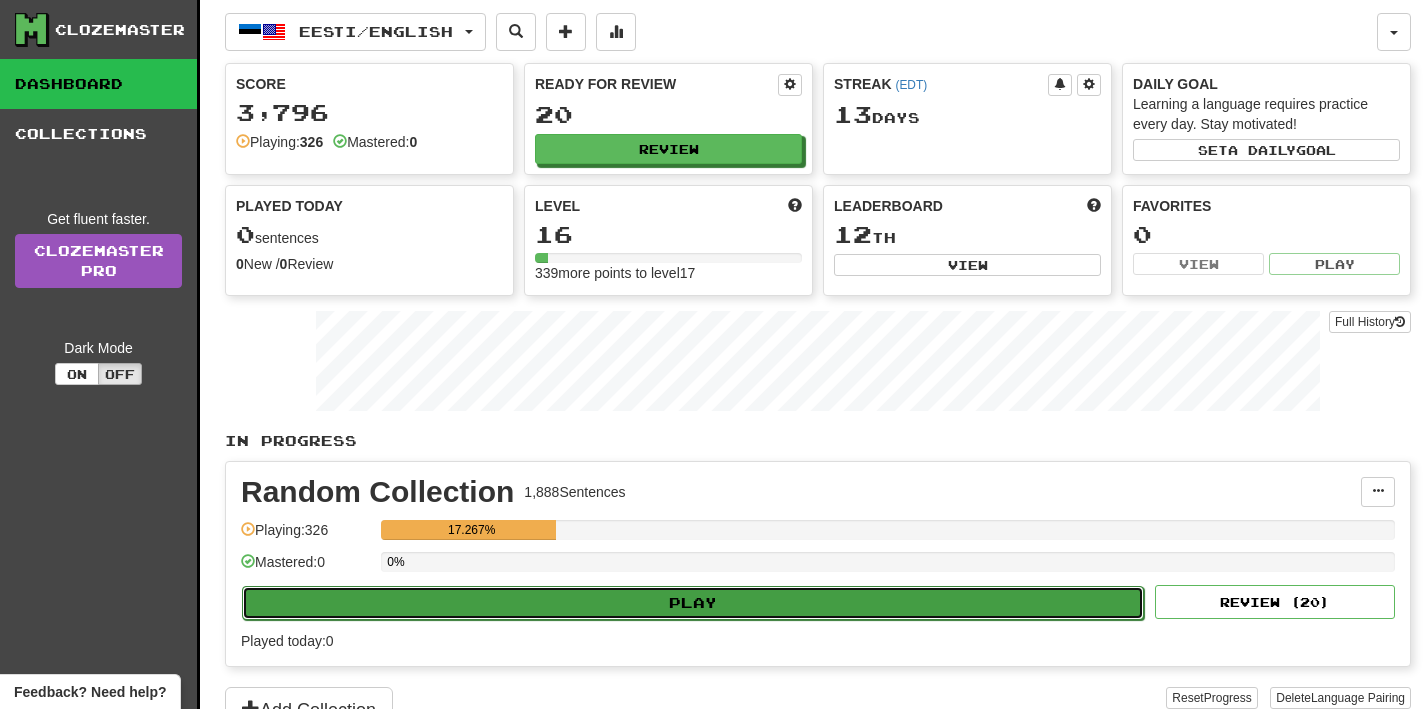 click on "Play" at bounding box center [693, 603] 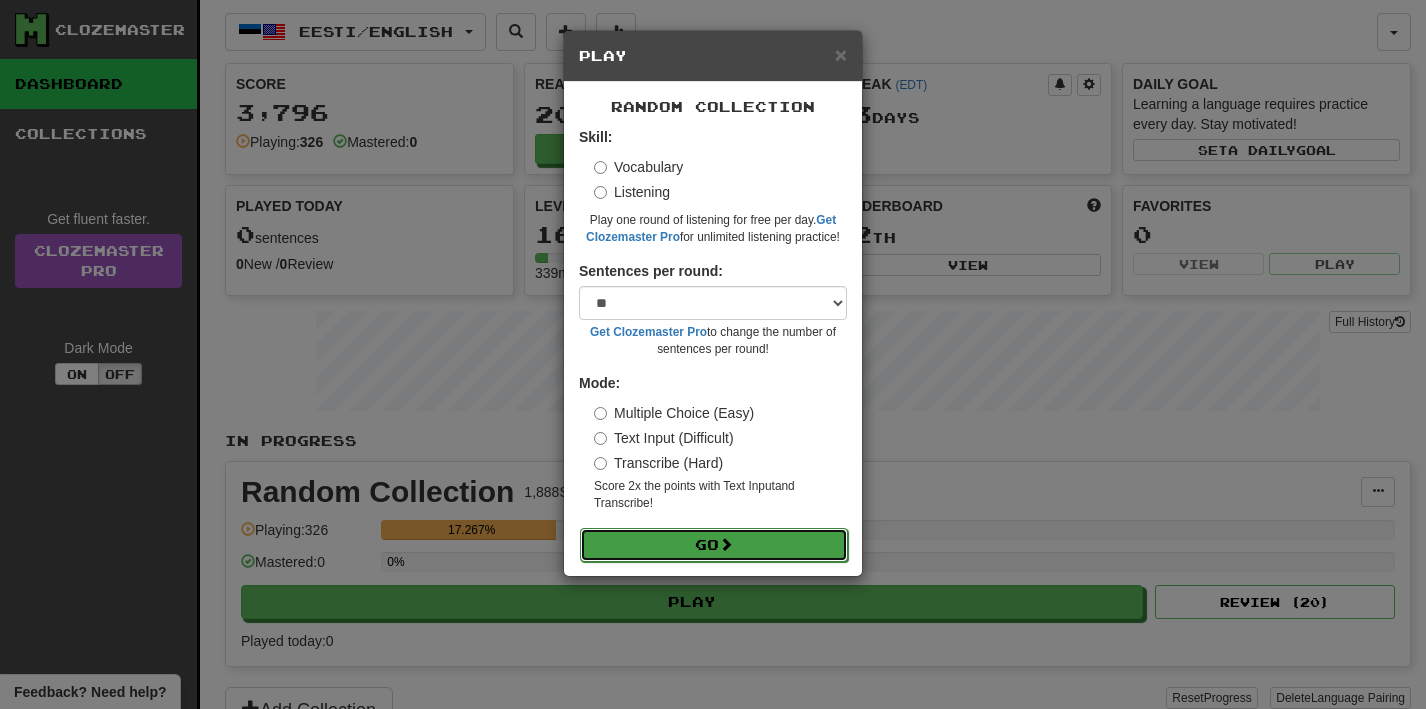 click on "Go" at bounding box center (714, 545) 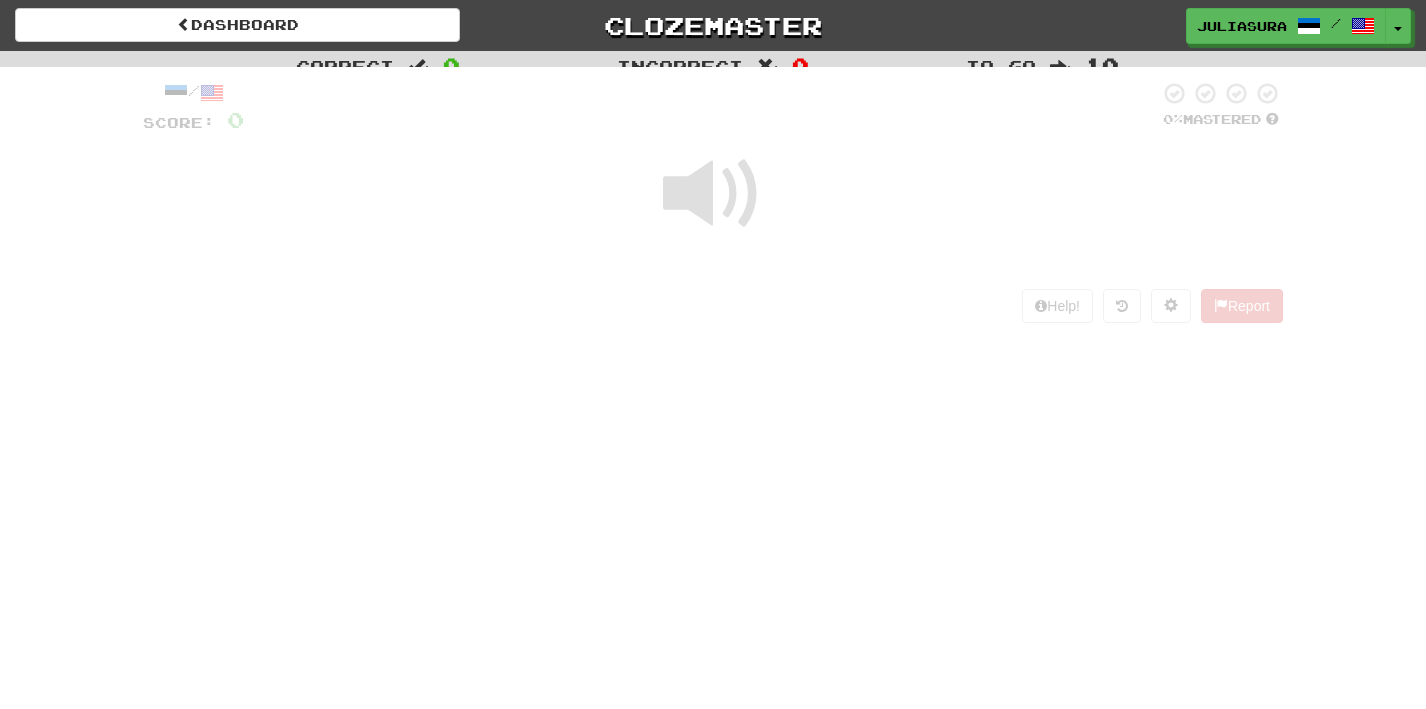 scroll, scrollTop: 0, scrollLeft: 0, axis: both 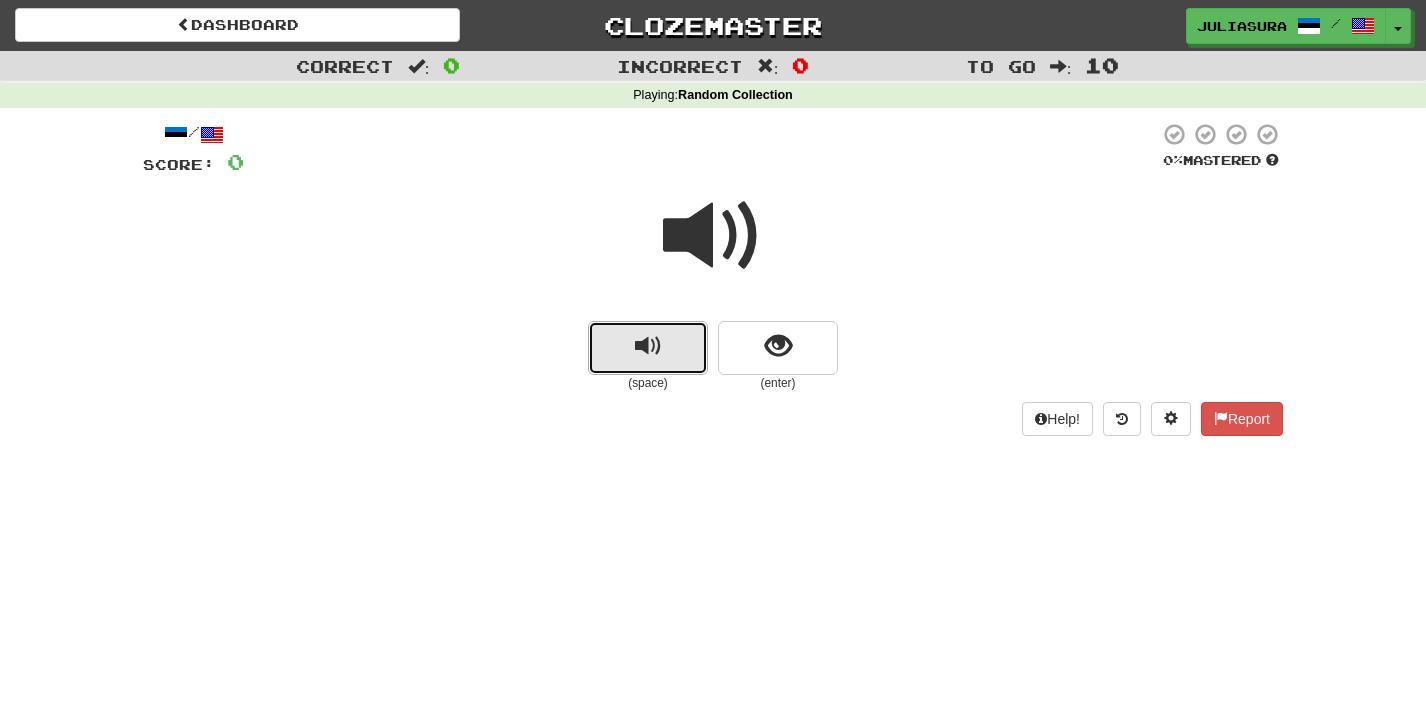 click at bounding box center (648, 346) 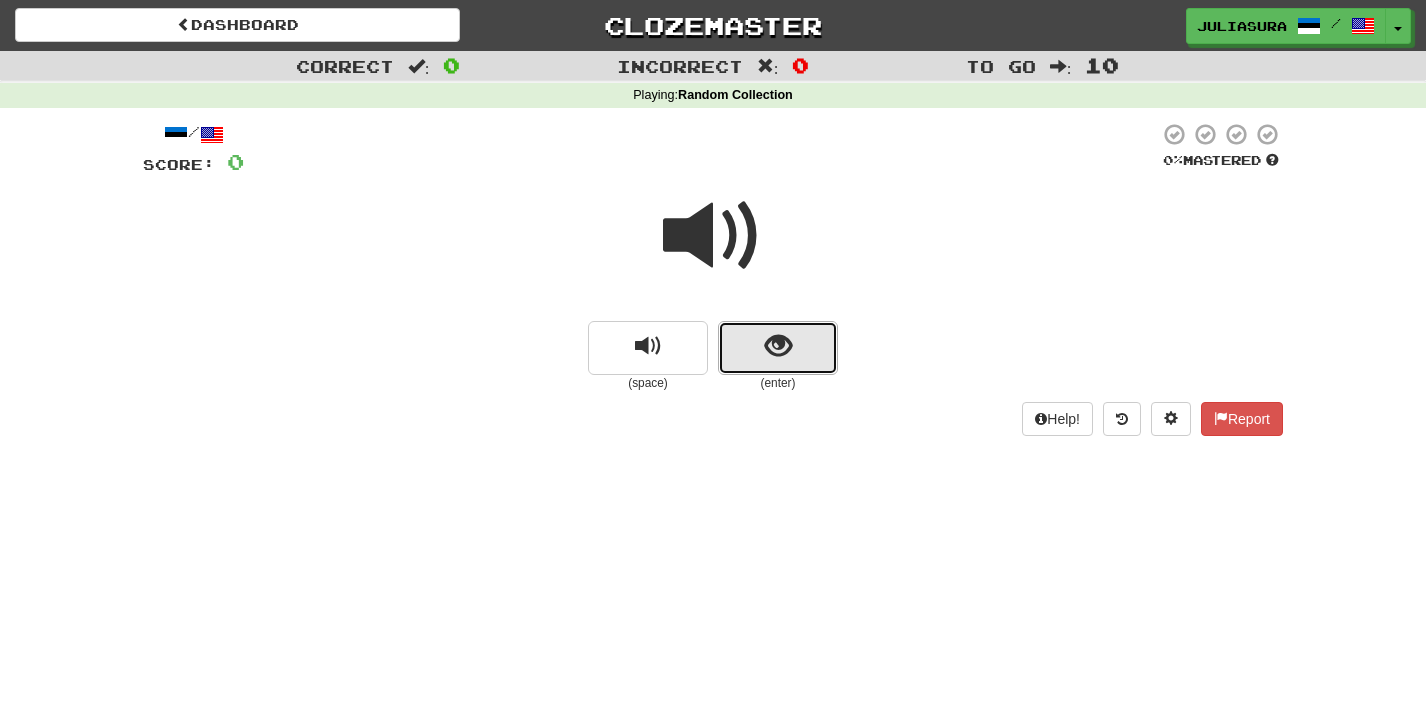 click at bounding box center [778, 346] 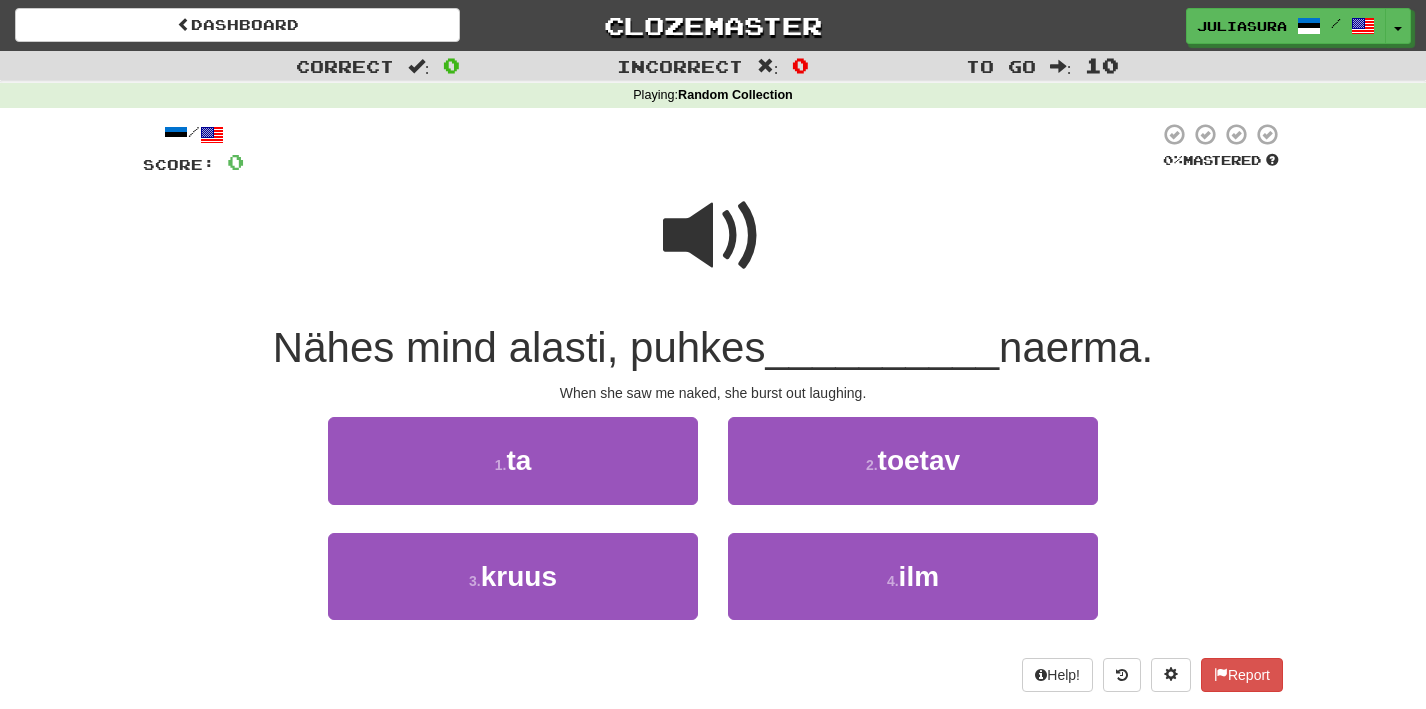 click at bounding box center (713, 236) 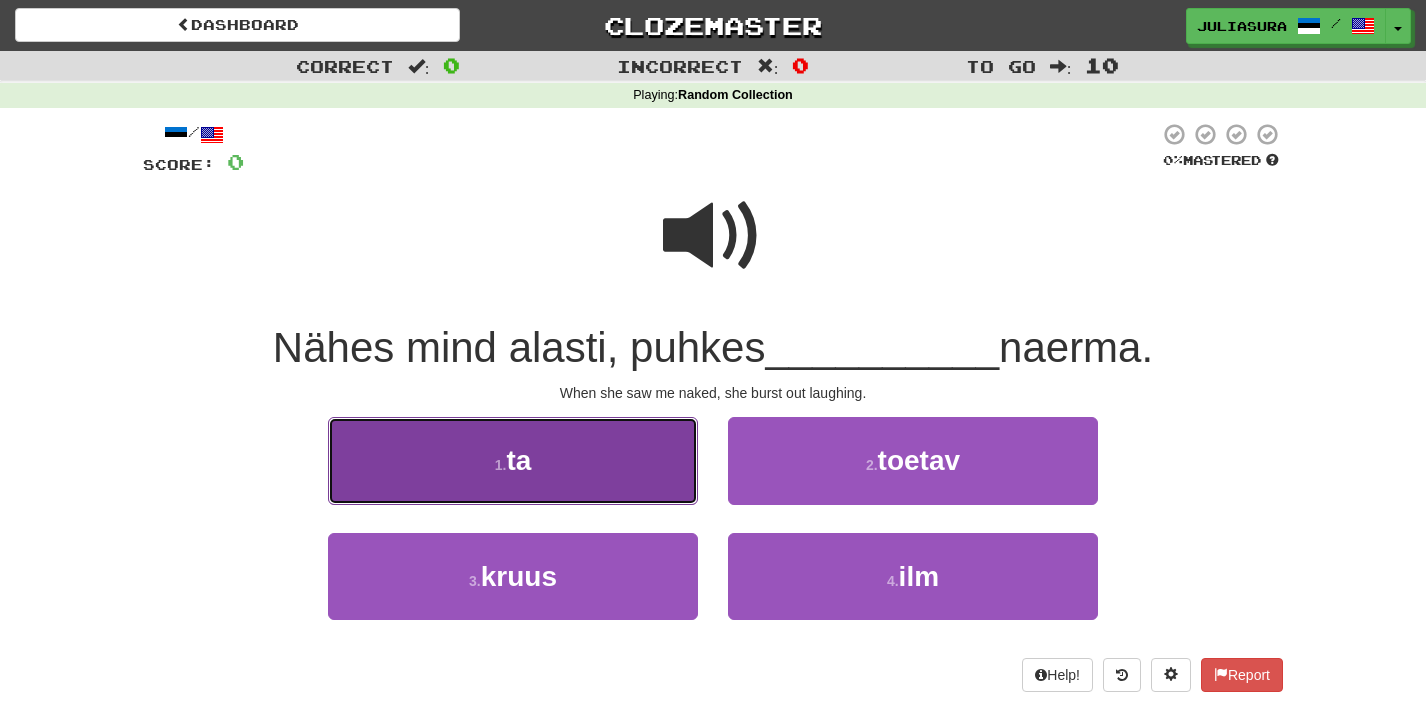 click on "1 .  ta" at bounding box center (513, 460) 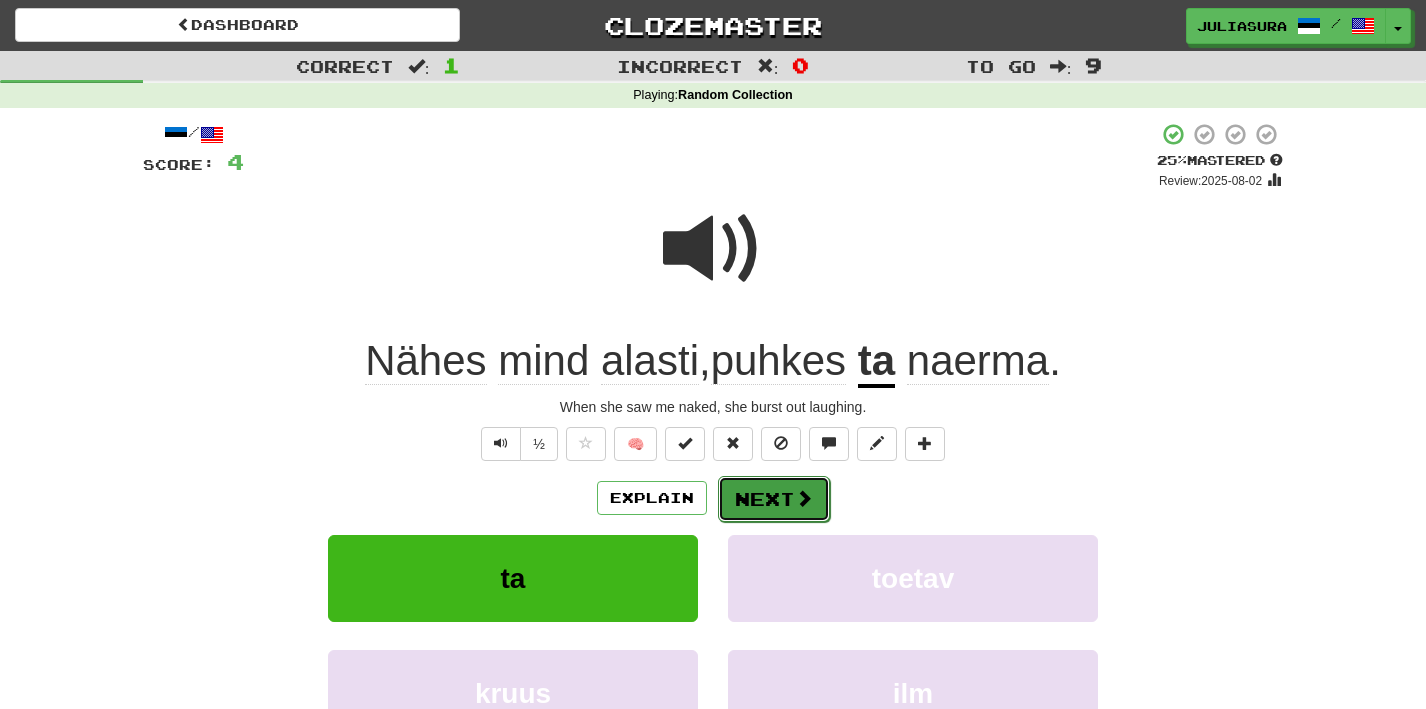 click on "Next" at bounding box center [774, 499] 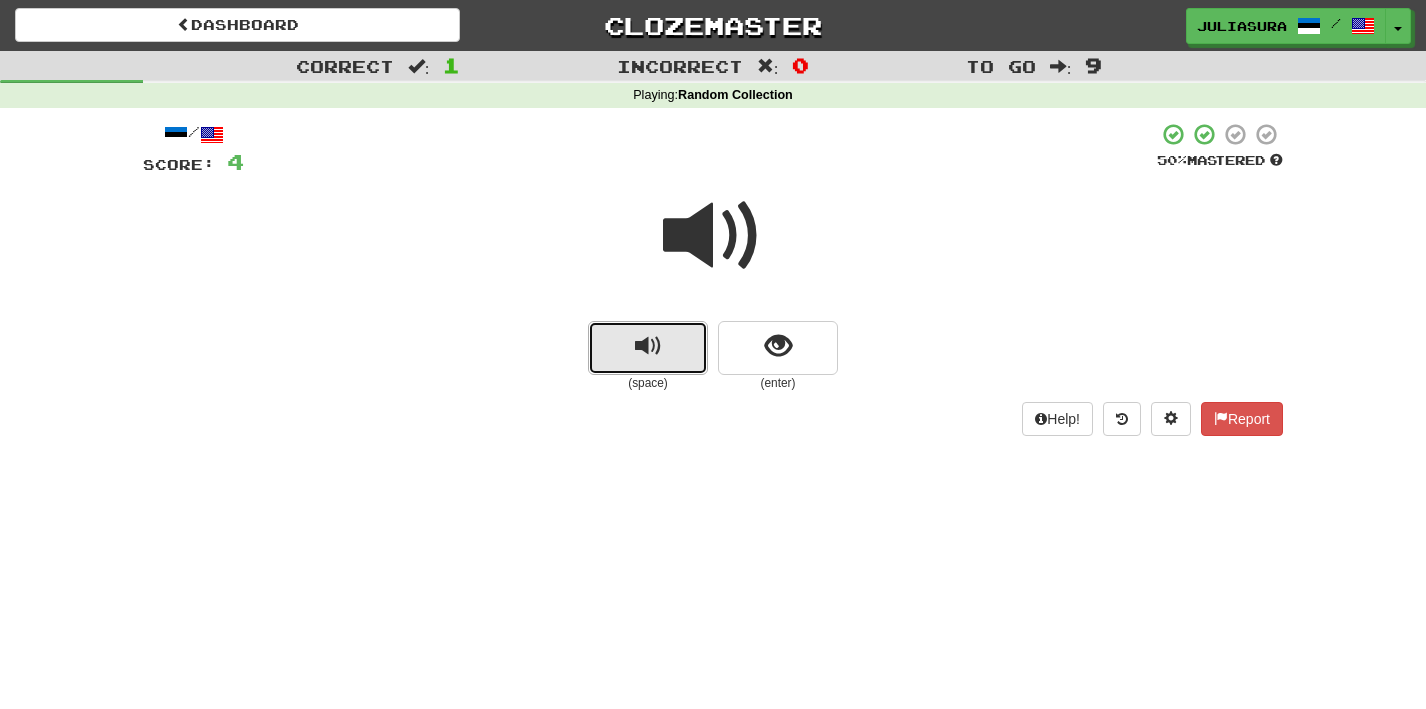 click at bounding box center [648, 346] 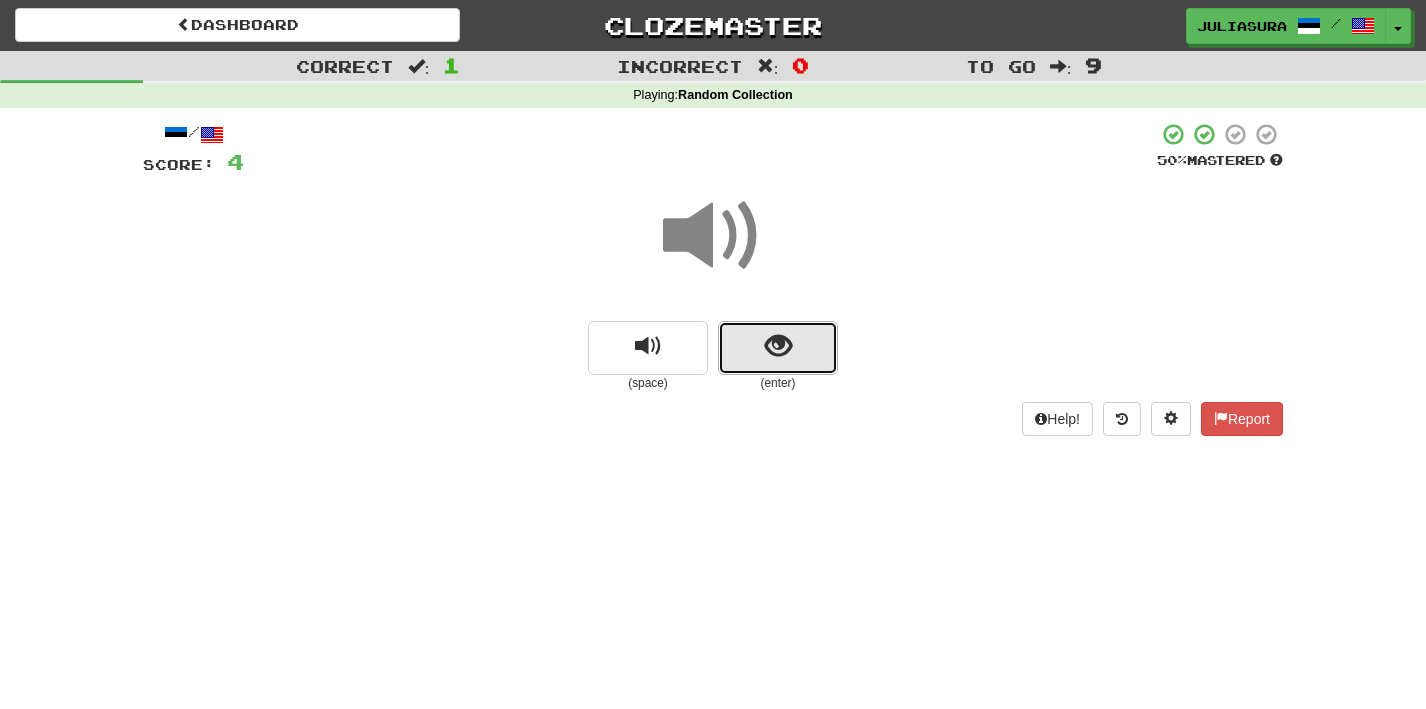 click at bounding box center (778, 346) 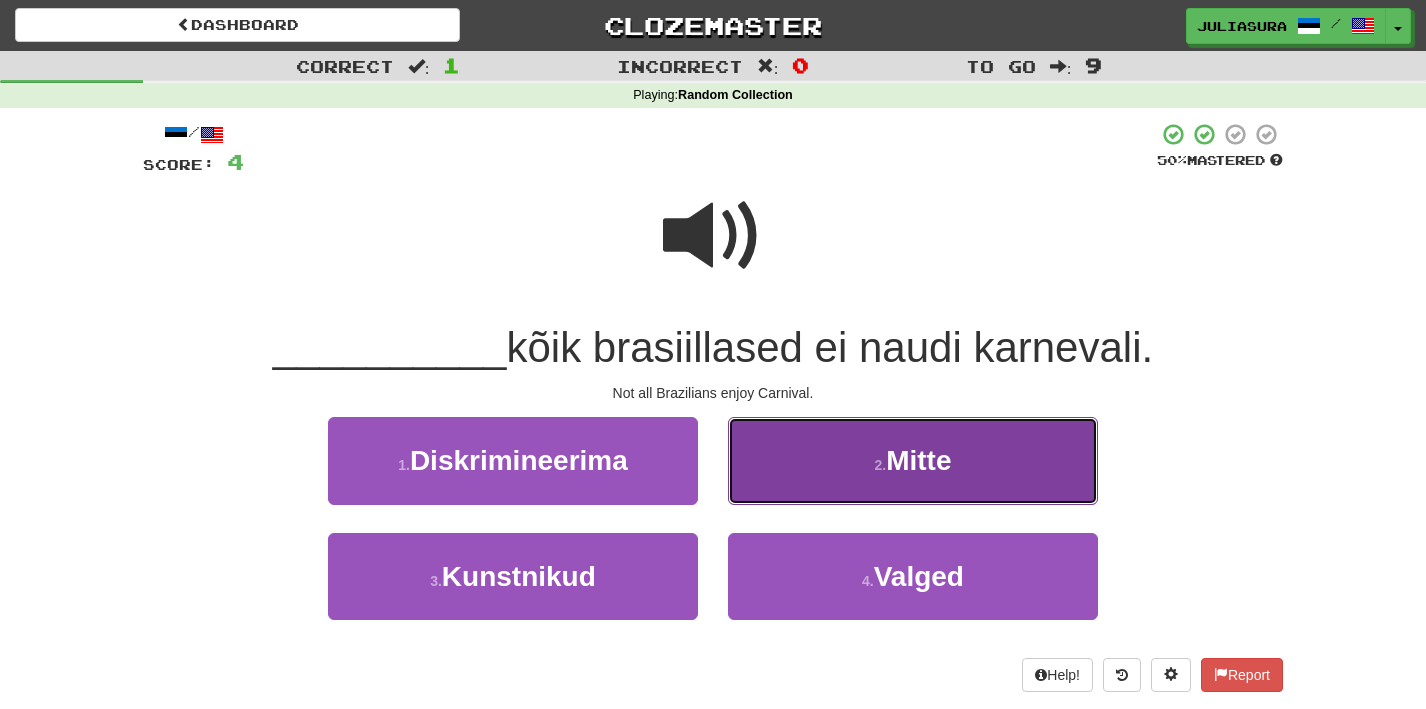 click on "2 .  Mitte" at bounding box center [913, 460] 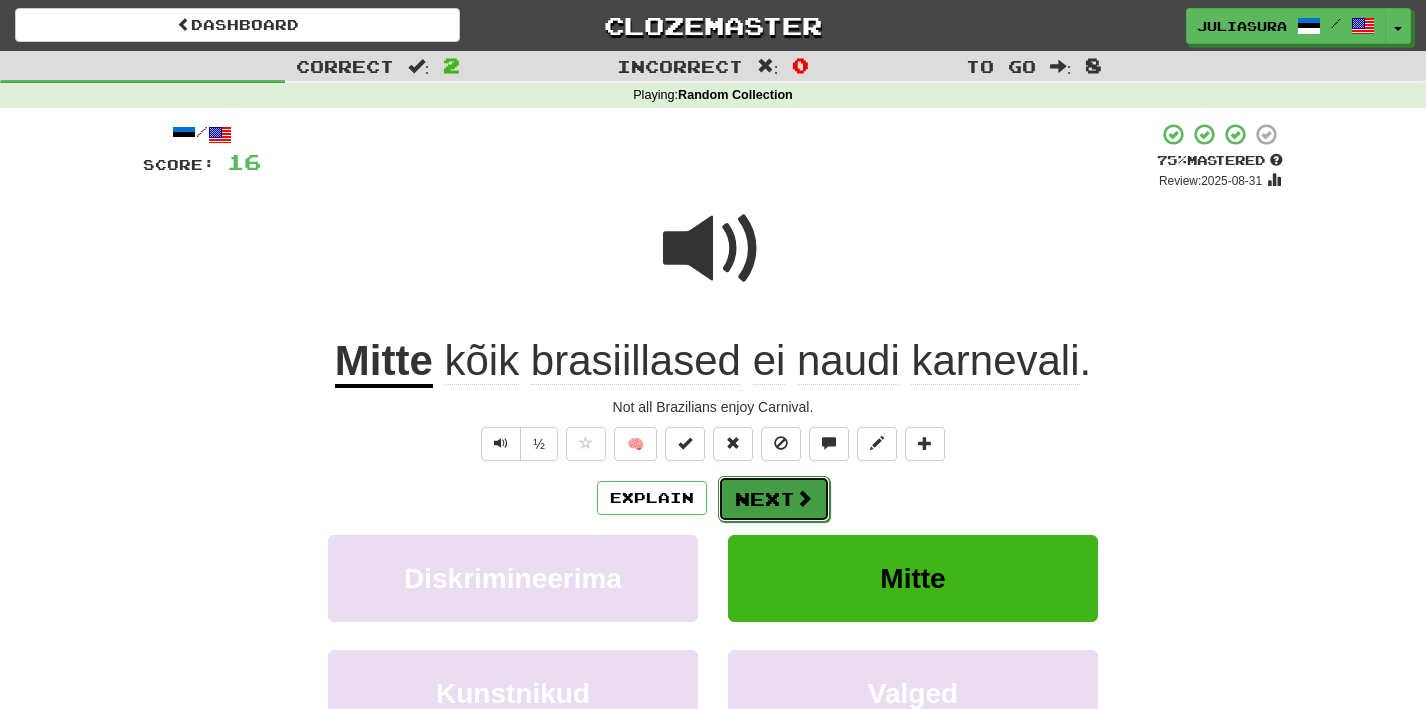 click on "Next" at bounding box center [774, 499] 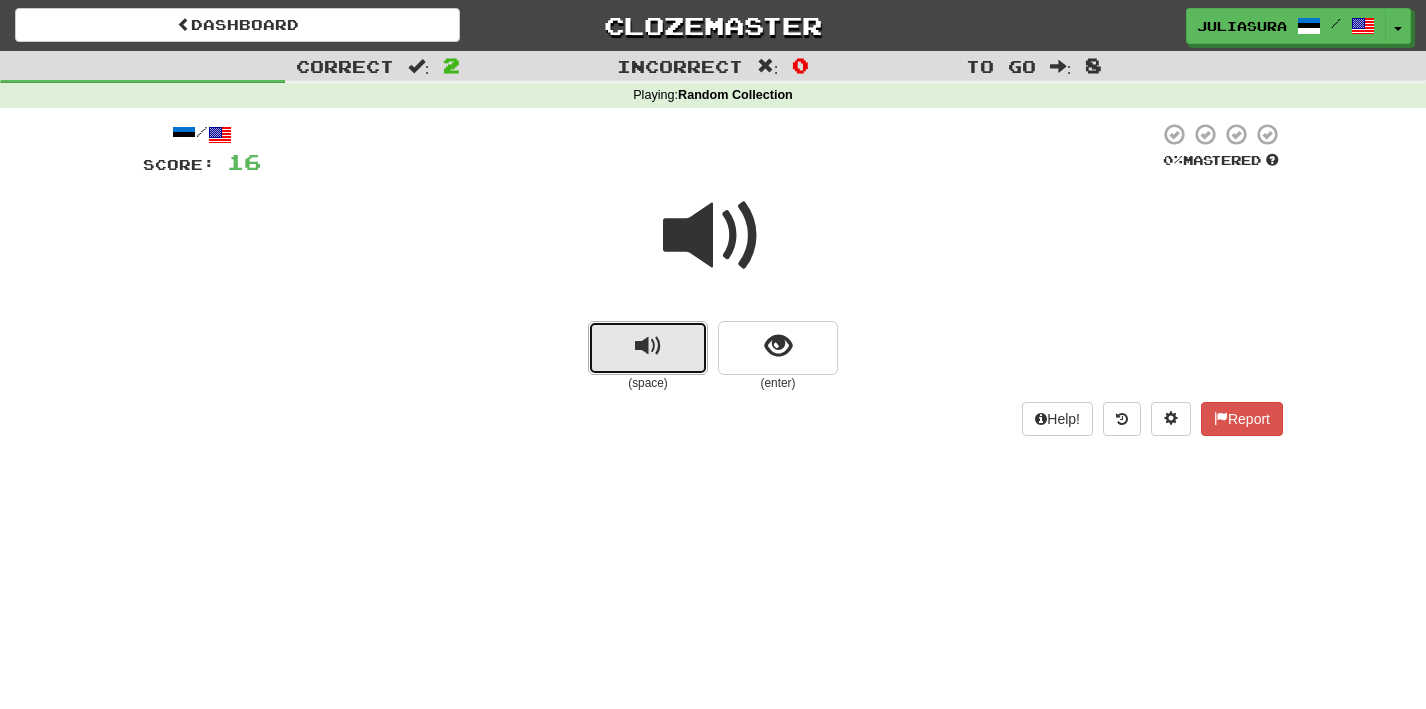 click at bounding box center [648, 346] 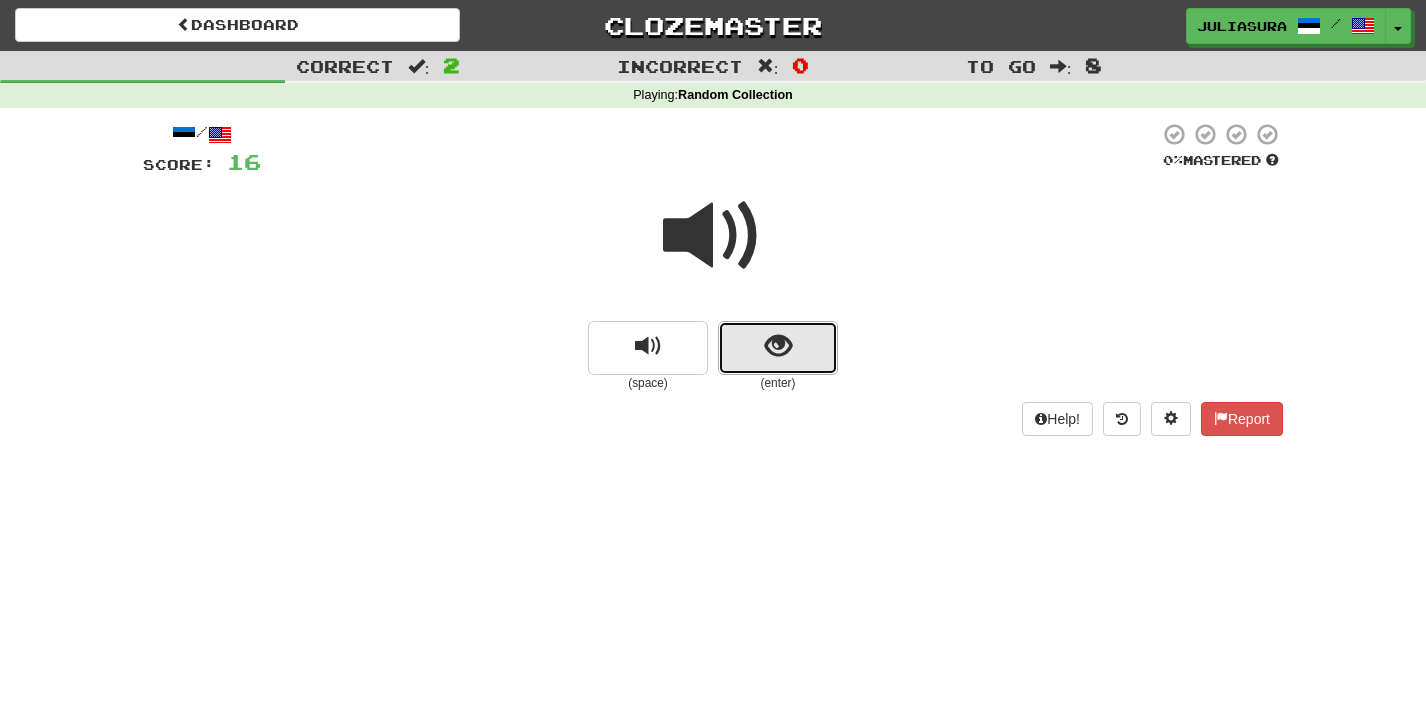 click at bounding box center (778, 346) 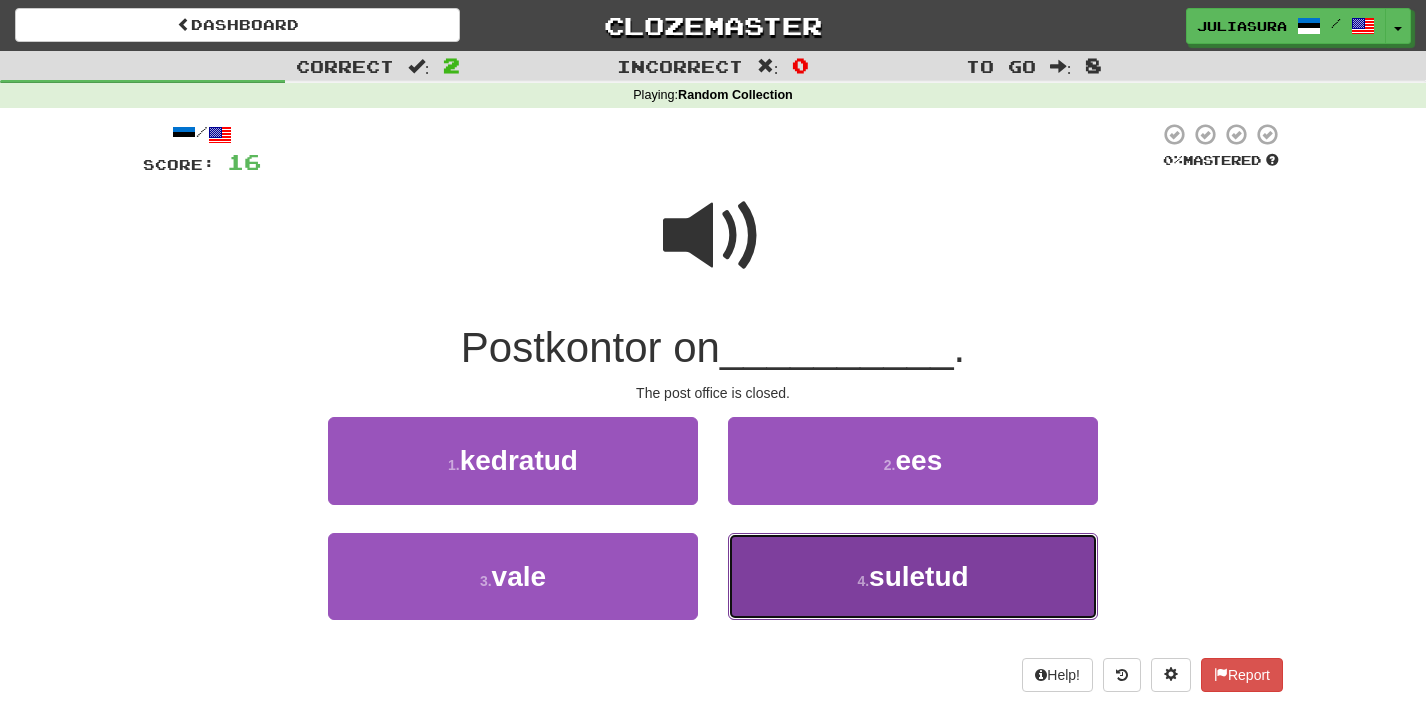 click on "4 .  suletud" at bounding box center [913, 576] 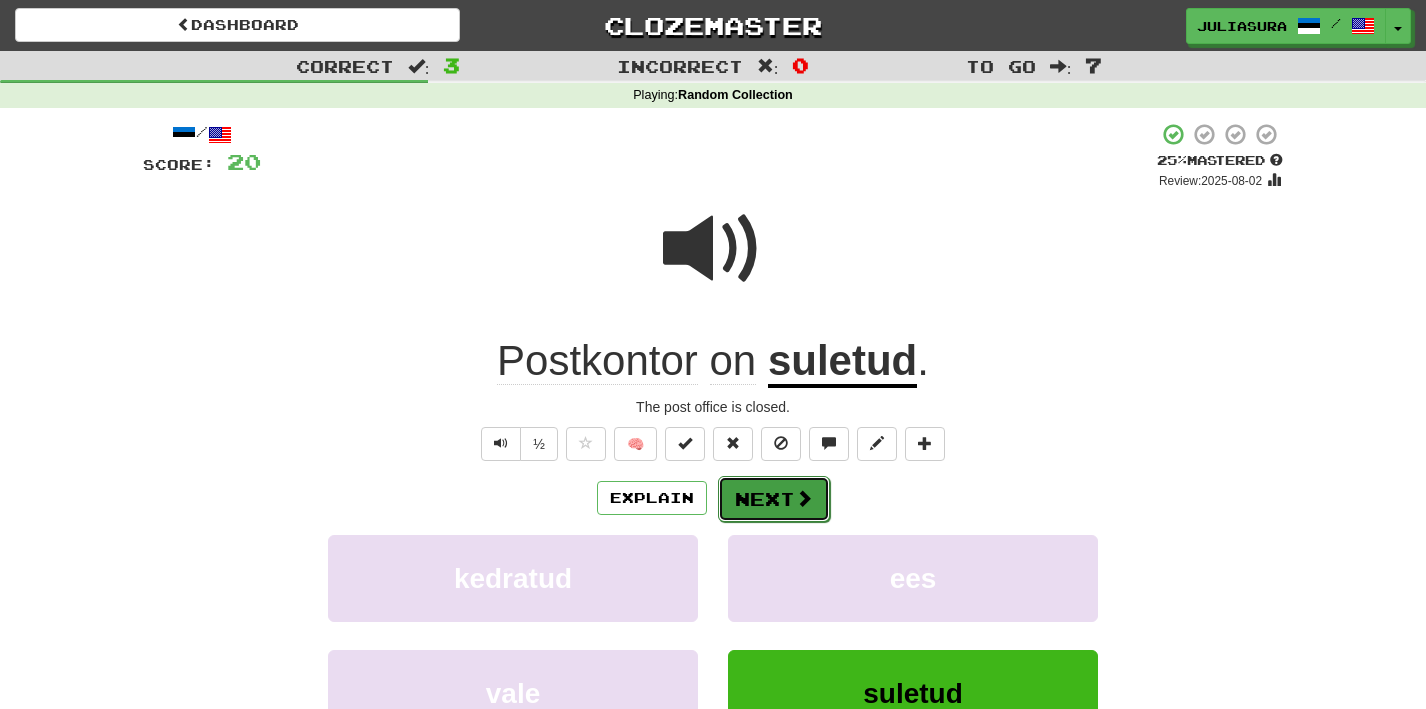 click on "Next" at bounding box center [774, 499] 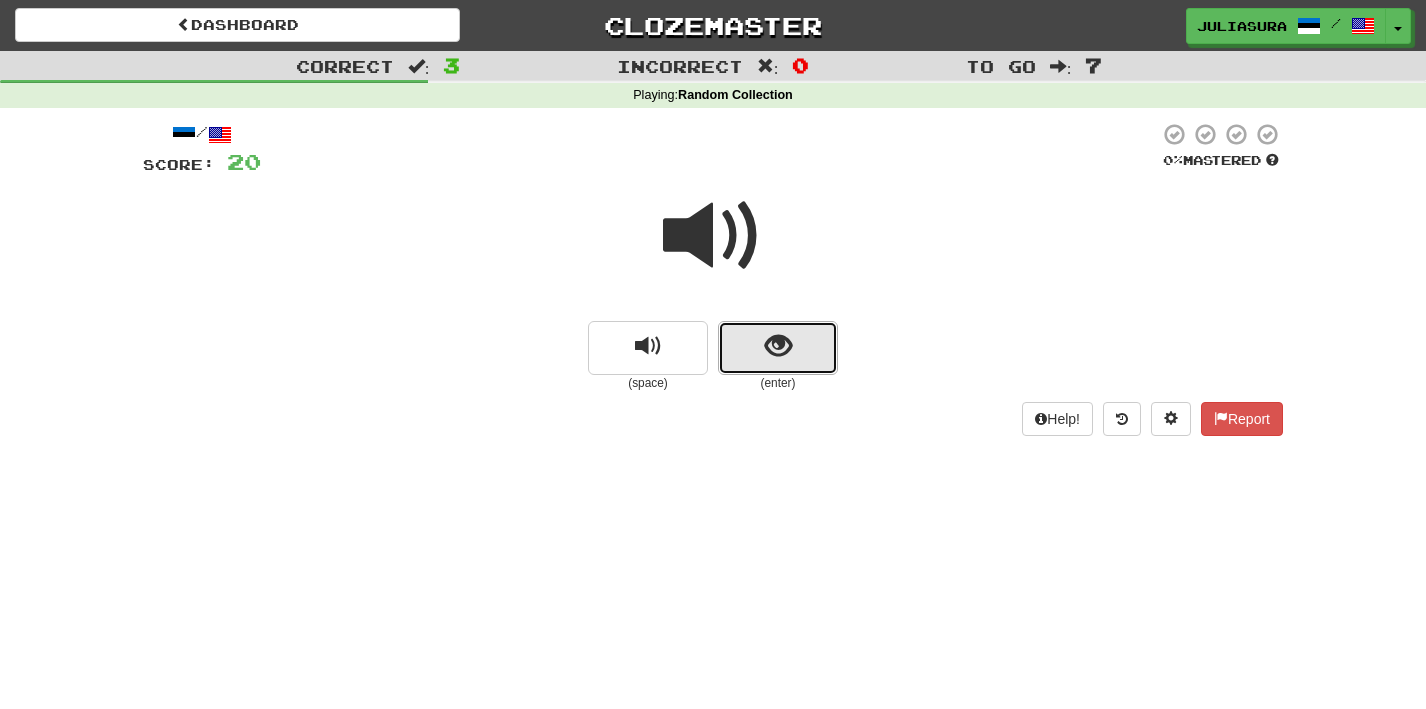 click at bounding box center [778, 346] 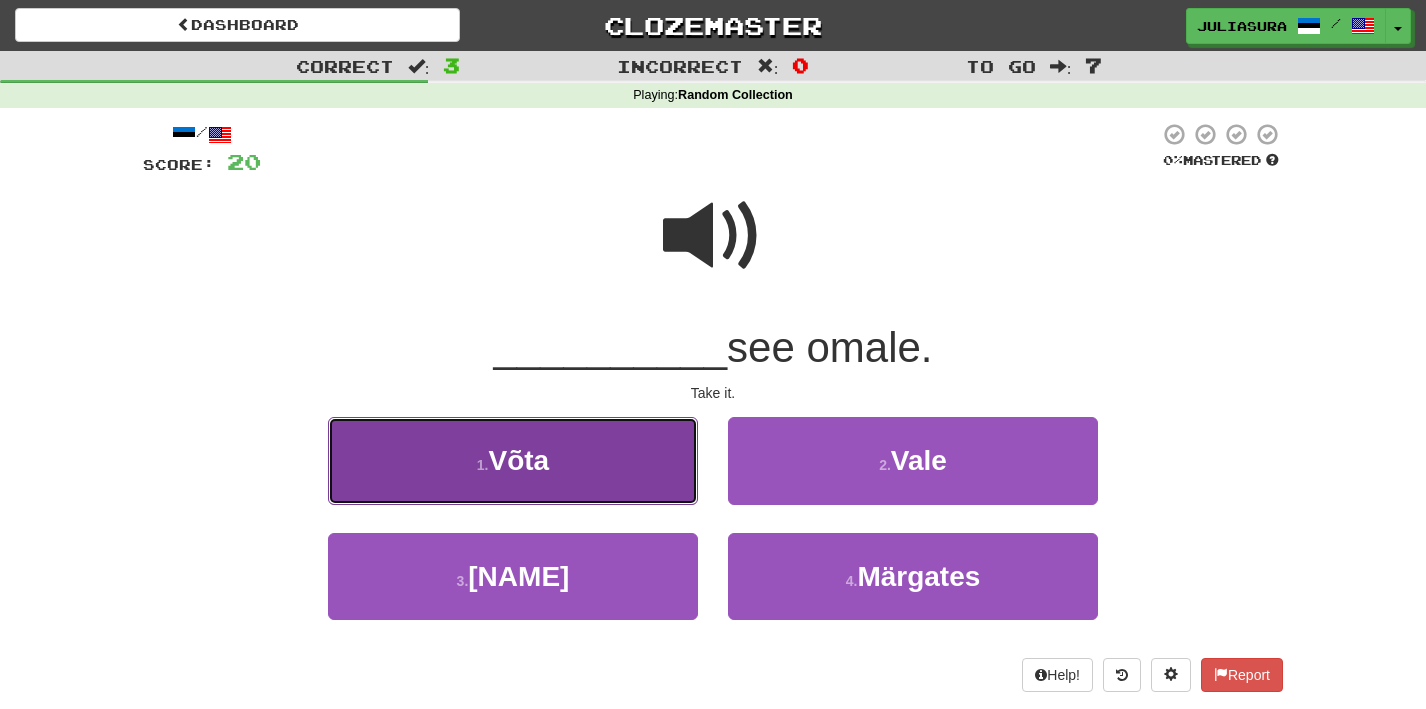 click on "1 .  Võta" at bounding box center (513, 460) 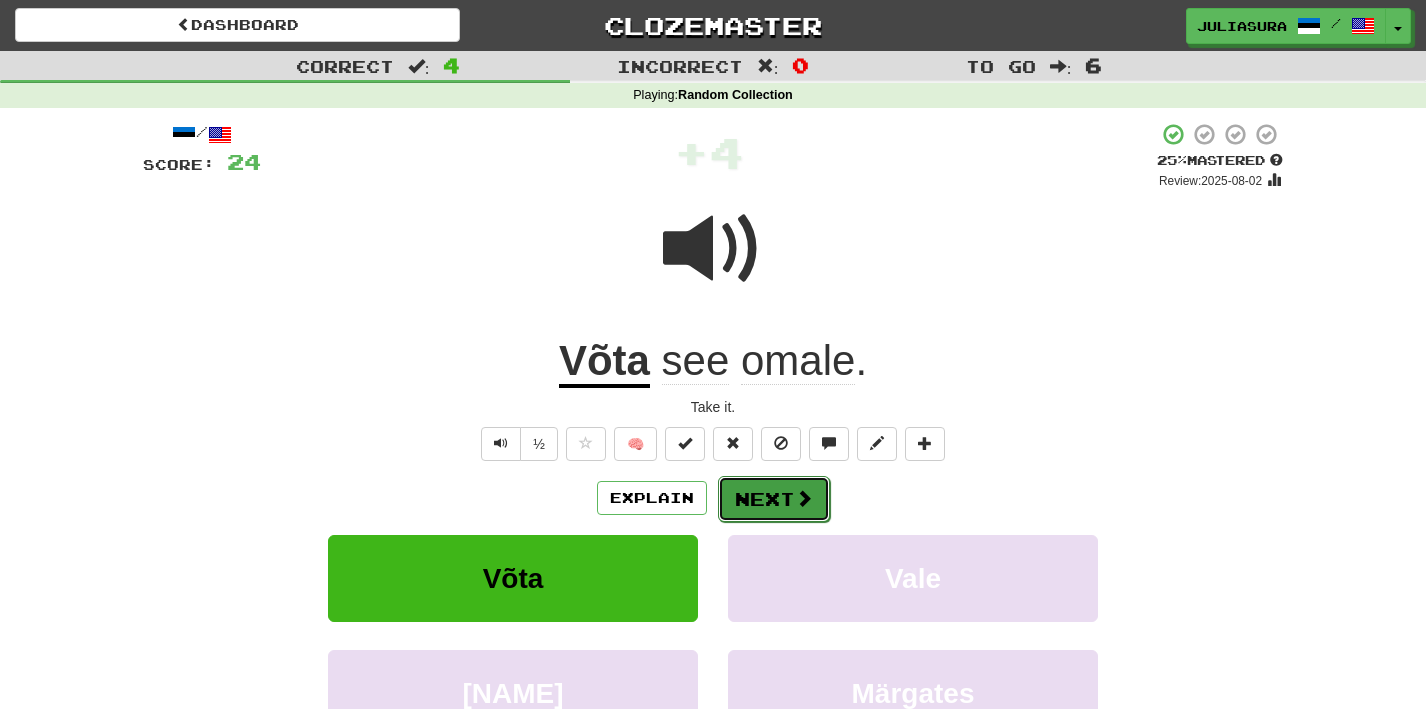 click on "Next" at bounding box center (774, 499) 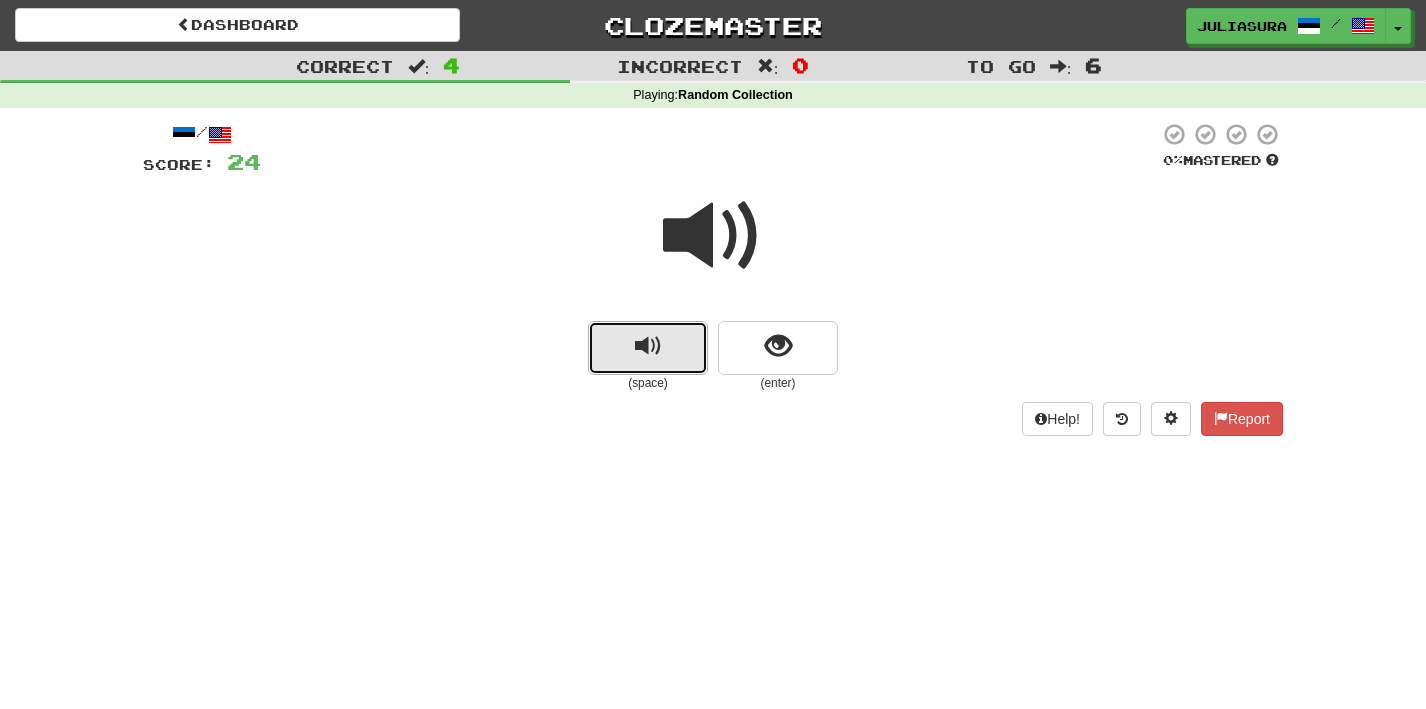 click at bounding box center [648, 348] 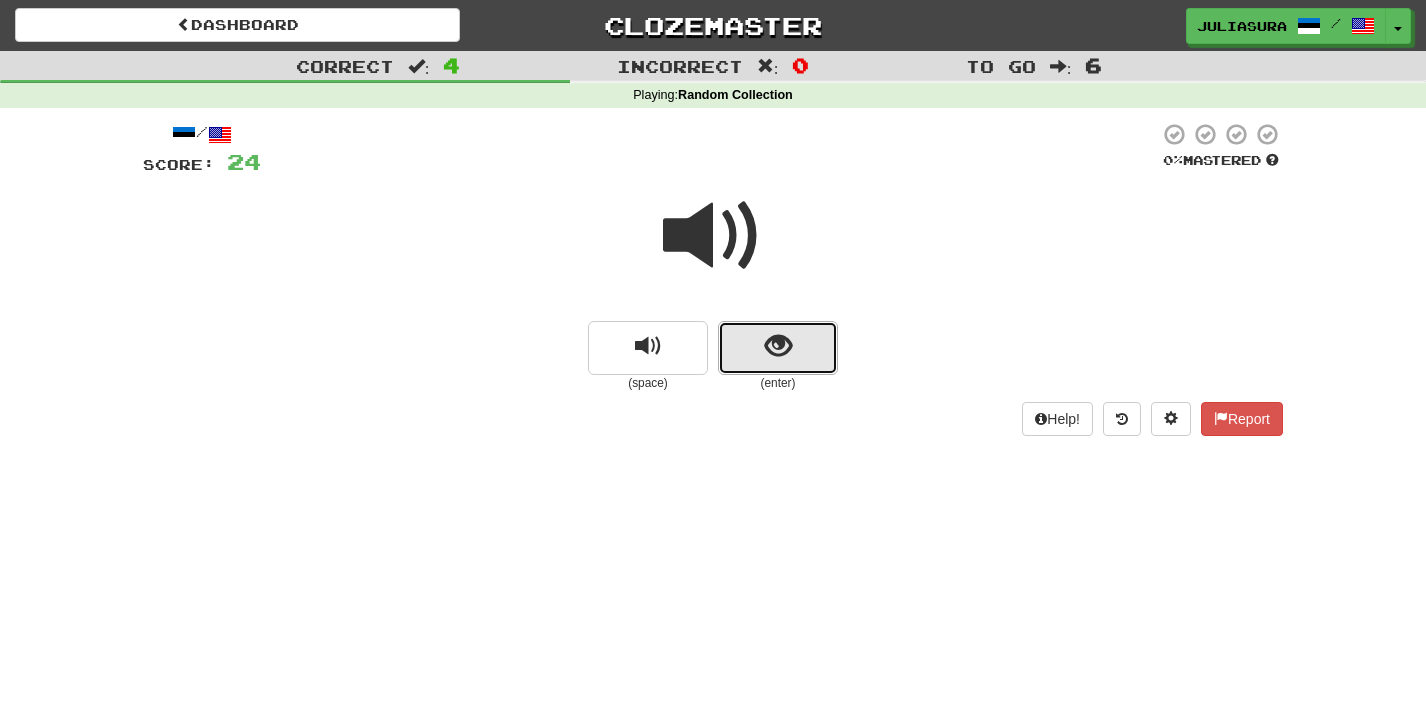 click at bounding box center (778, 346) 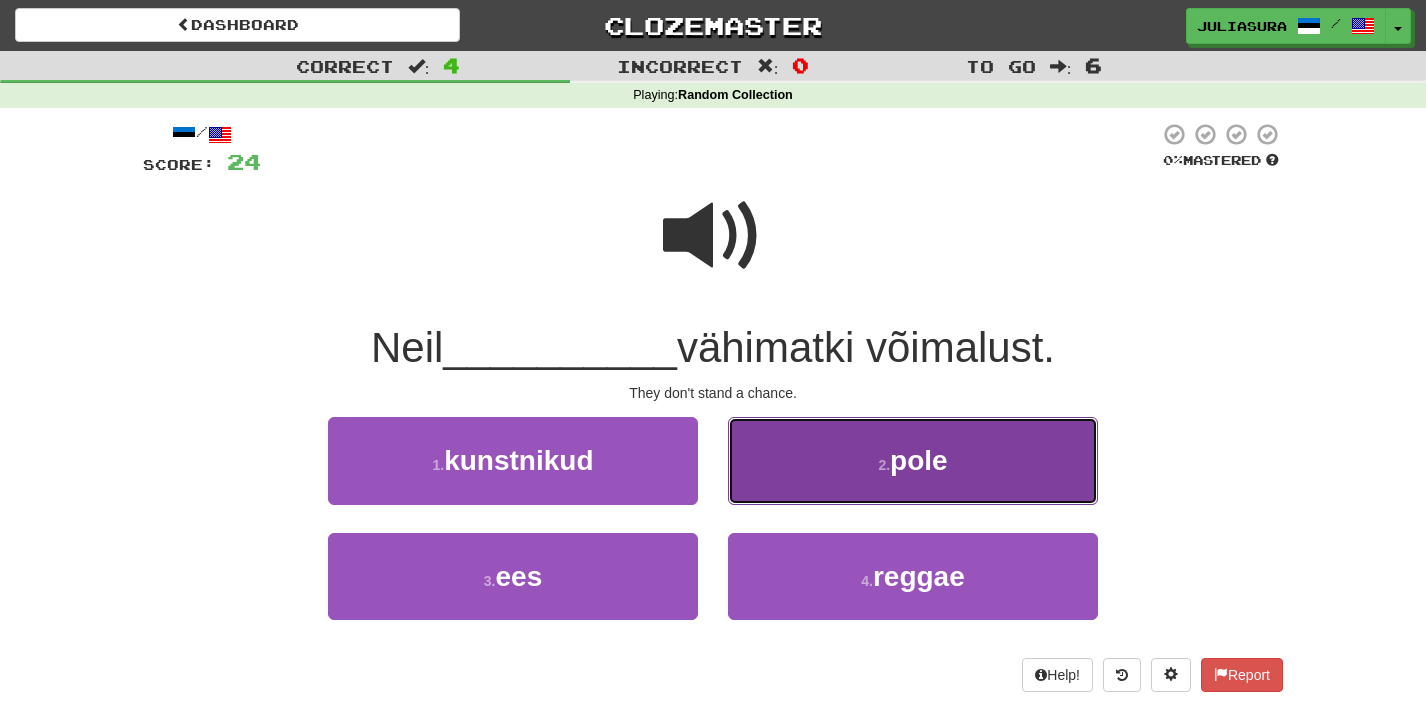 click on "2 .  pole" at bounding box center [913, 460] 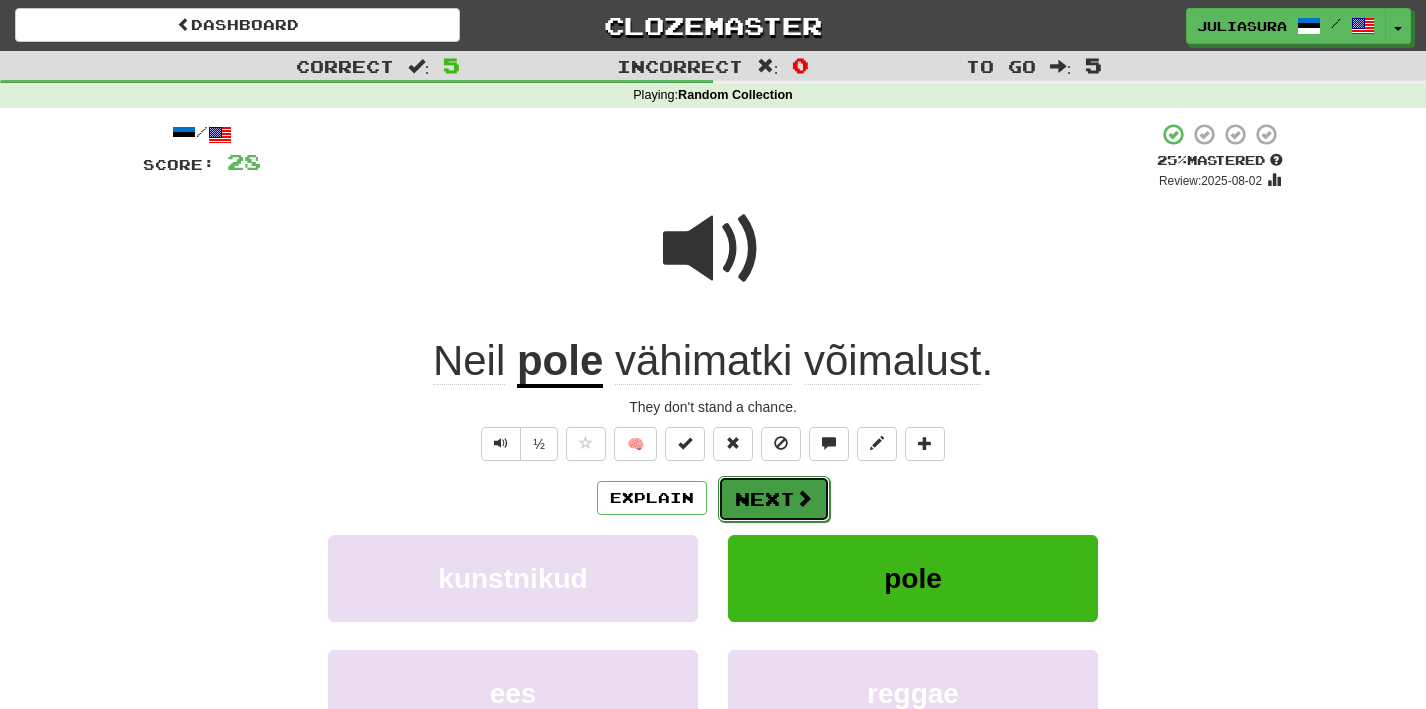 click on "Next" at bounding box center (774, 499) 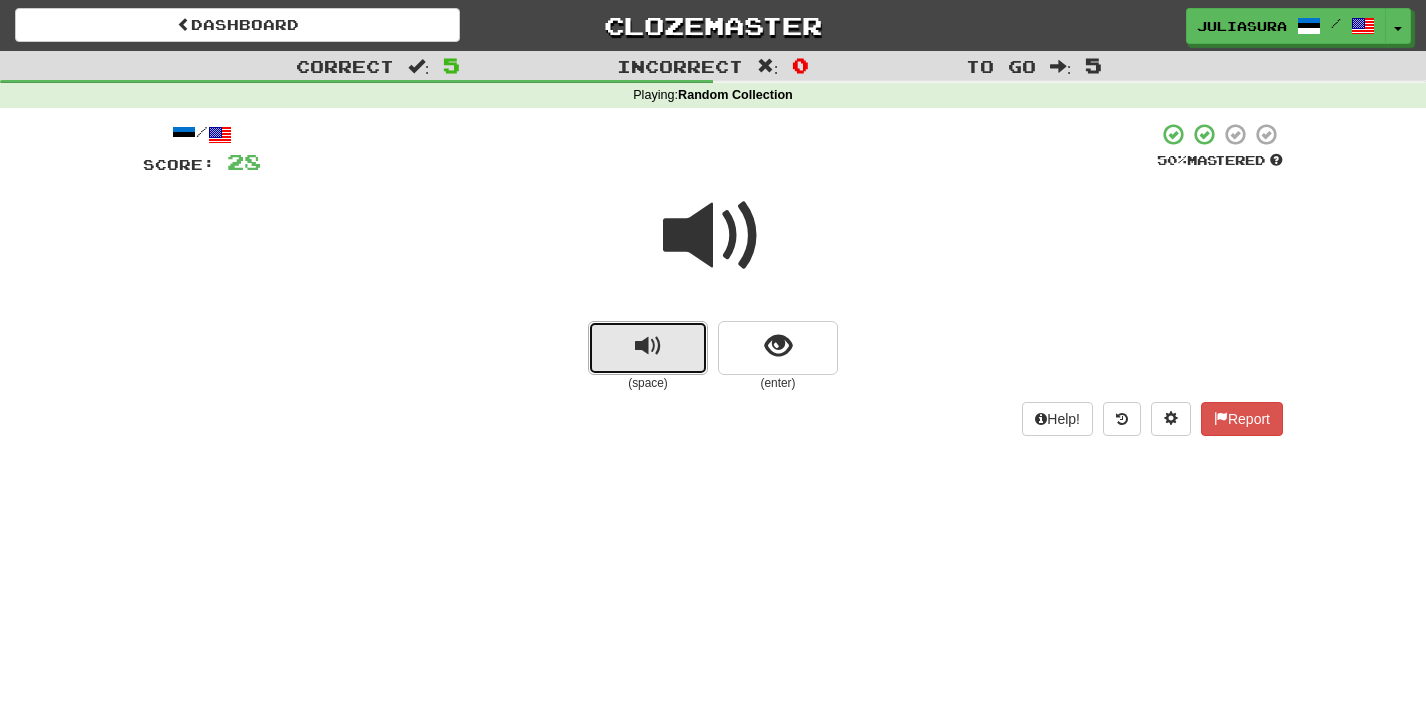 click at bounding box center [648, 346] 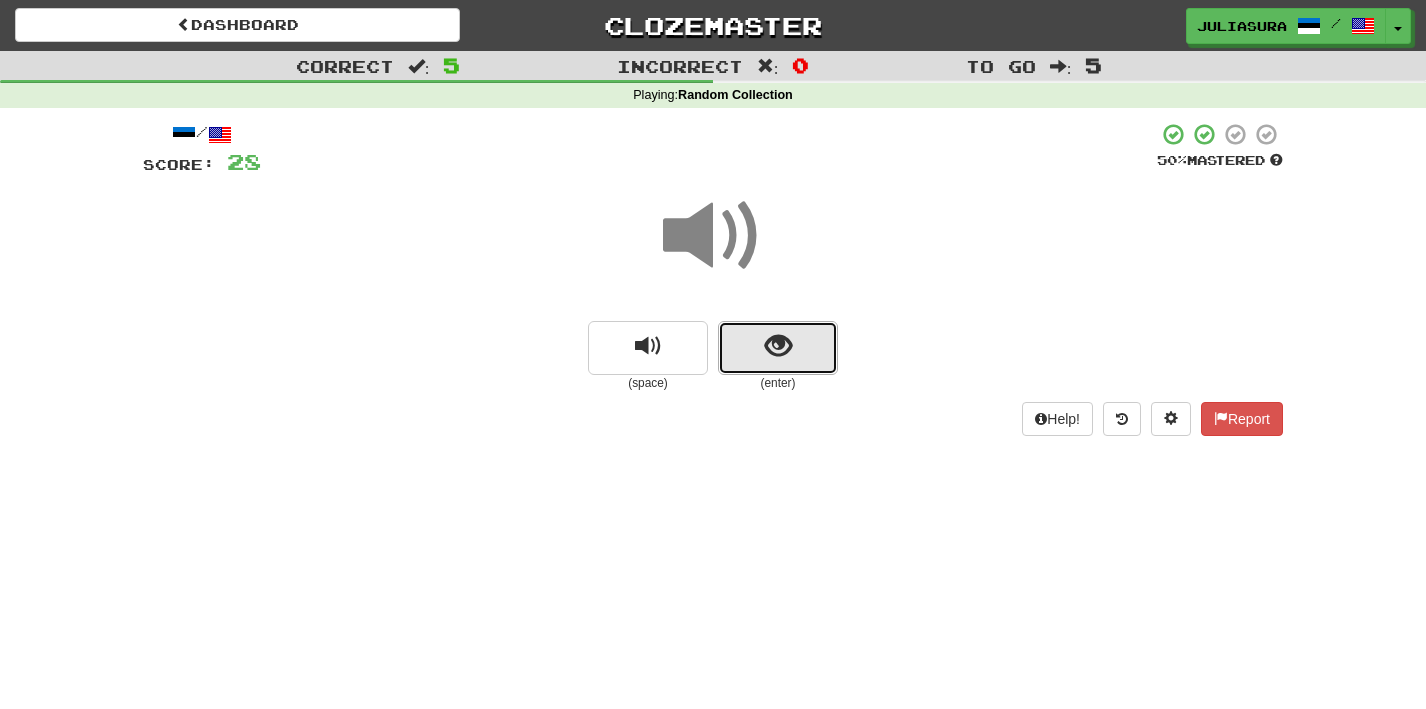click at bounding box center [778, 346] 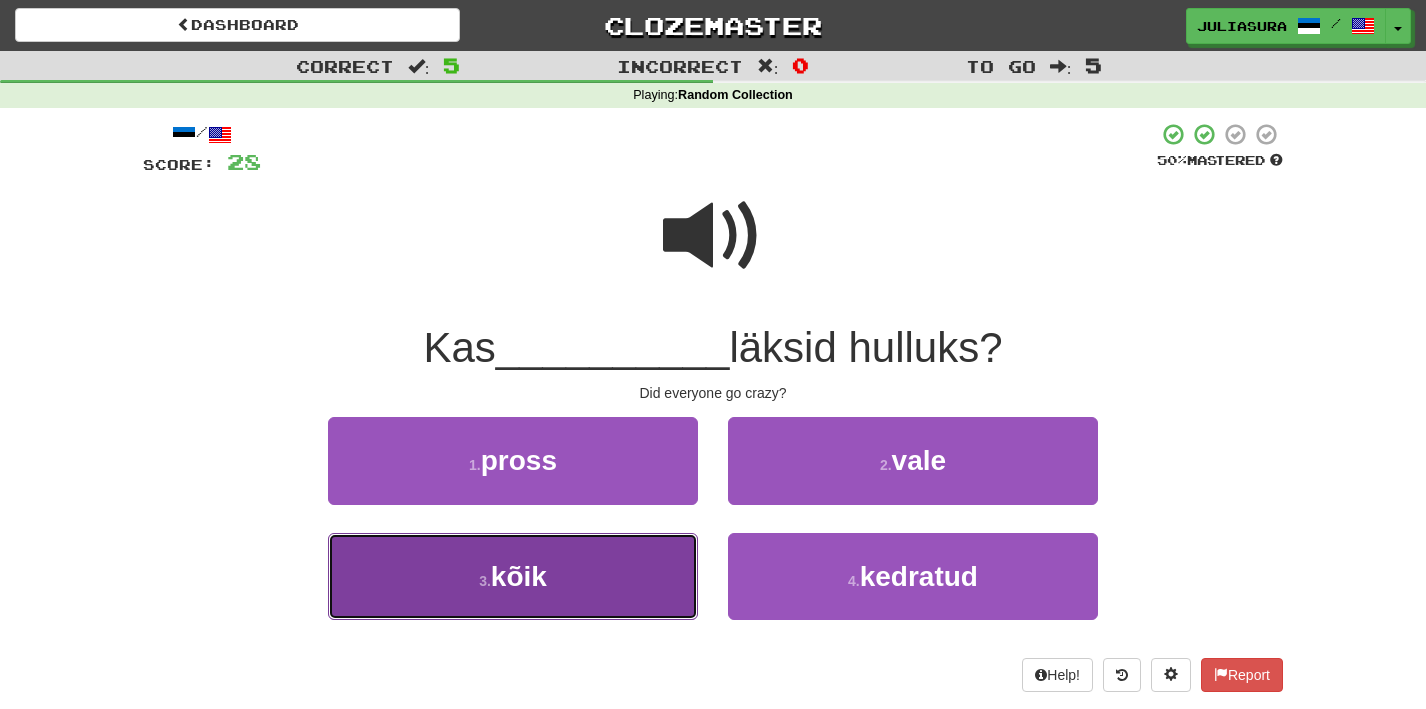 click on "3 .  kõik" at bounding box center (513, 576) 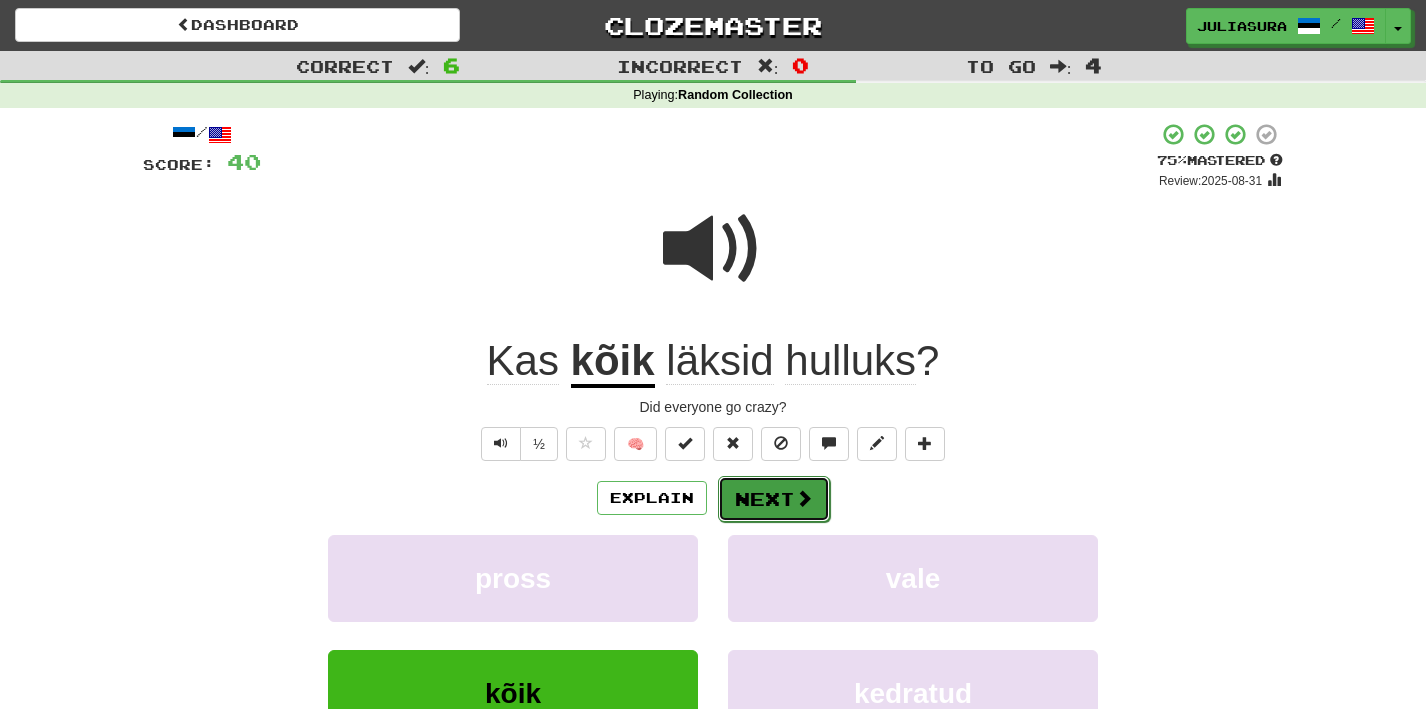 click on "Next" at bounding box center (774, 499) 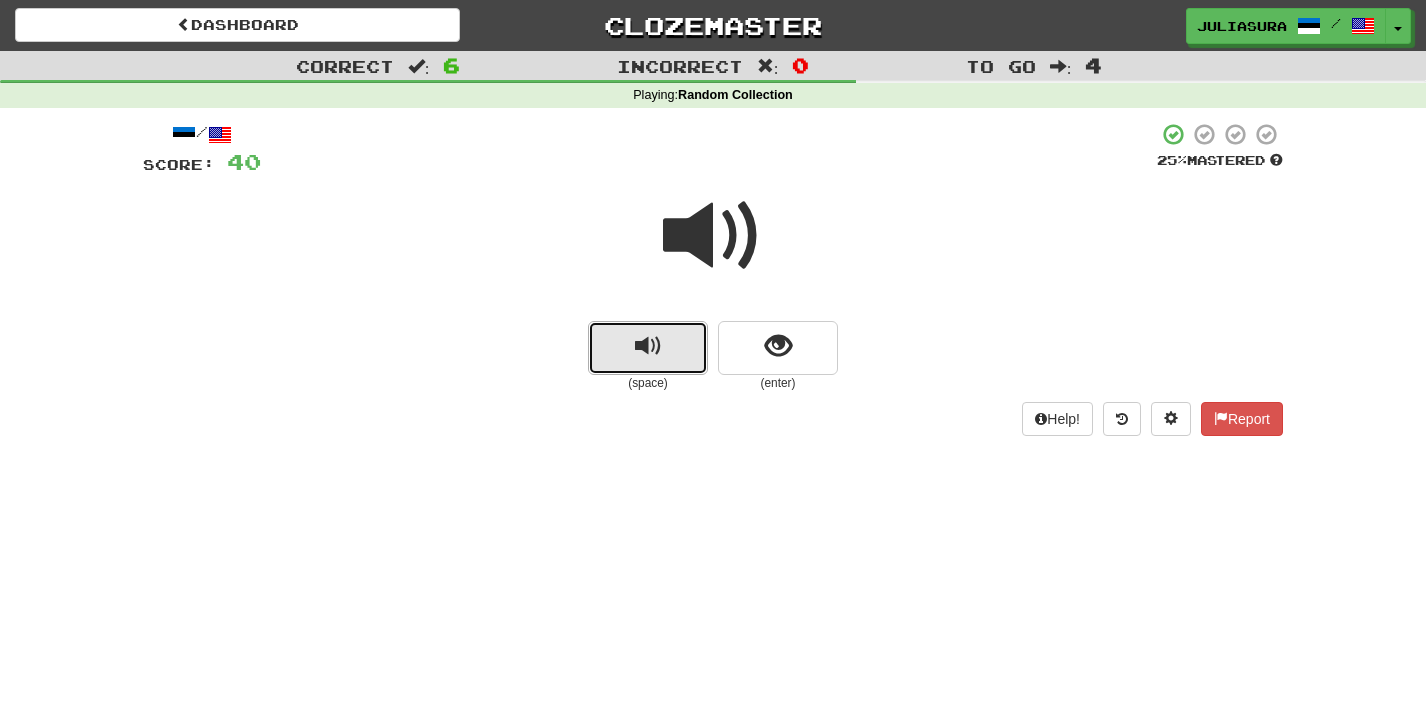 click at bounding box center [648, 346] 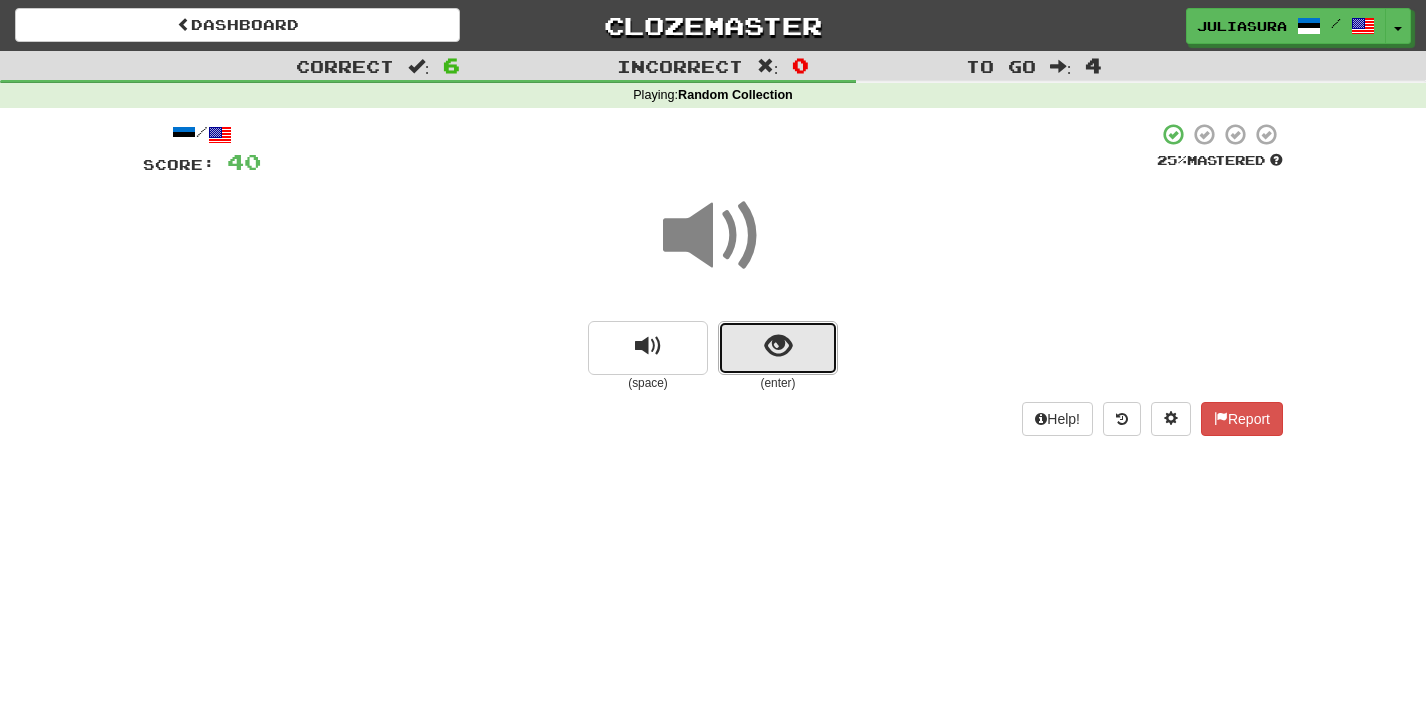 click at bounding box center [778, 346] 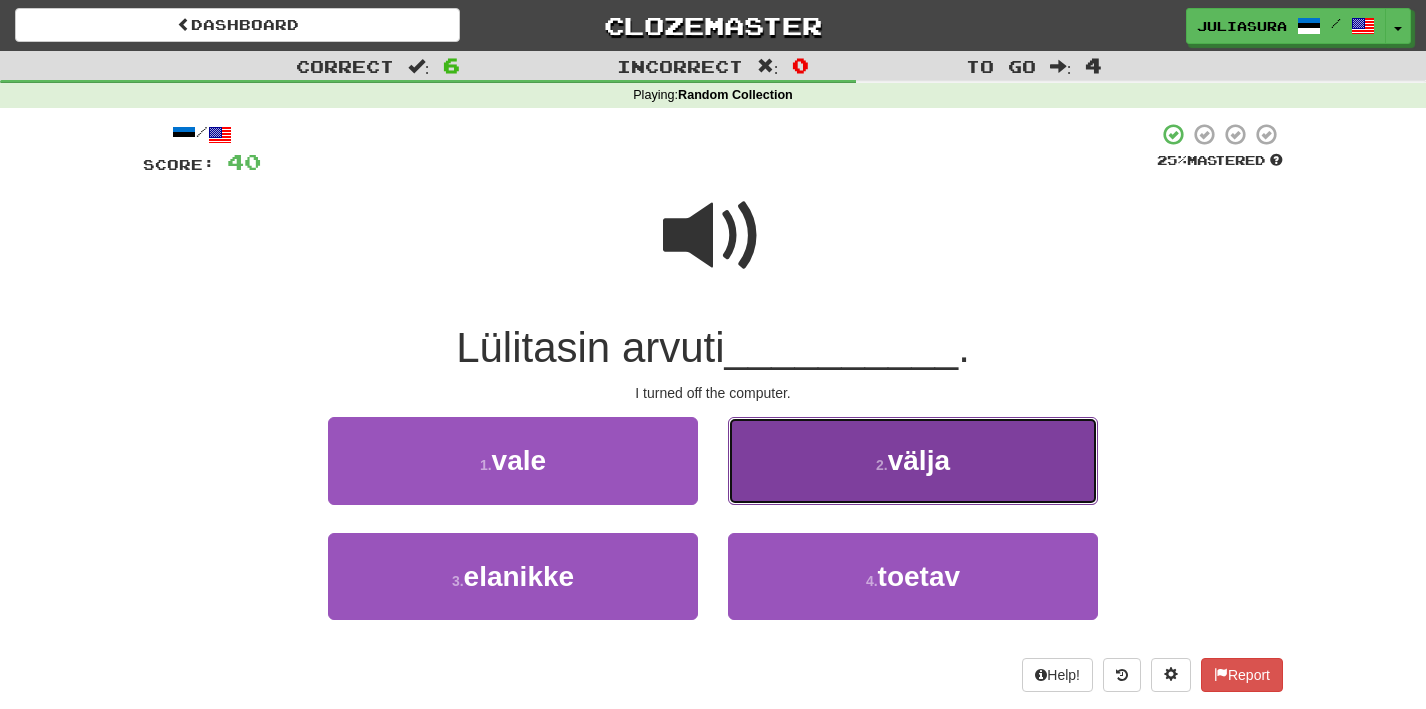 click on "2 .  välja" at bounding box center [913, 460] 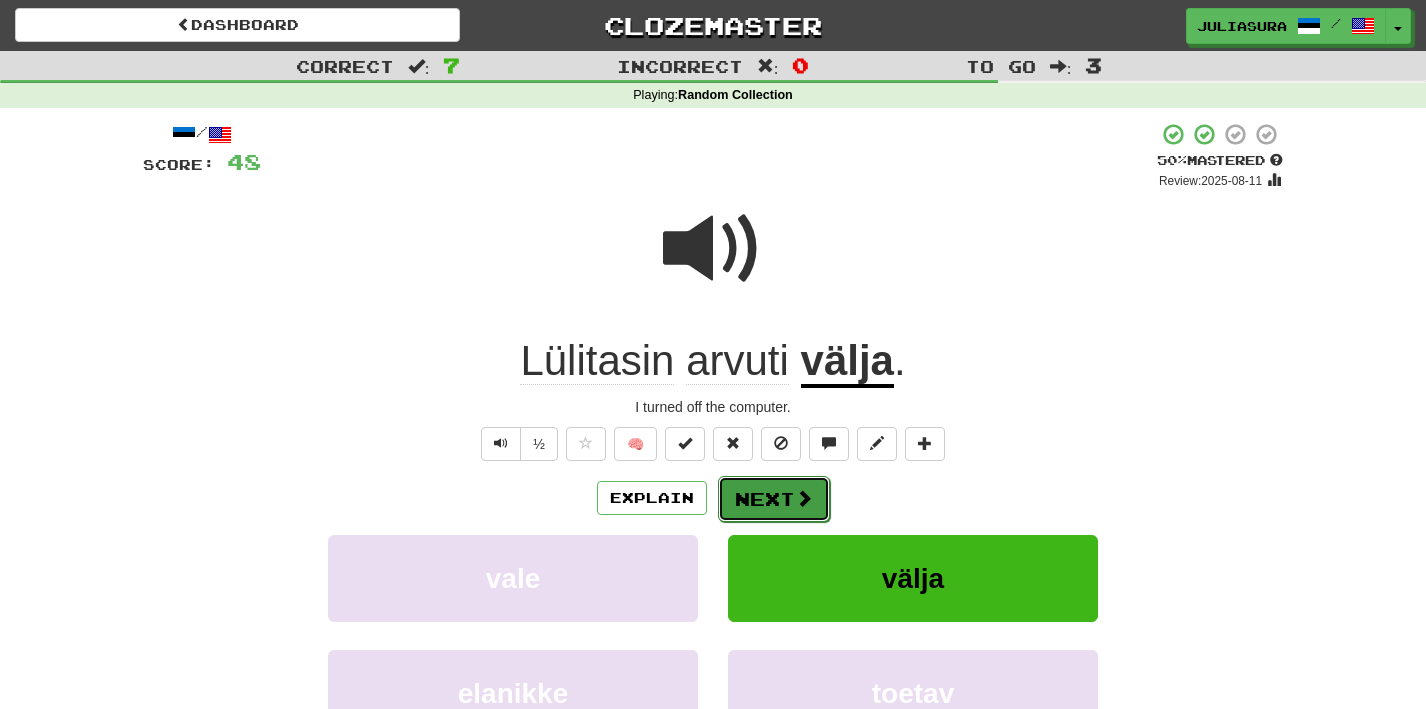 click at bounding box center (804, 498) 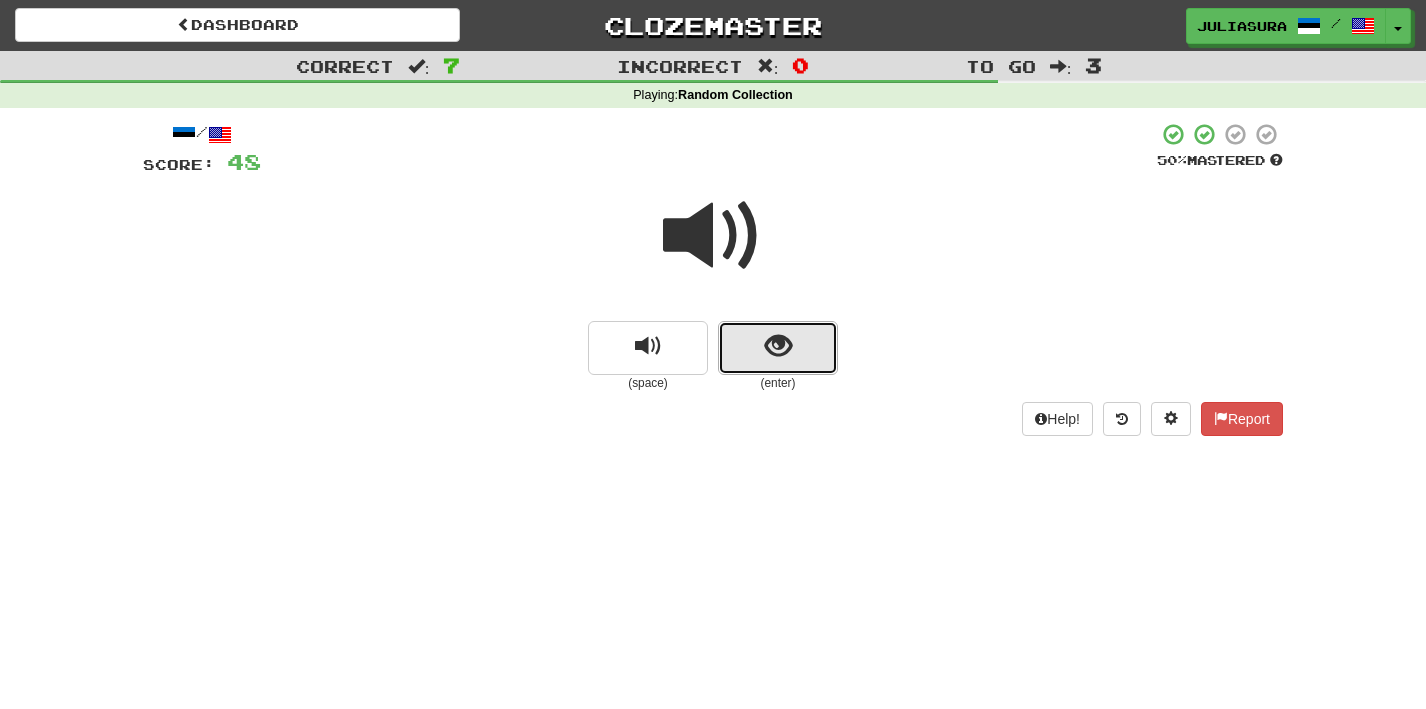 click at bounding box center [778, 346] 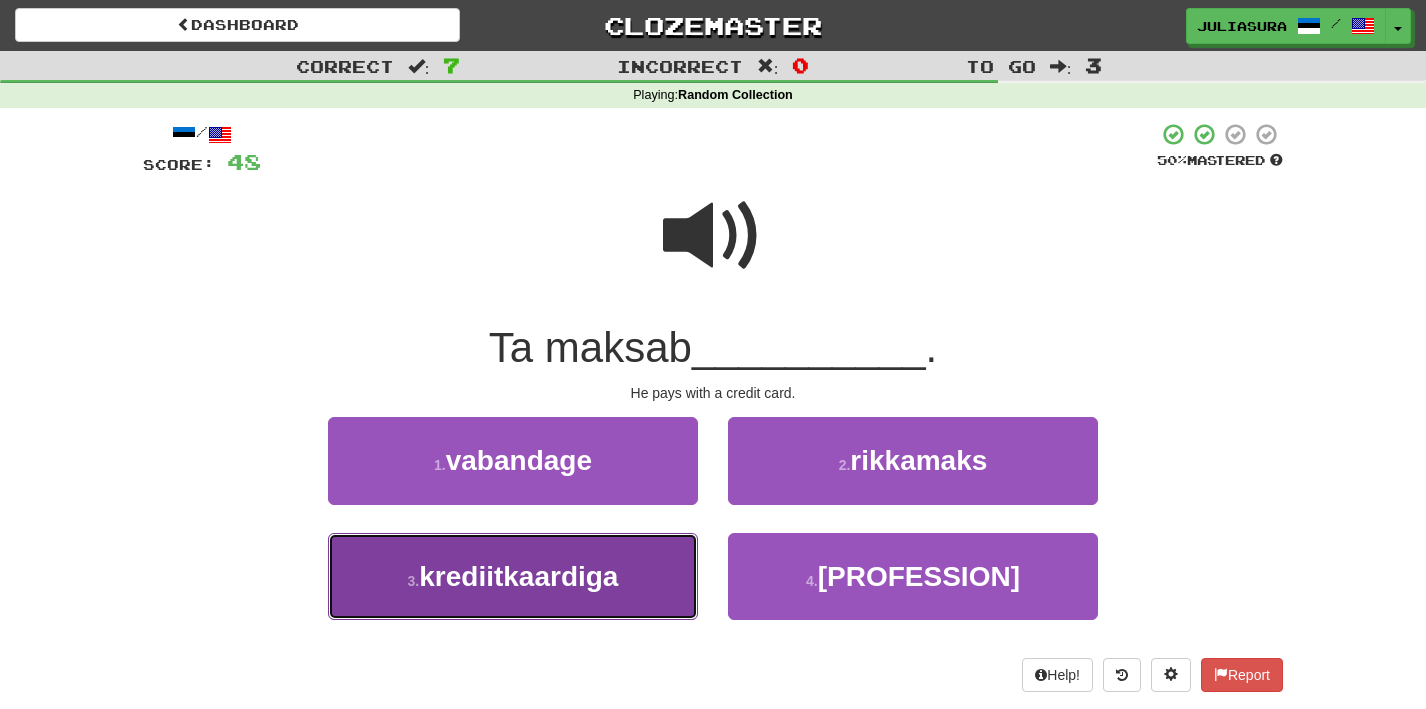 click on "krediitkaardiga" at bounding box center (518, 576) 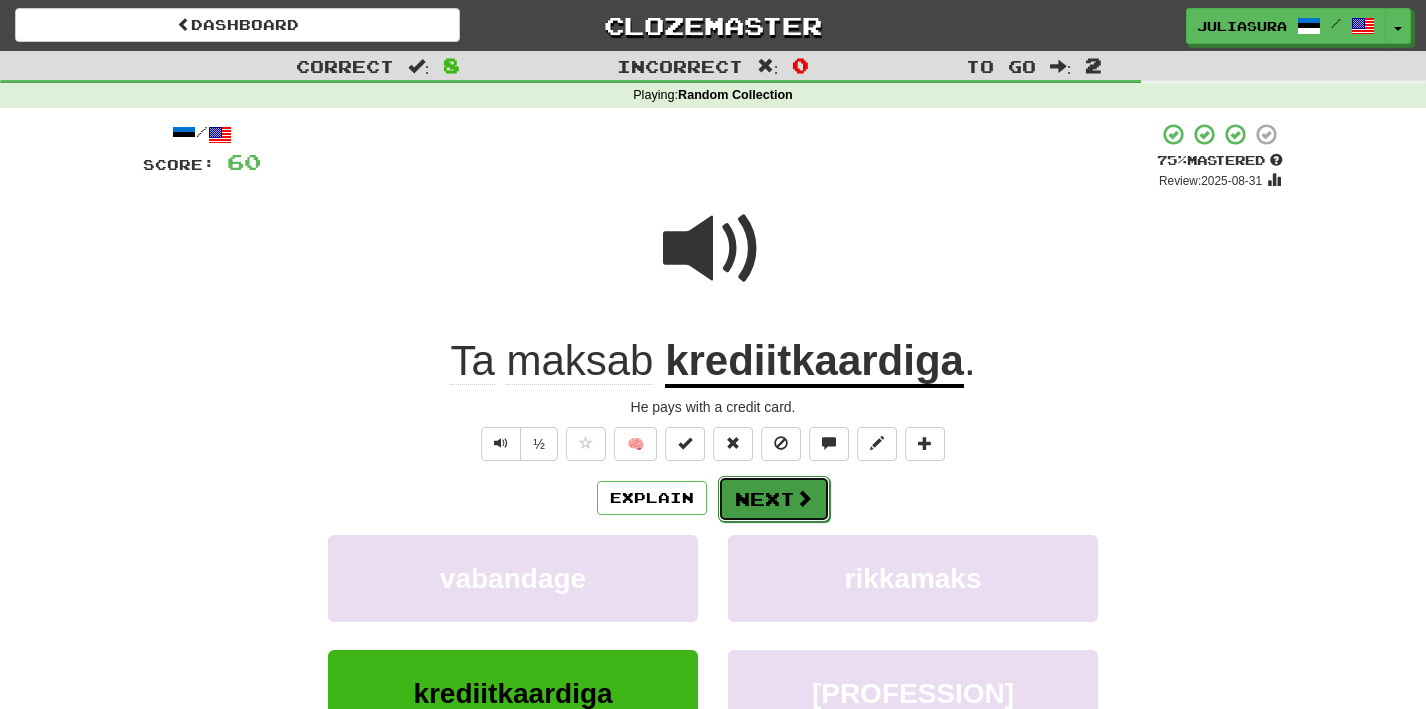 click on "Next" at bounding box center [774, 499] 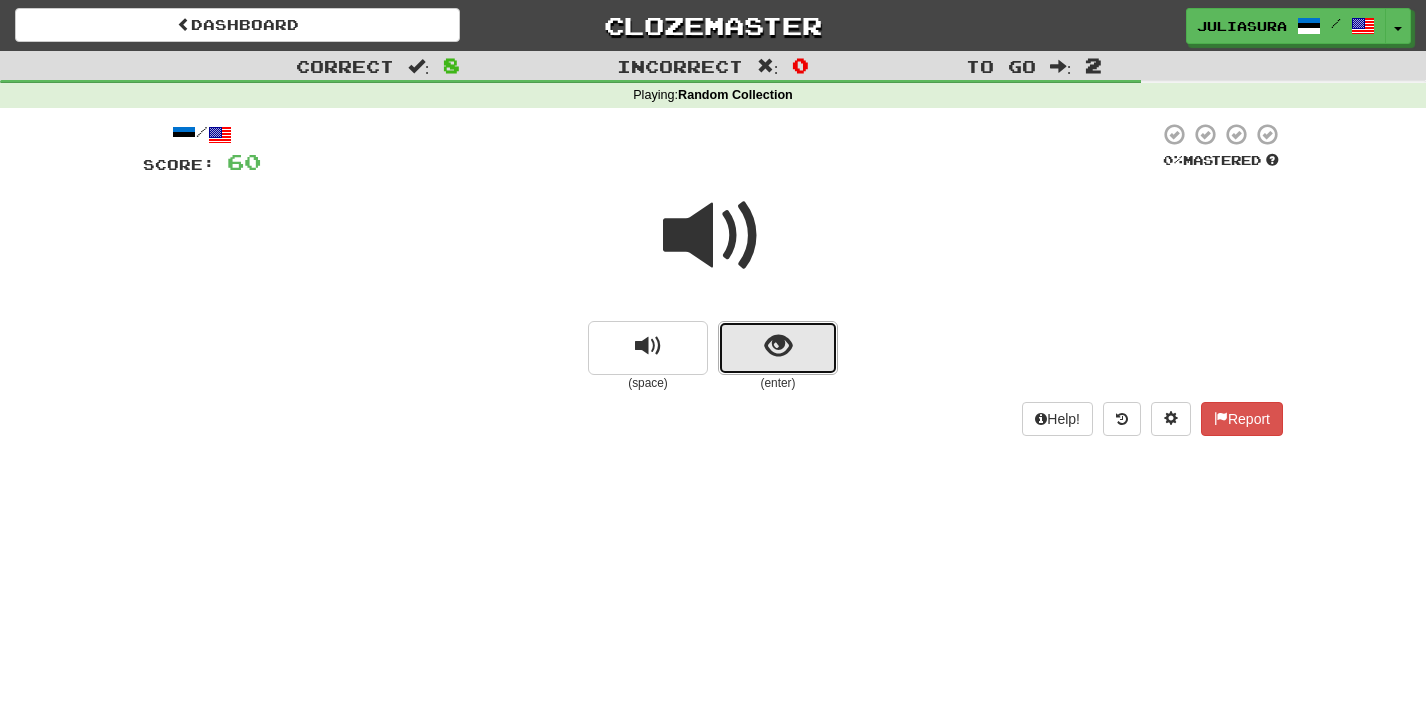 click at bounding box center (778, 346) 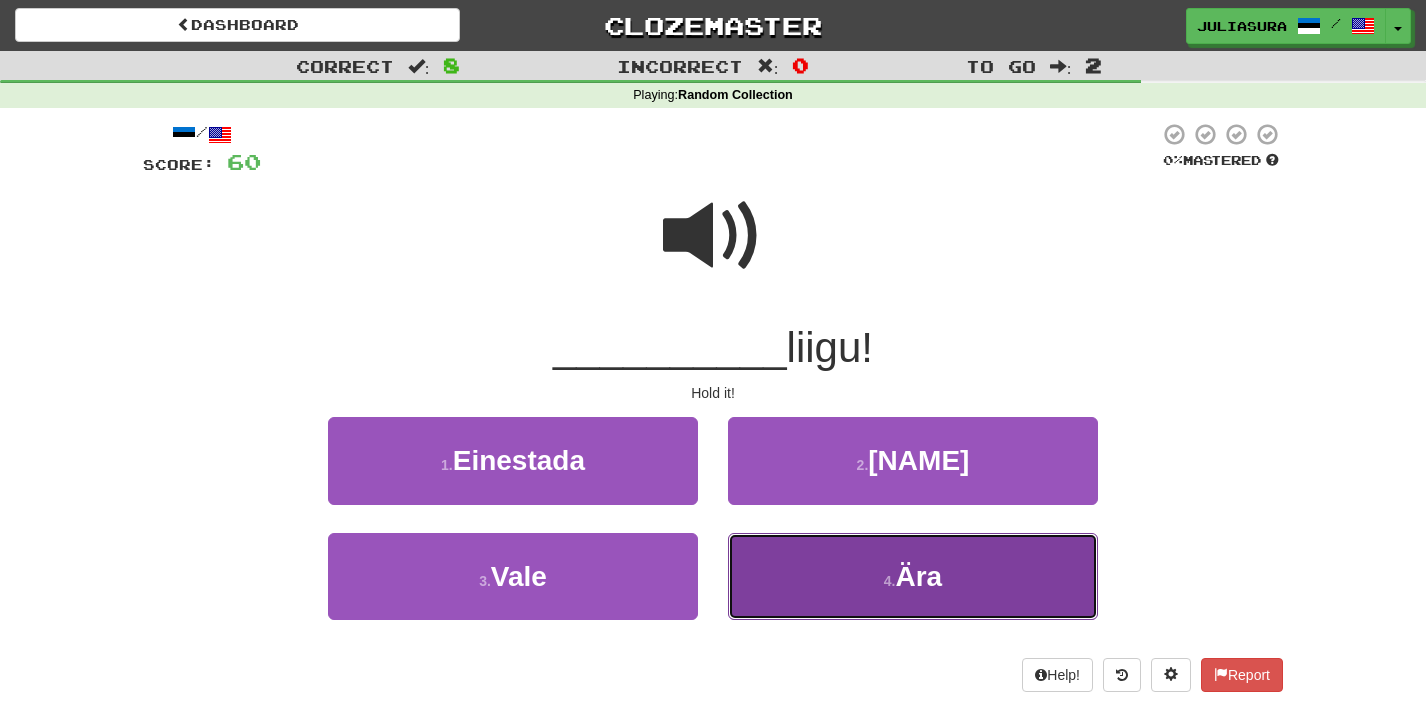 click on "4 .  Ära" at bounding box center [913, 576] 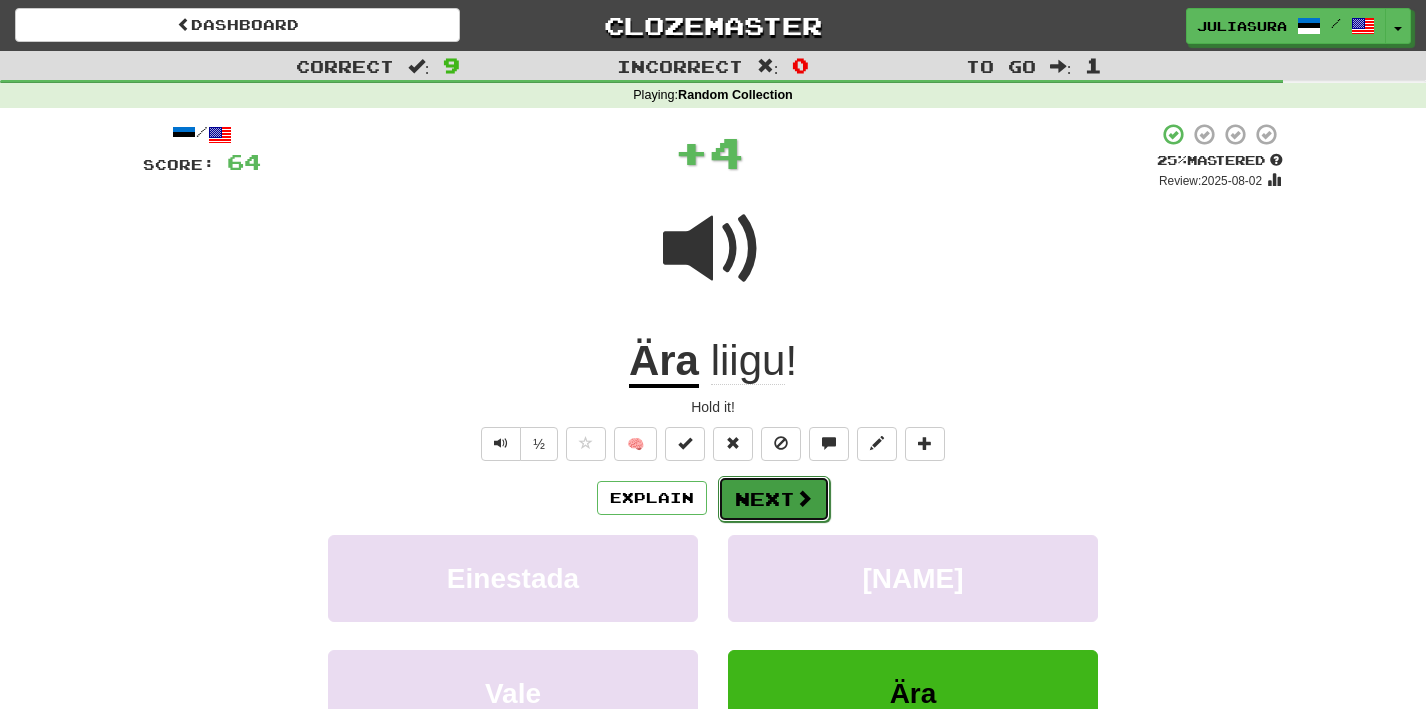 click on "Next" at bounding box center (774, 499) 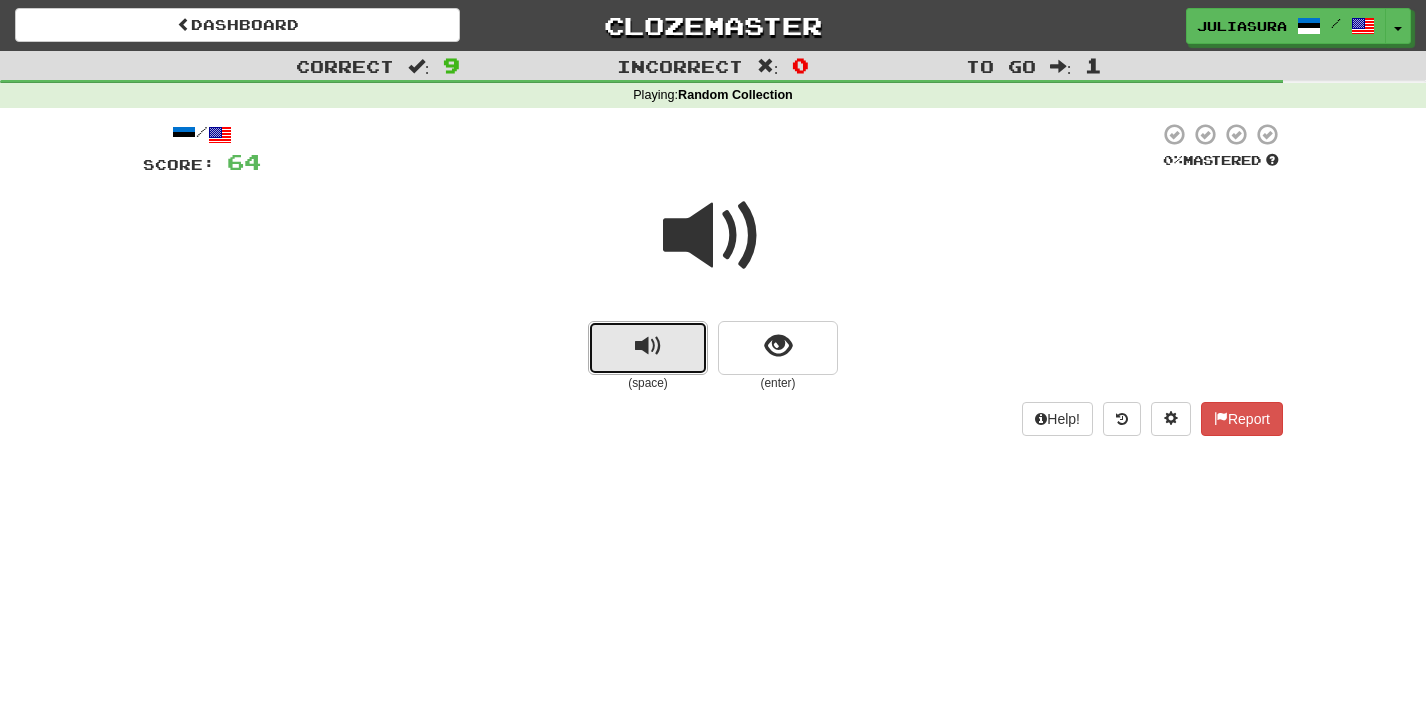 click at bounding box center [648, 348] 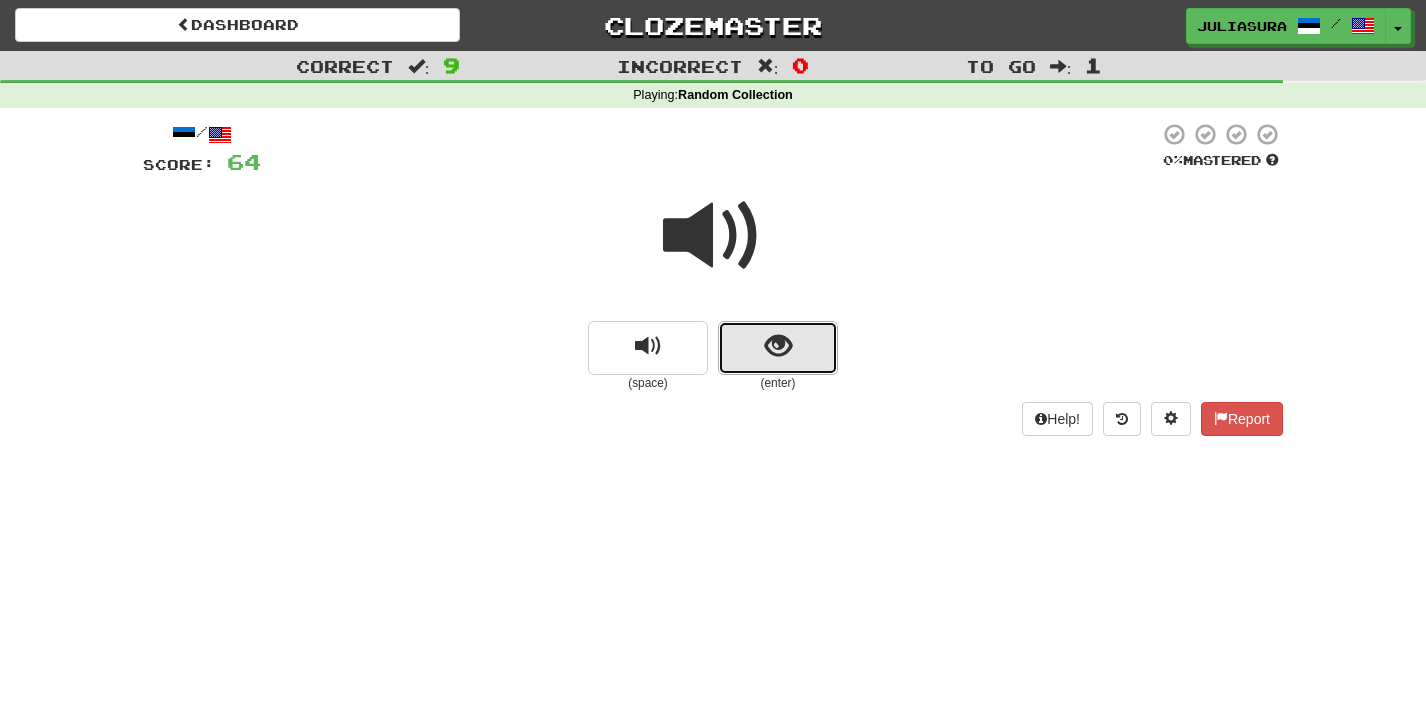 click at bounding box center [778, 346] 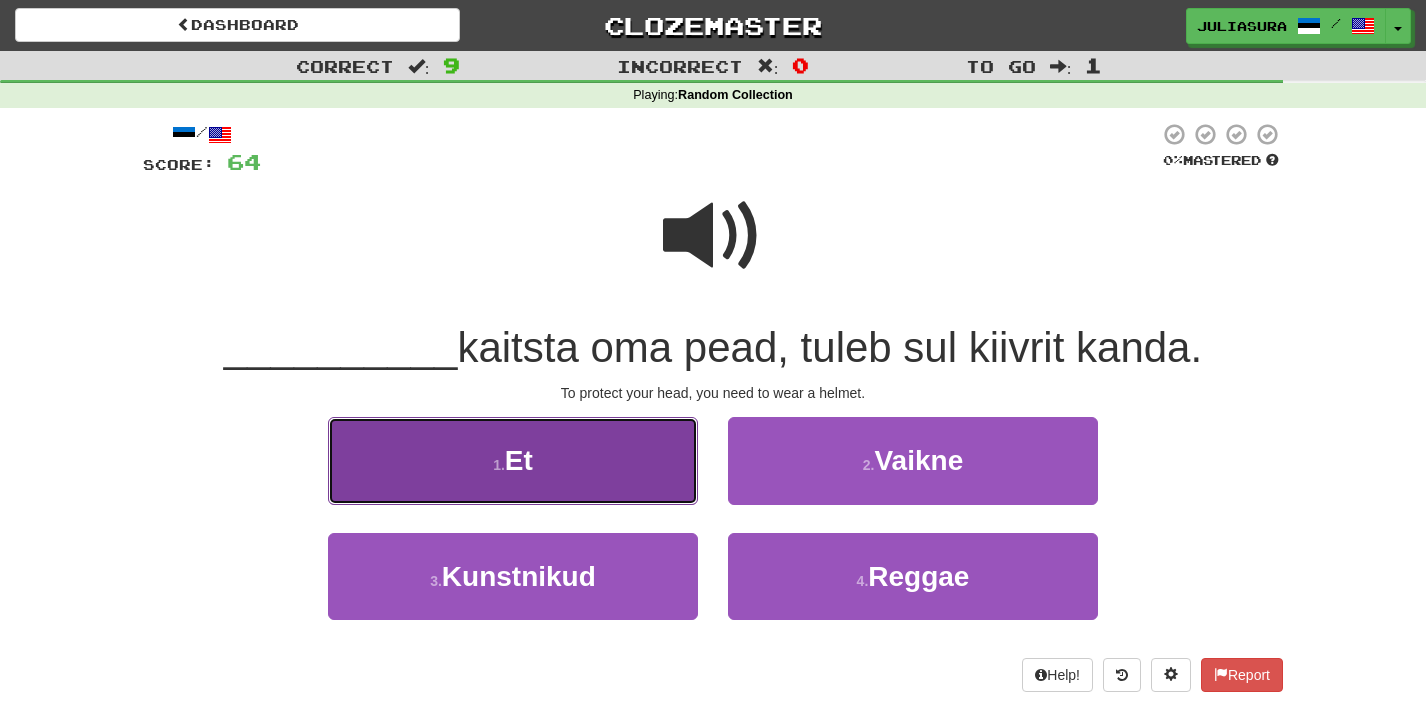 click on "1 .  Et" at bounding box center (513, 460) 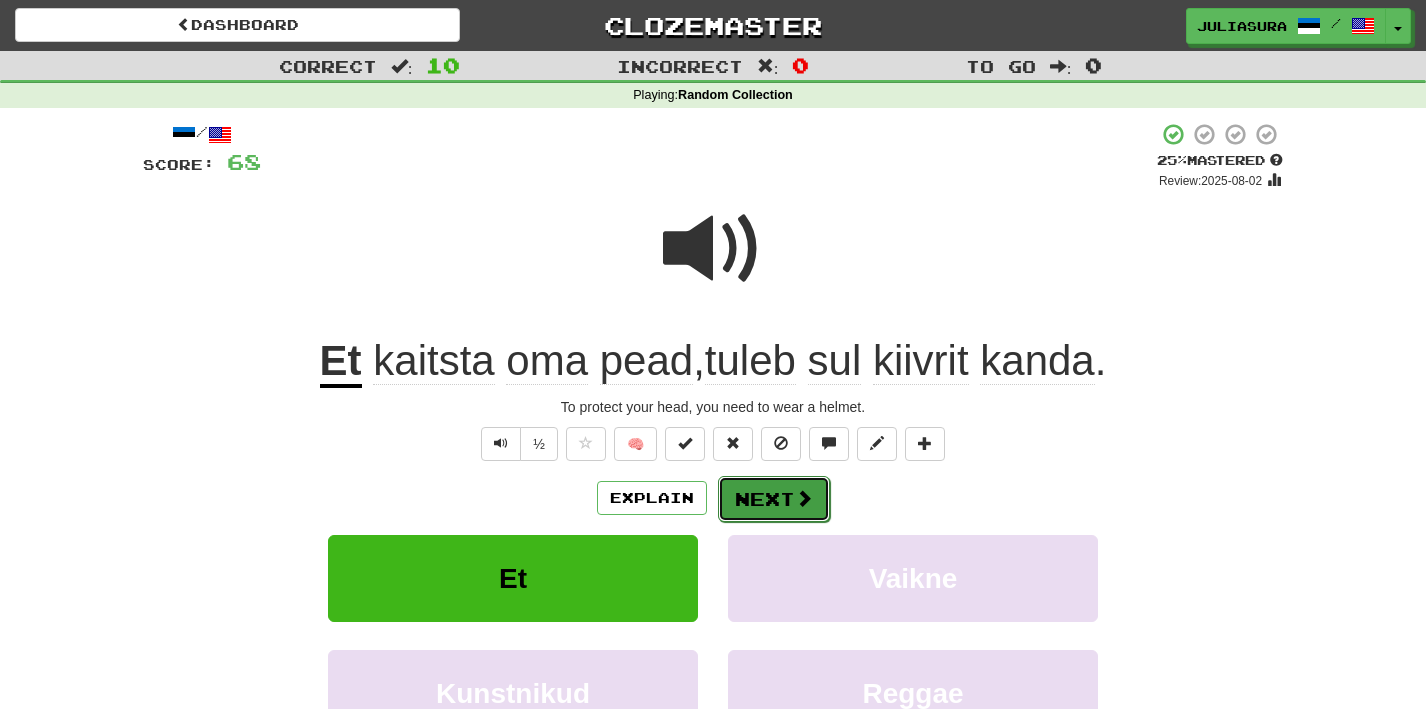 click on "Next" at bounding box center [774, 499] 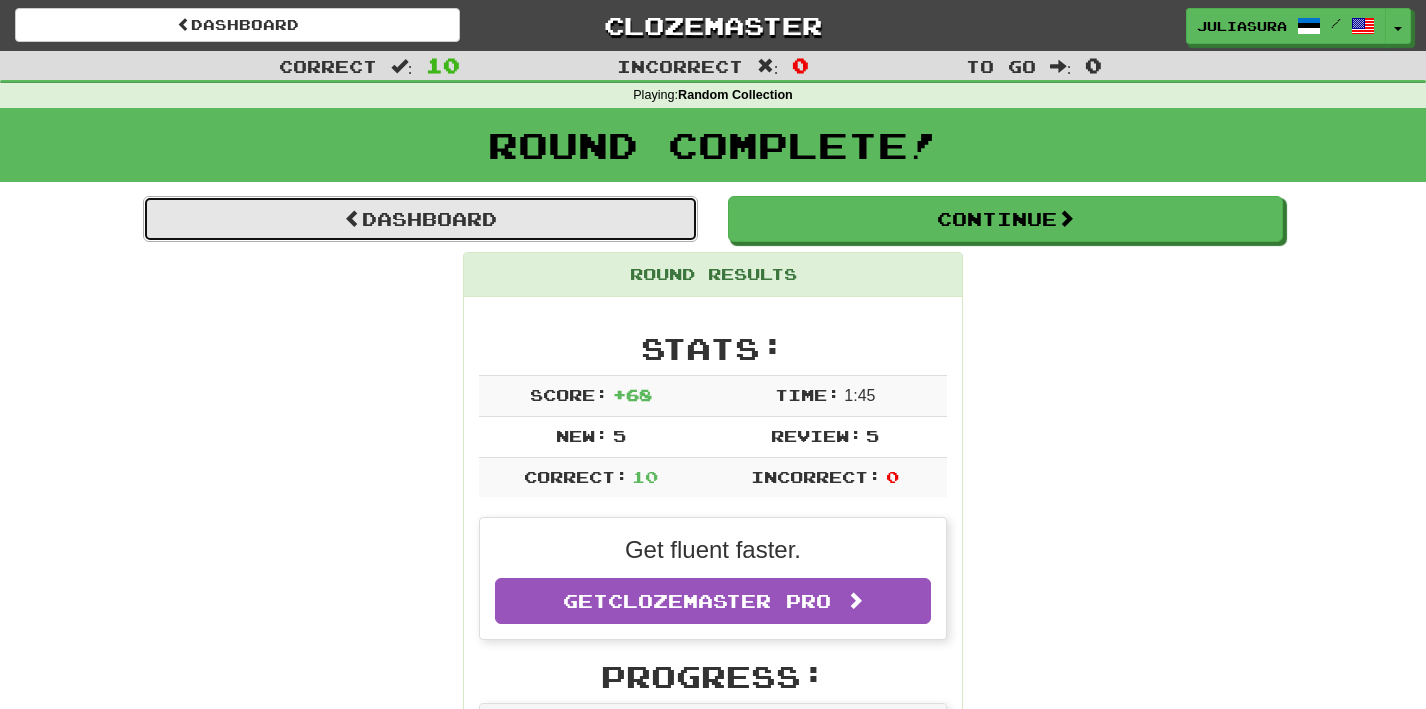 click on "Dashboard" at bounding box center (420, 219) 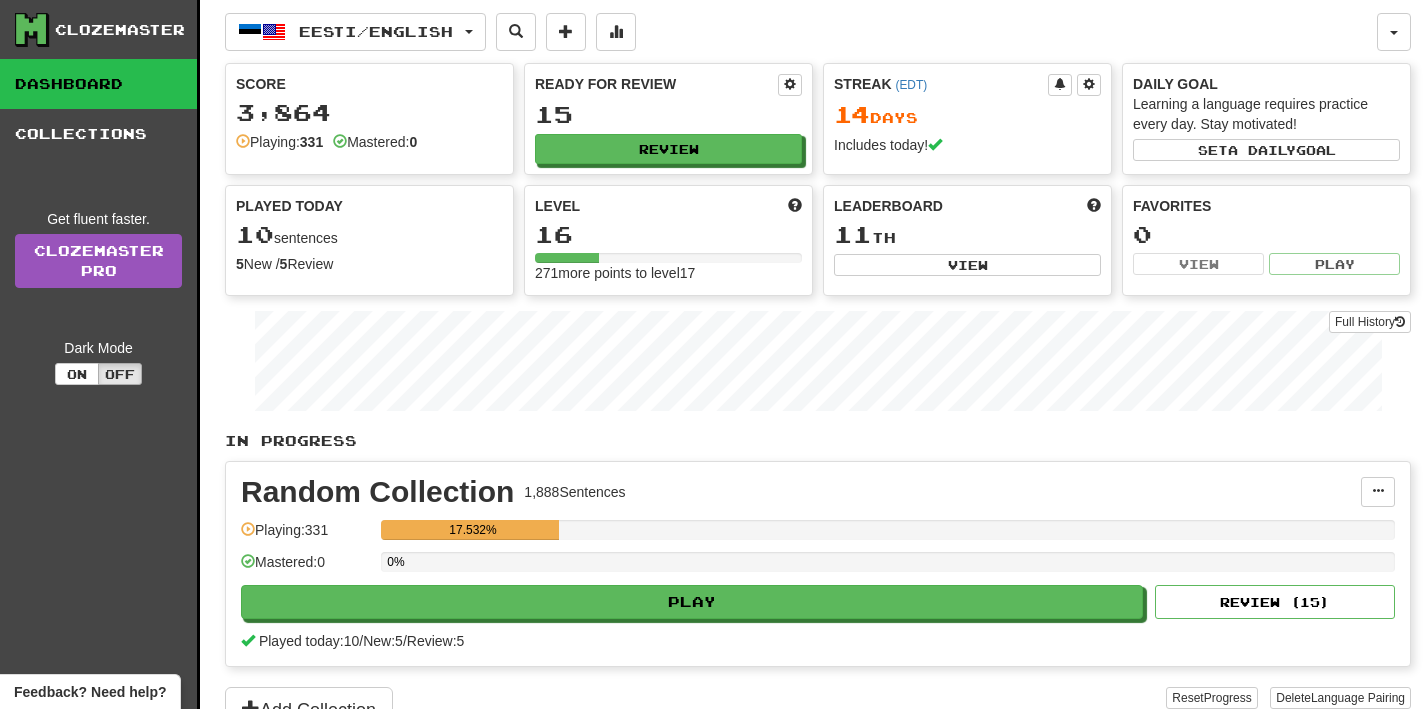 scroll, scrollTop: 0, scrollLeft: 0, axis: both 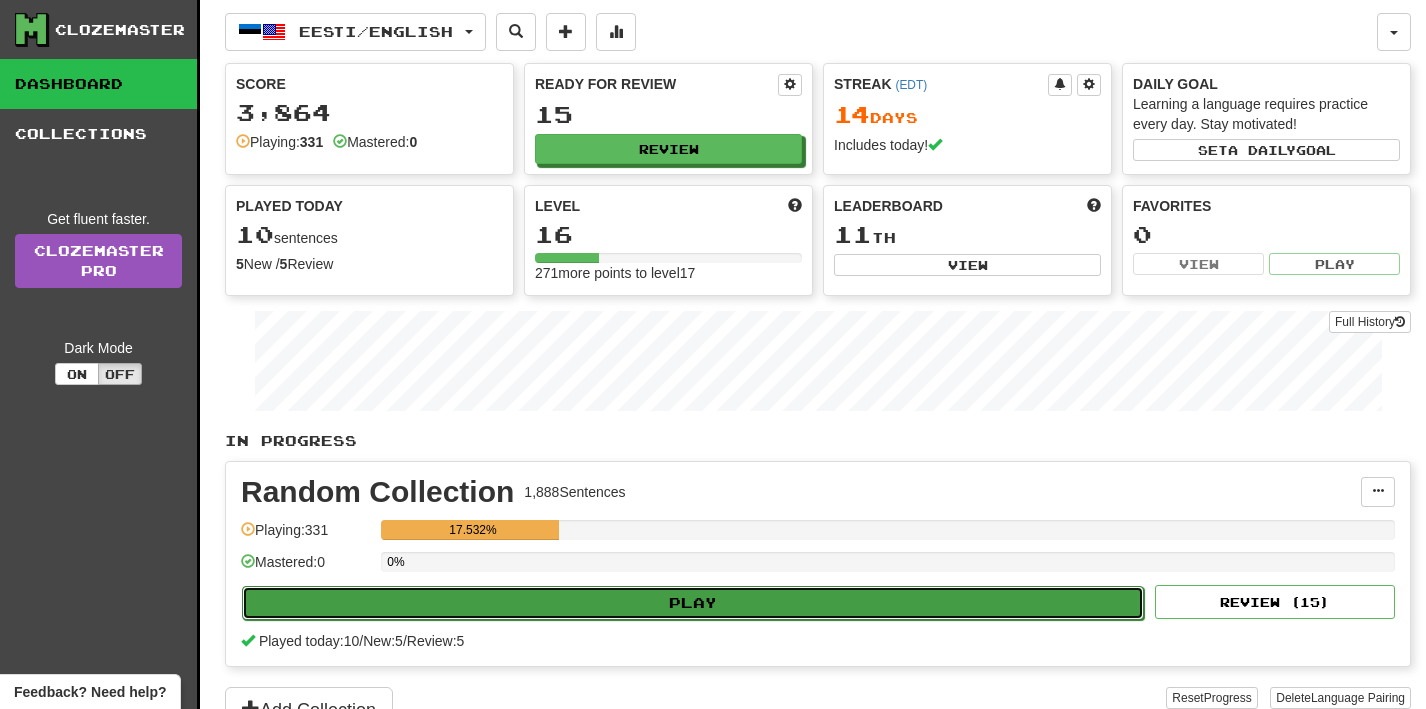 click on "Play" at bounding box center [693, 603] 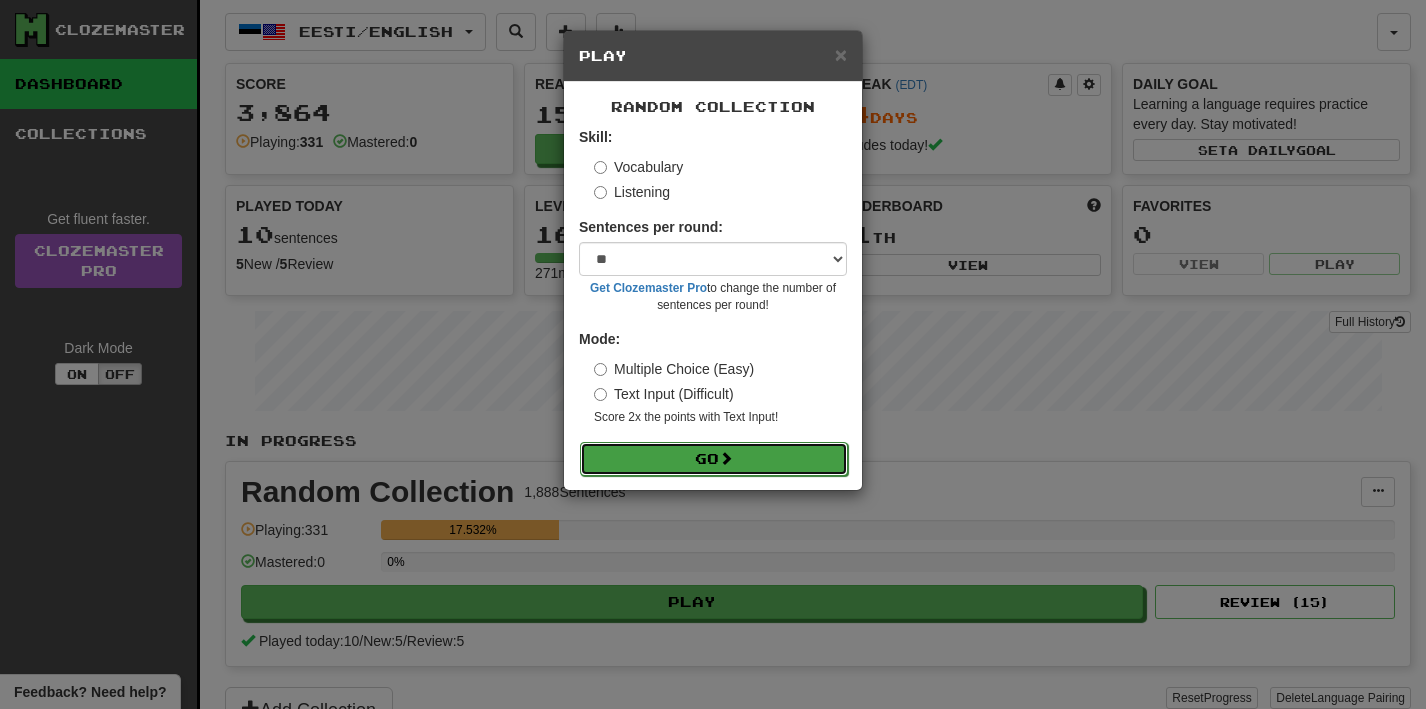 click on "Go" at bounding box center [714, 459] 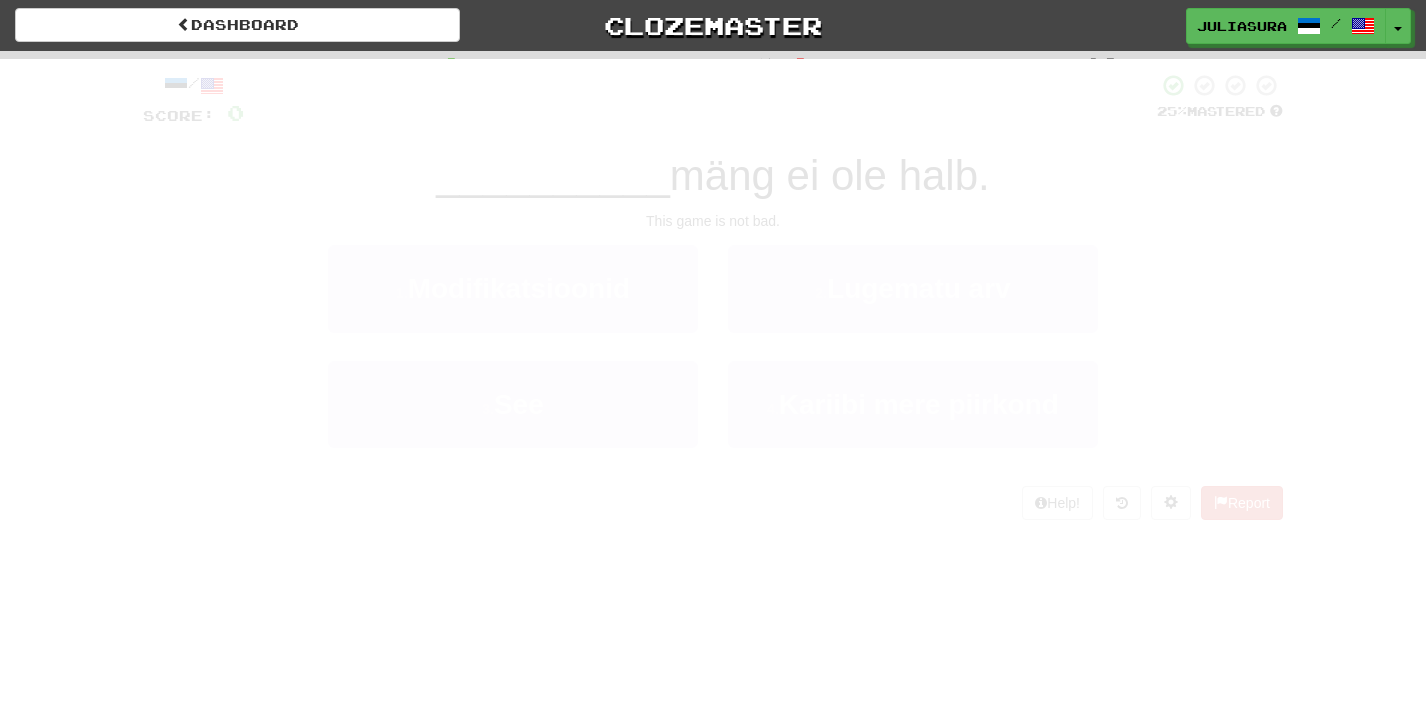 scroll, scrollTop: 0, scrollLeft: 0, axis: both 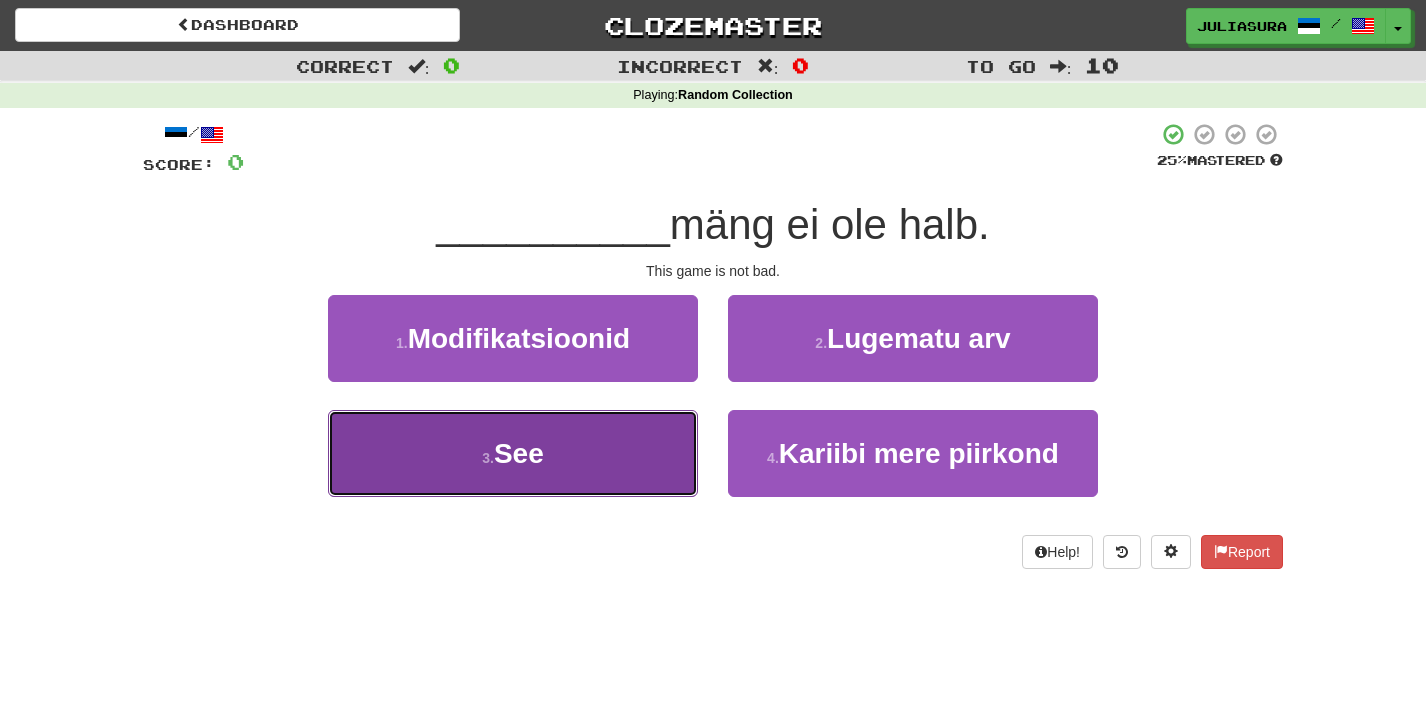 click on "3 .  See" at bounding box center (513, 453) 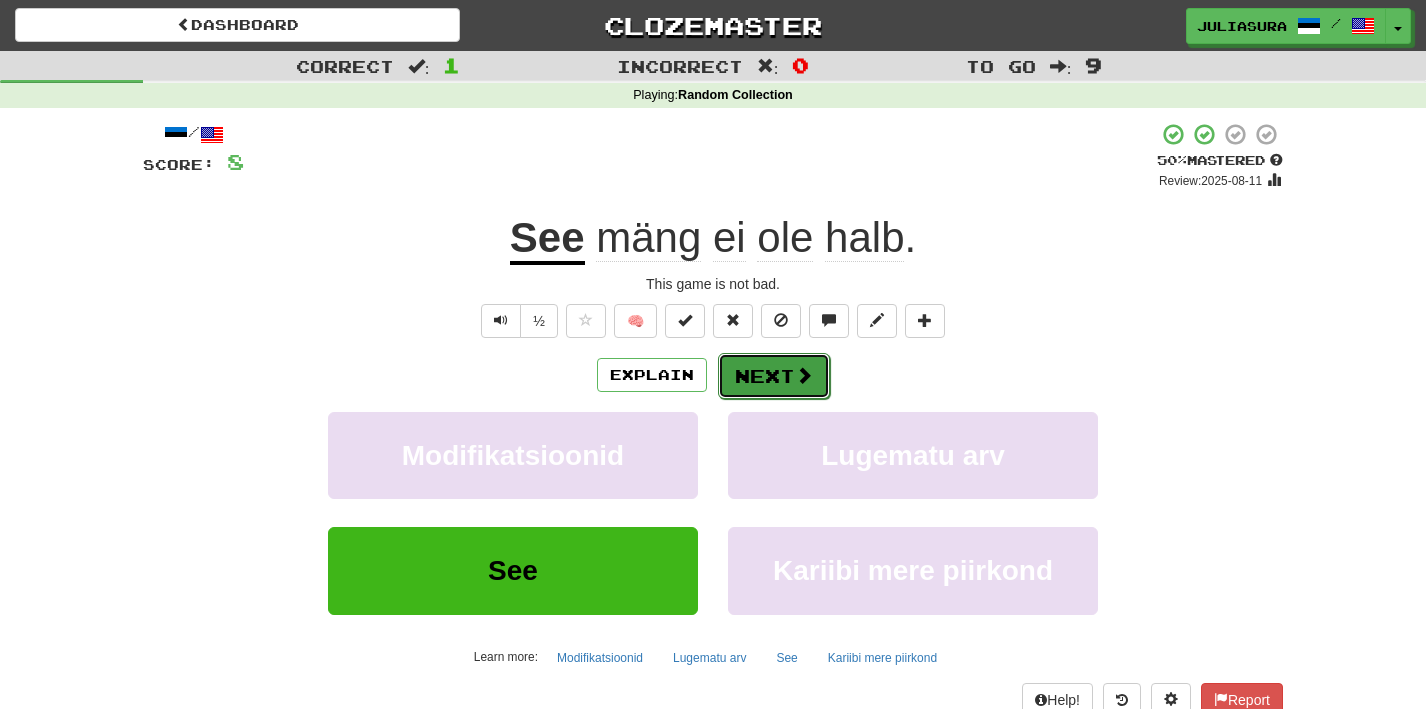click on "Next" at bounding box center [774, 376] 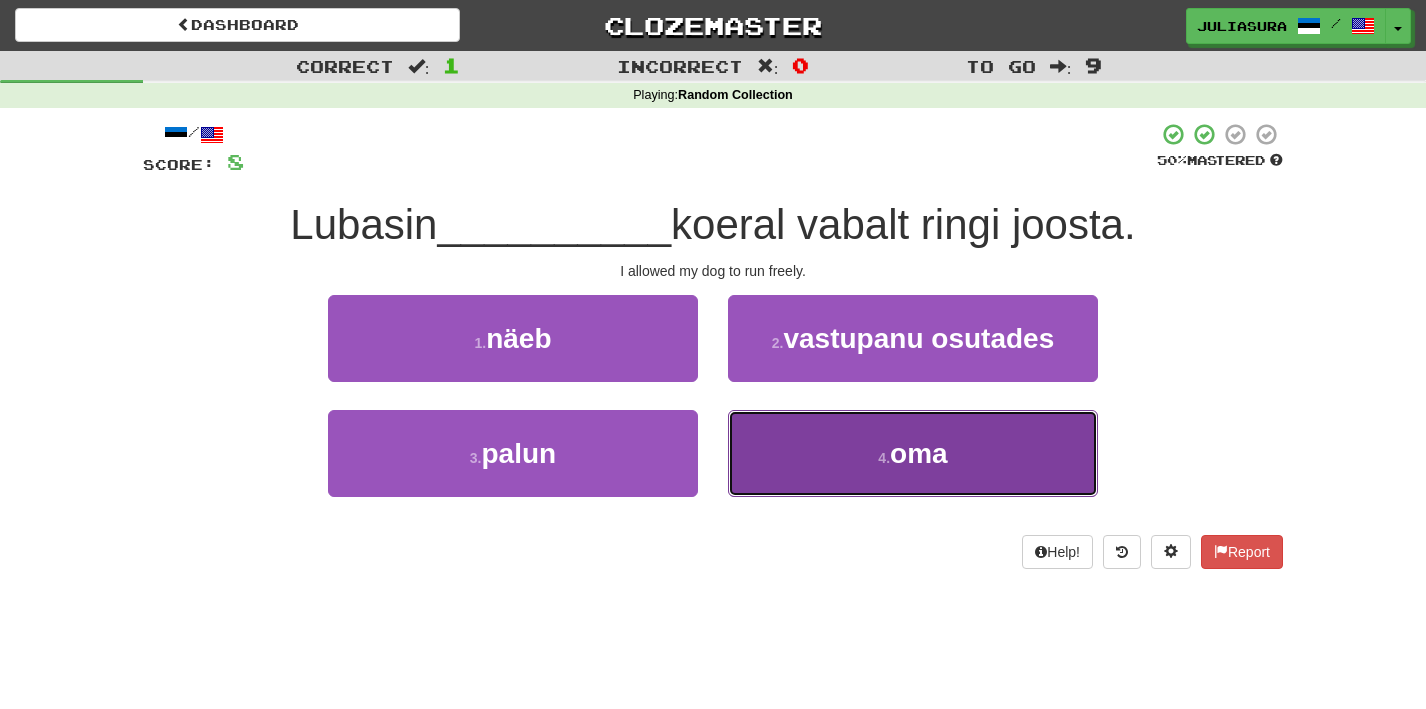 click on "oma" at bounding box center [919, 453] 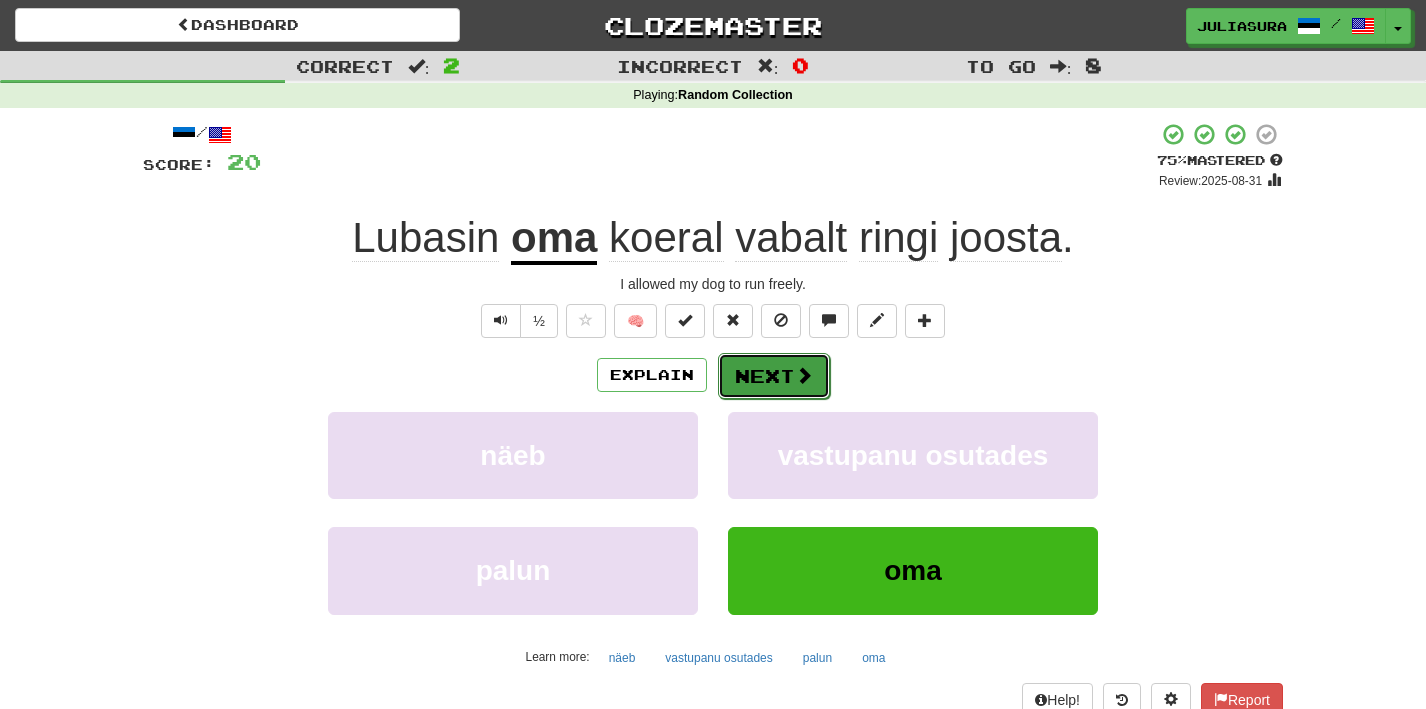 click on "Next" at bounding box center (774, 376) 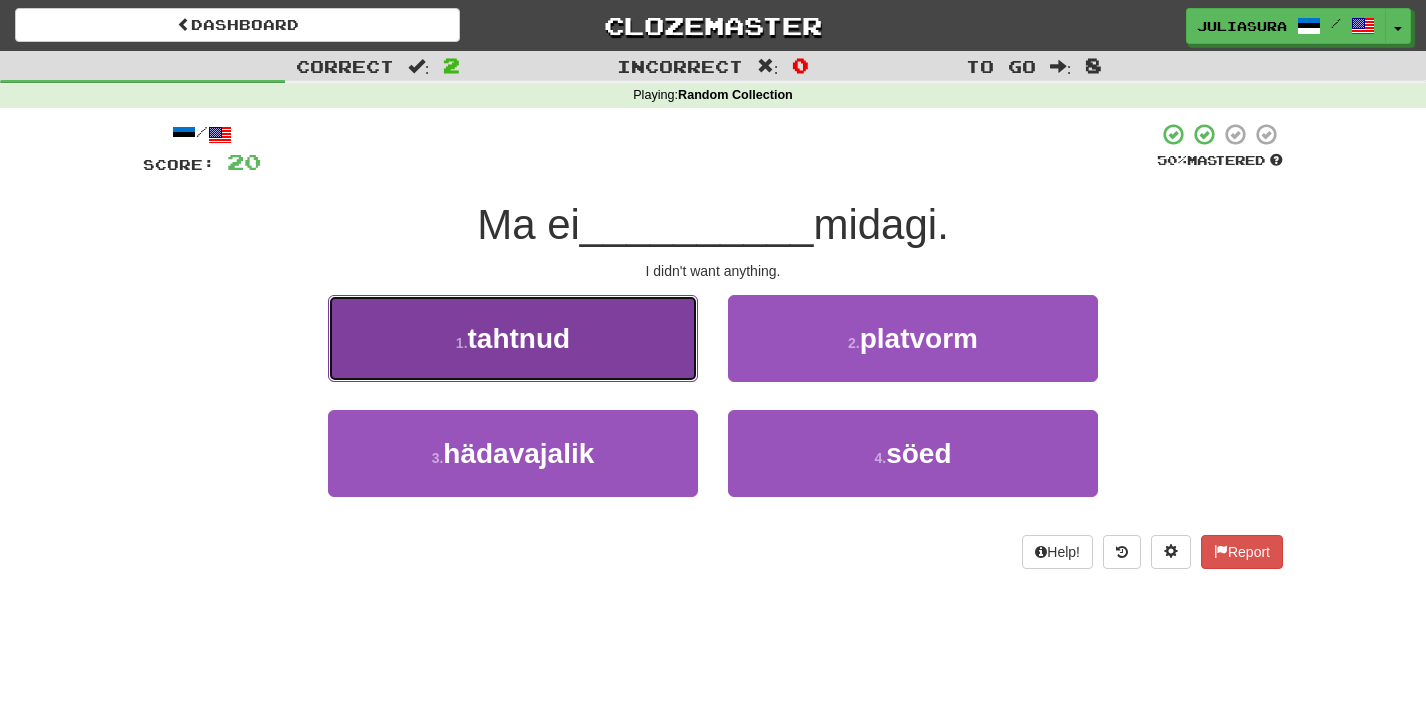 click on "1 .  tahtnud" at bounding box center [513, 338] 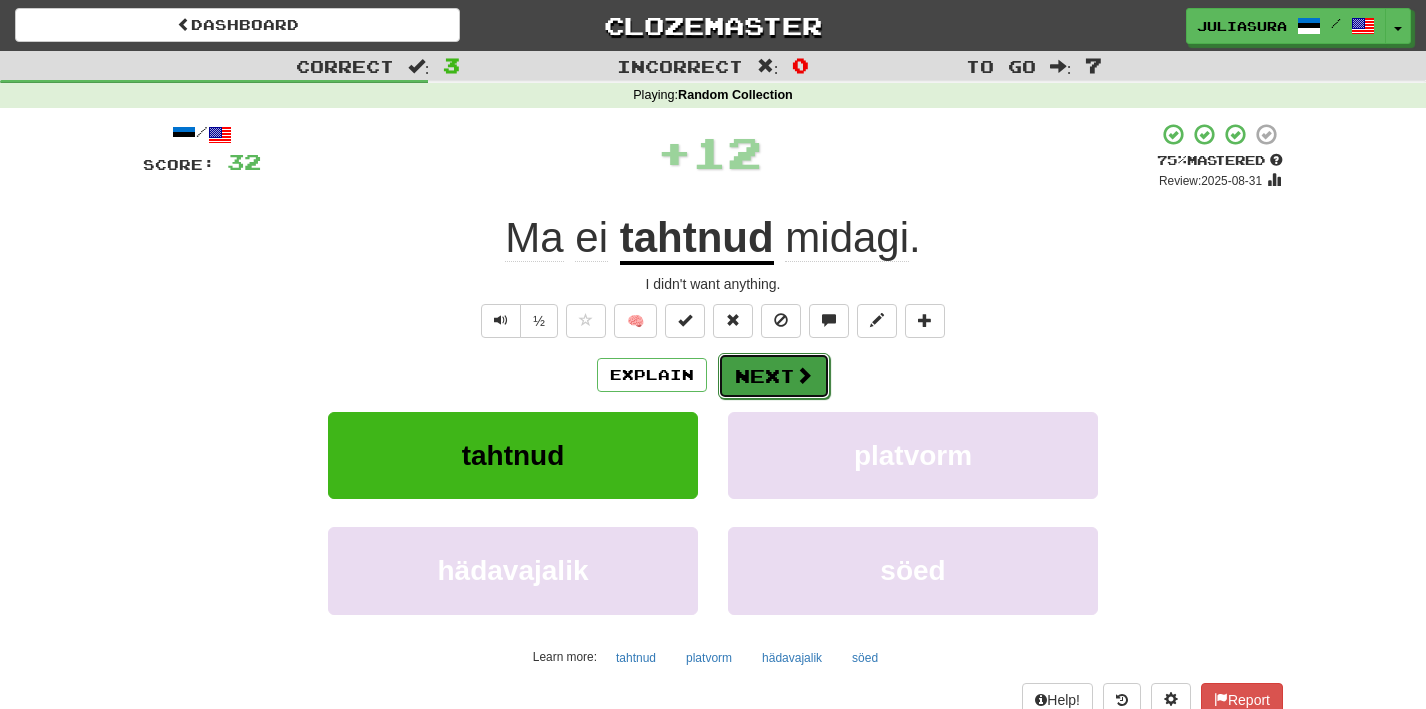 click on "Next" at bounding box center (774, 376) 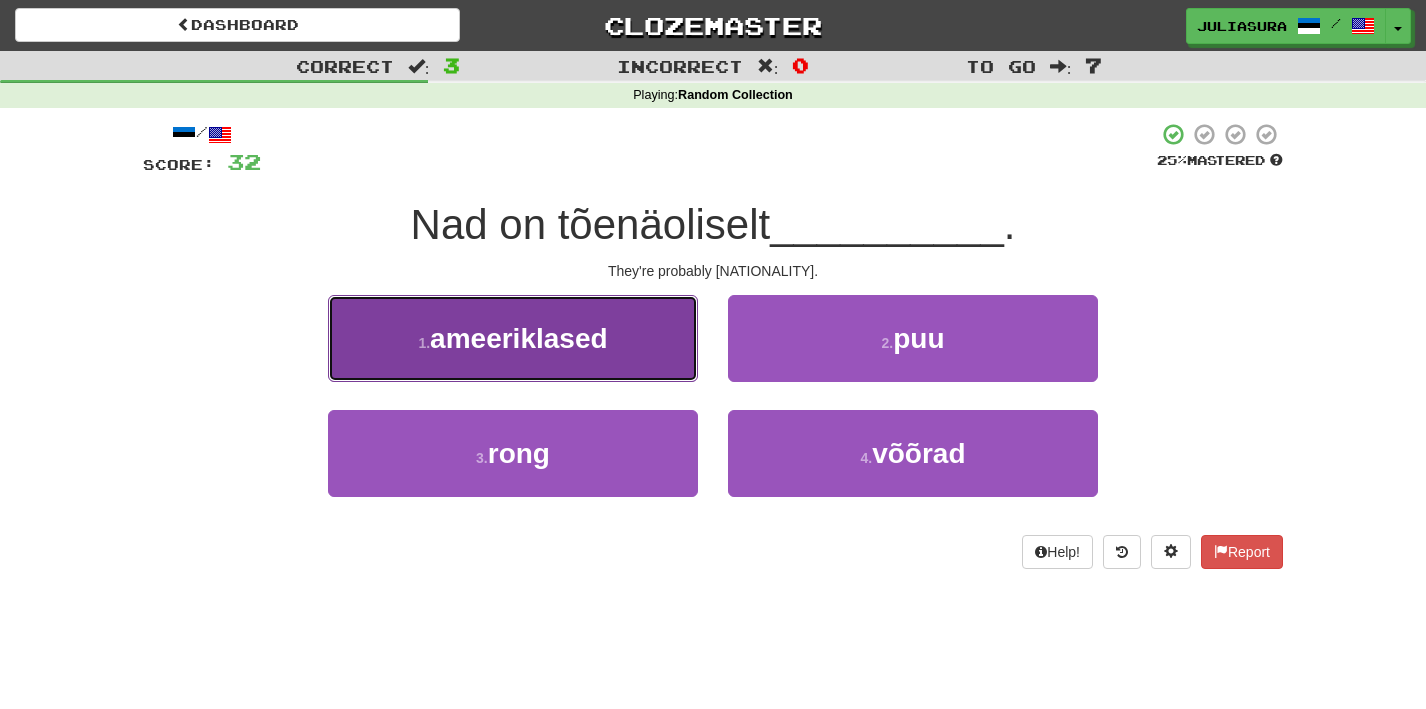 click on "1 .  ameeriklased" at bounding box center [513, 338] 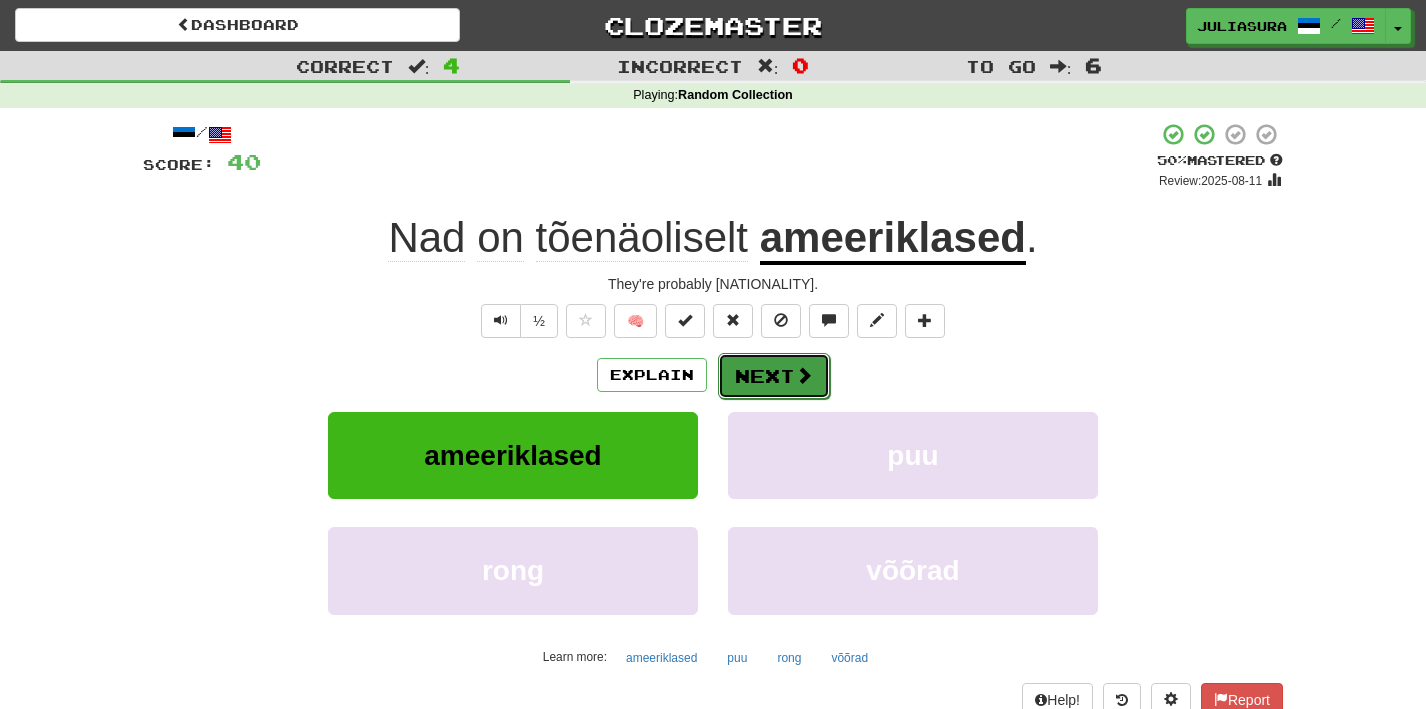 click on "Next" at bounding box center (774, 376) 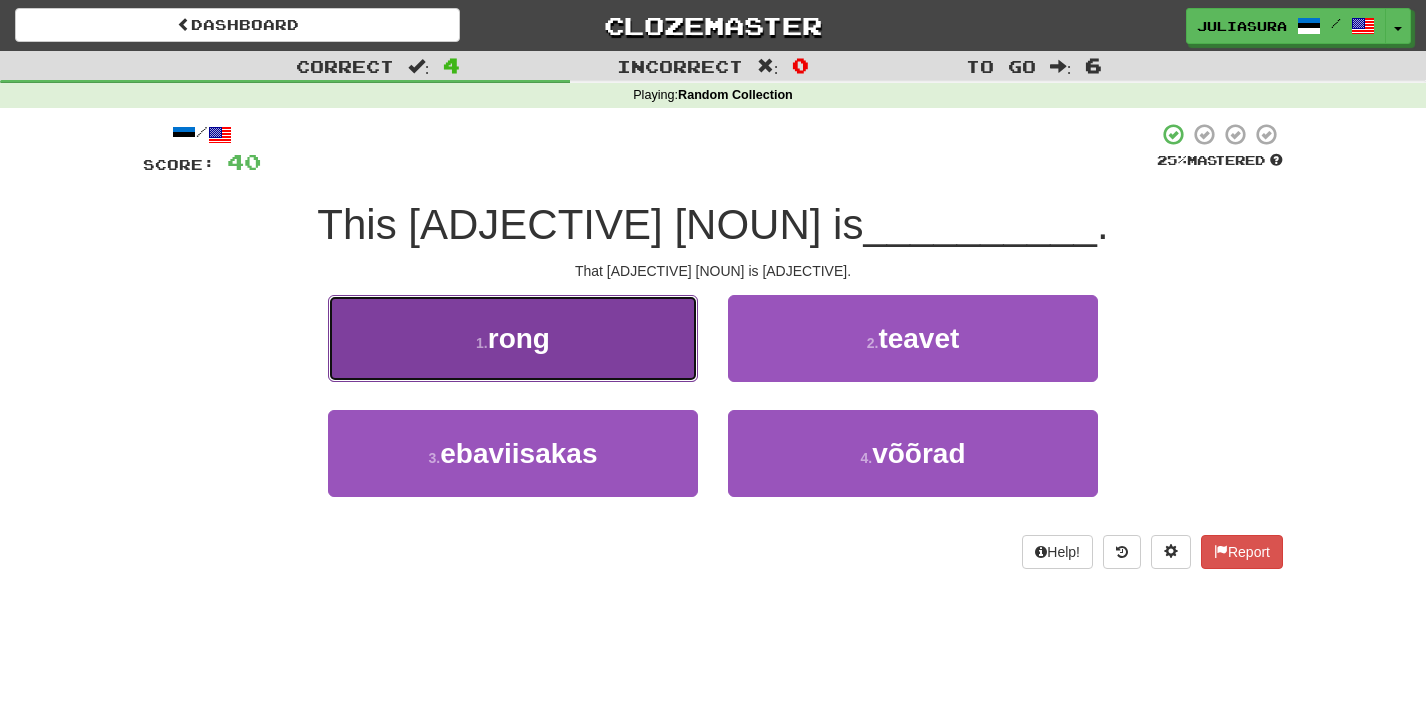 click on "1 .  rong" at bounding box center (513, 338) 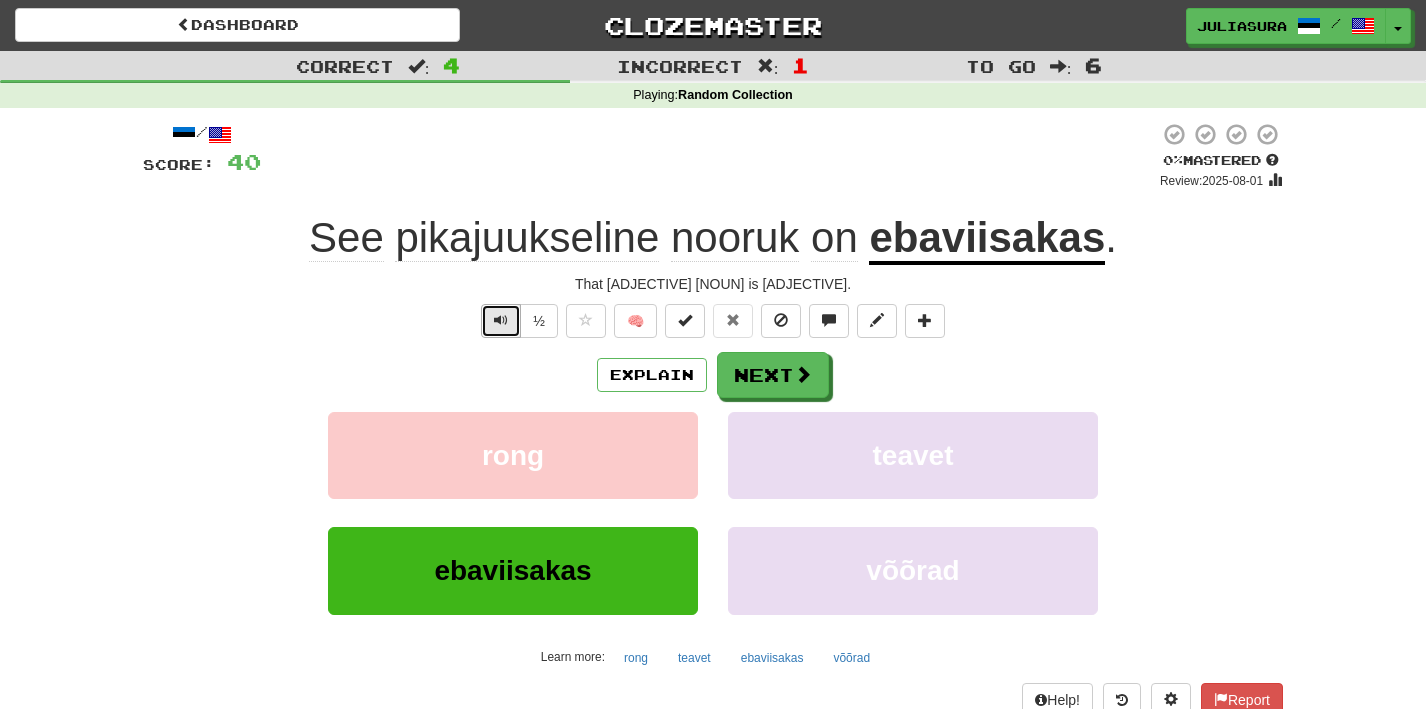 click at bounding box center (501, 321) 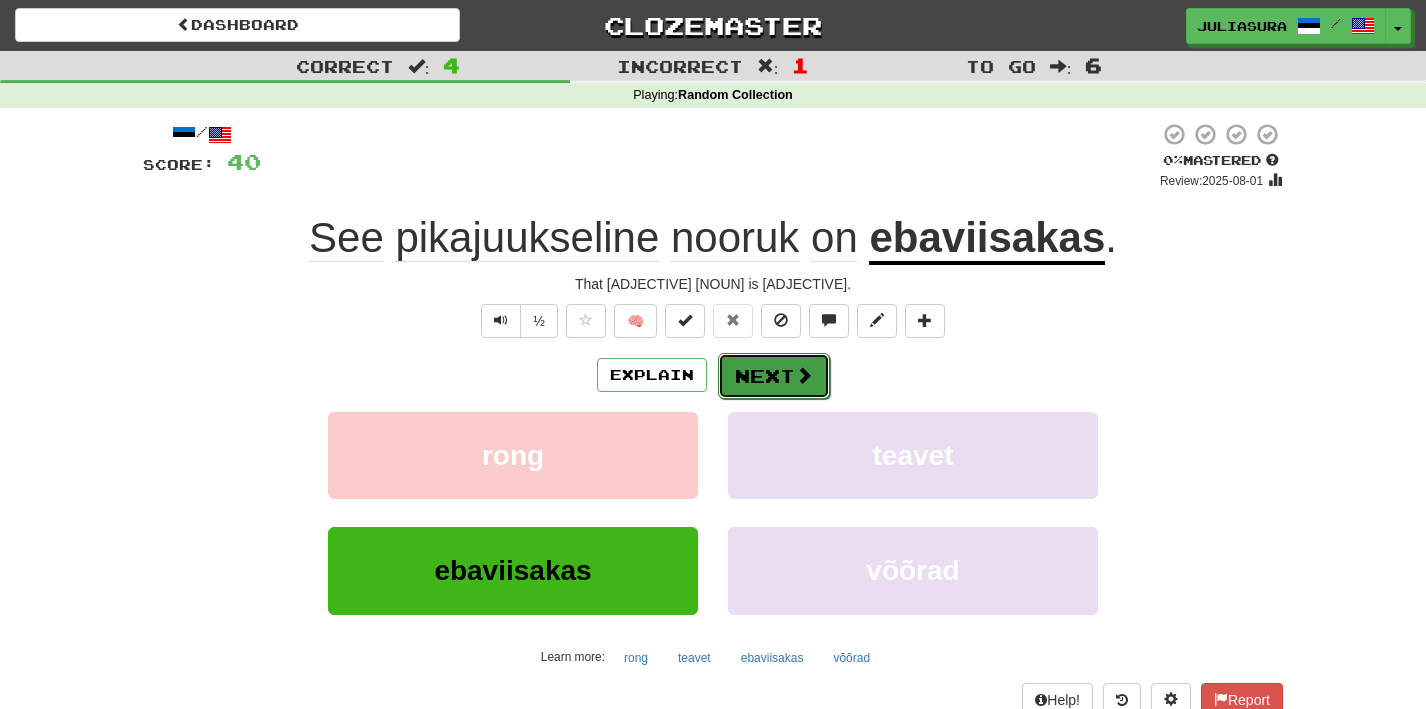 click on "Next" at bounding box center [774, 376] 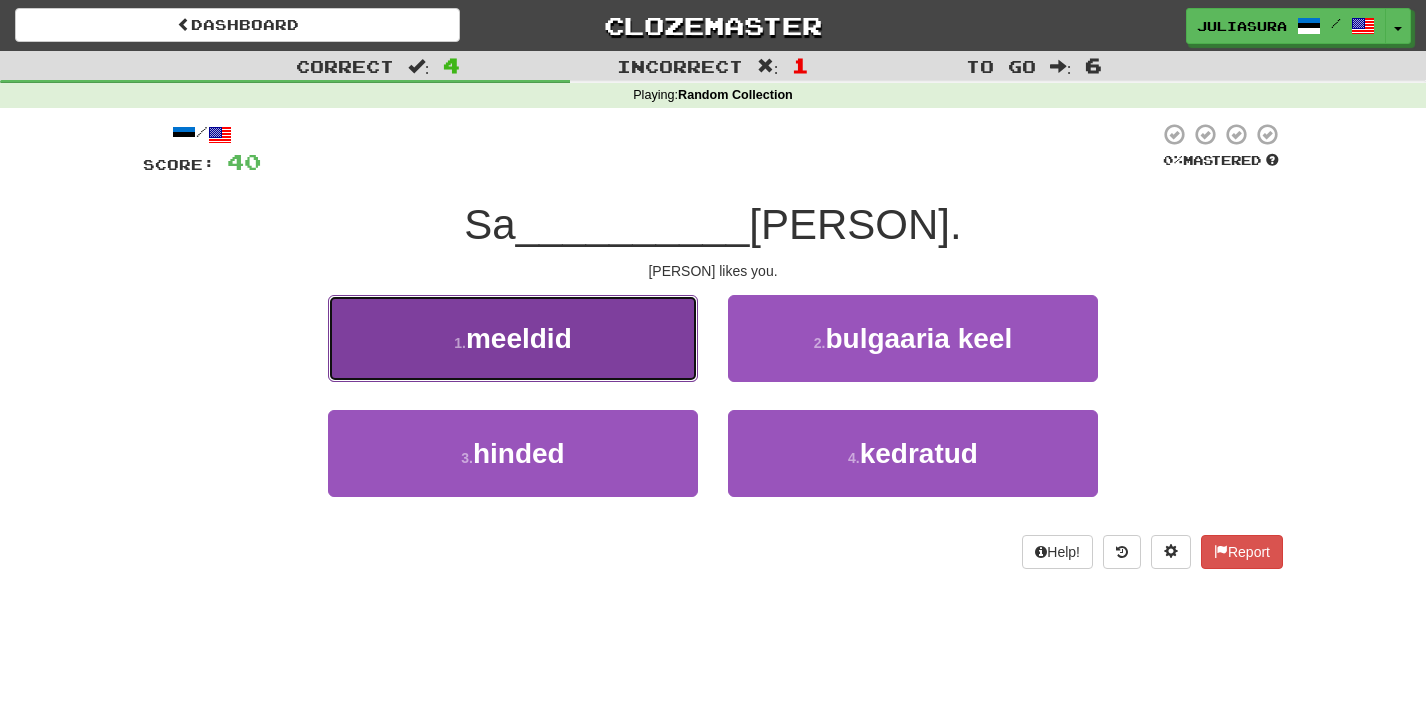 click on "1 .  meeldid" at bounding box center [513, 338] 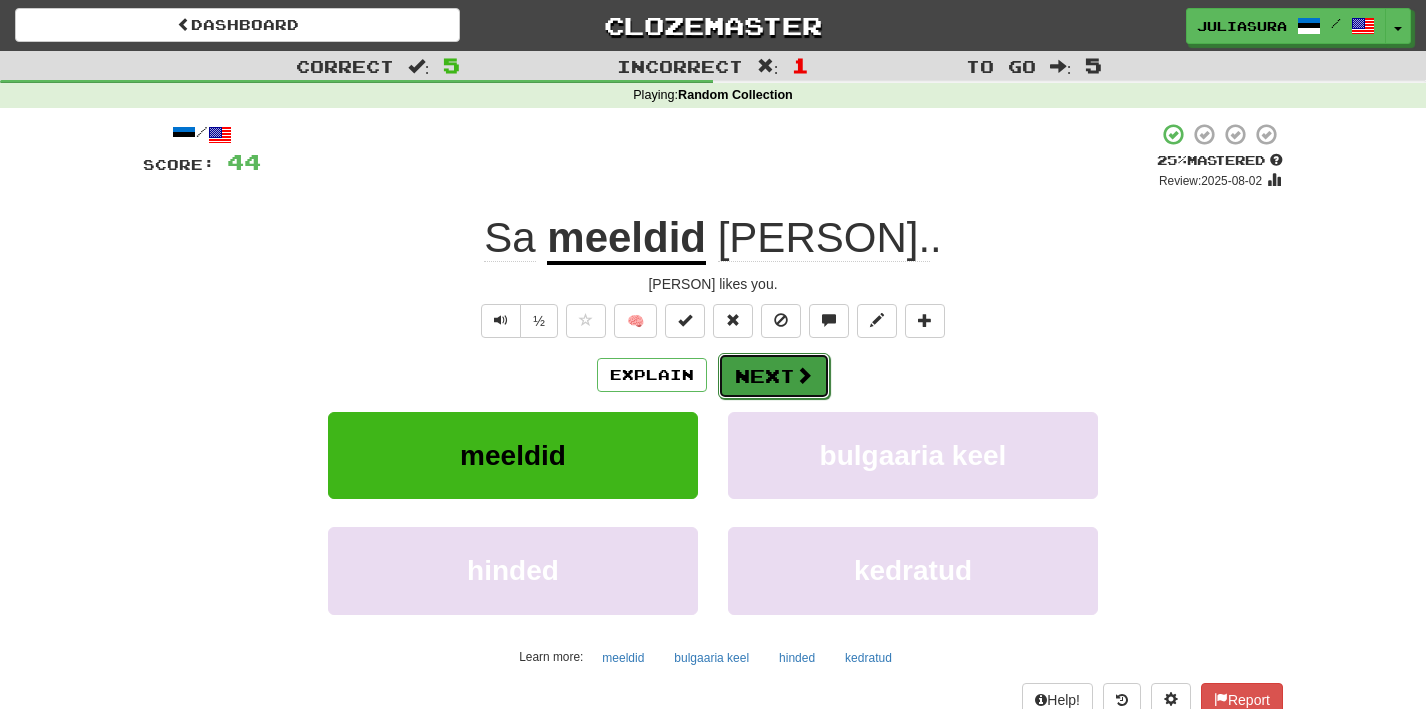 click on "Next" at bounding box center (774, 376) 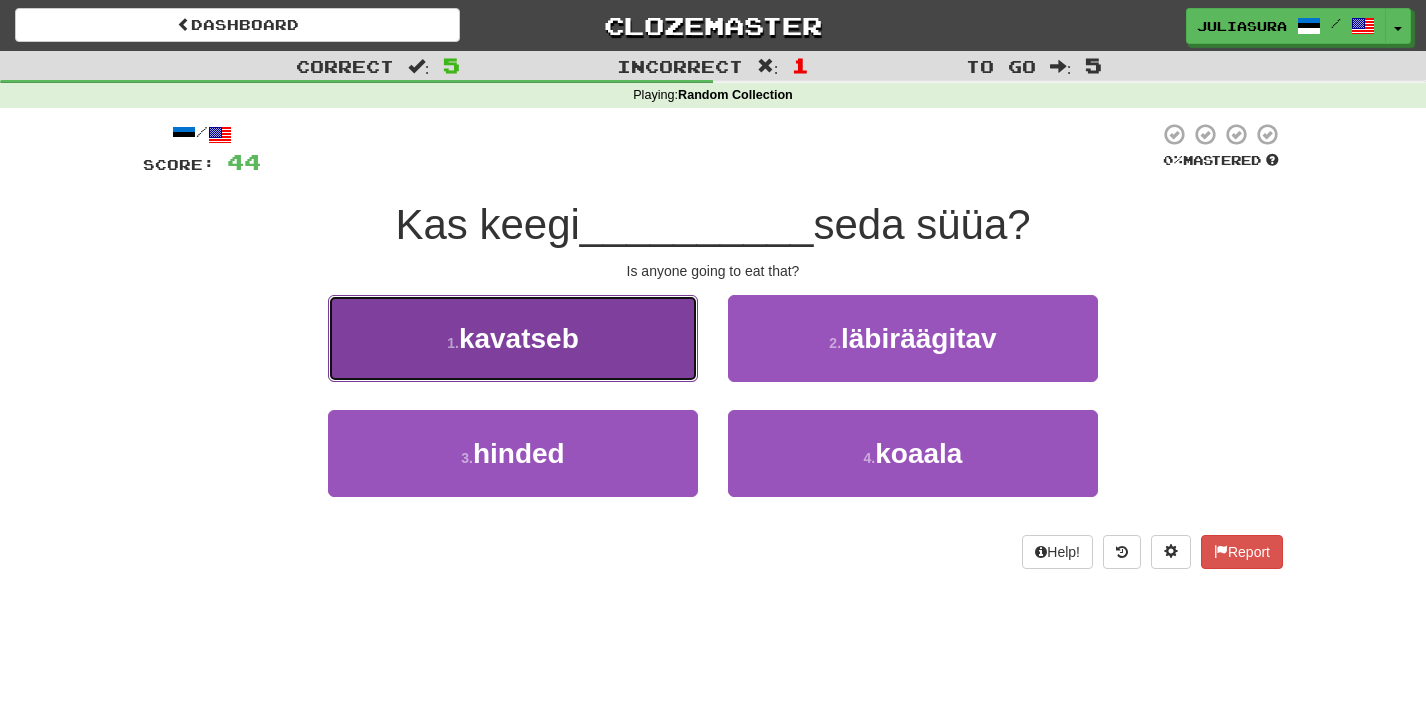 click on "1 .  kavatseb" at bounding box center (513, 338) 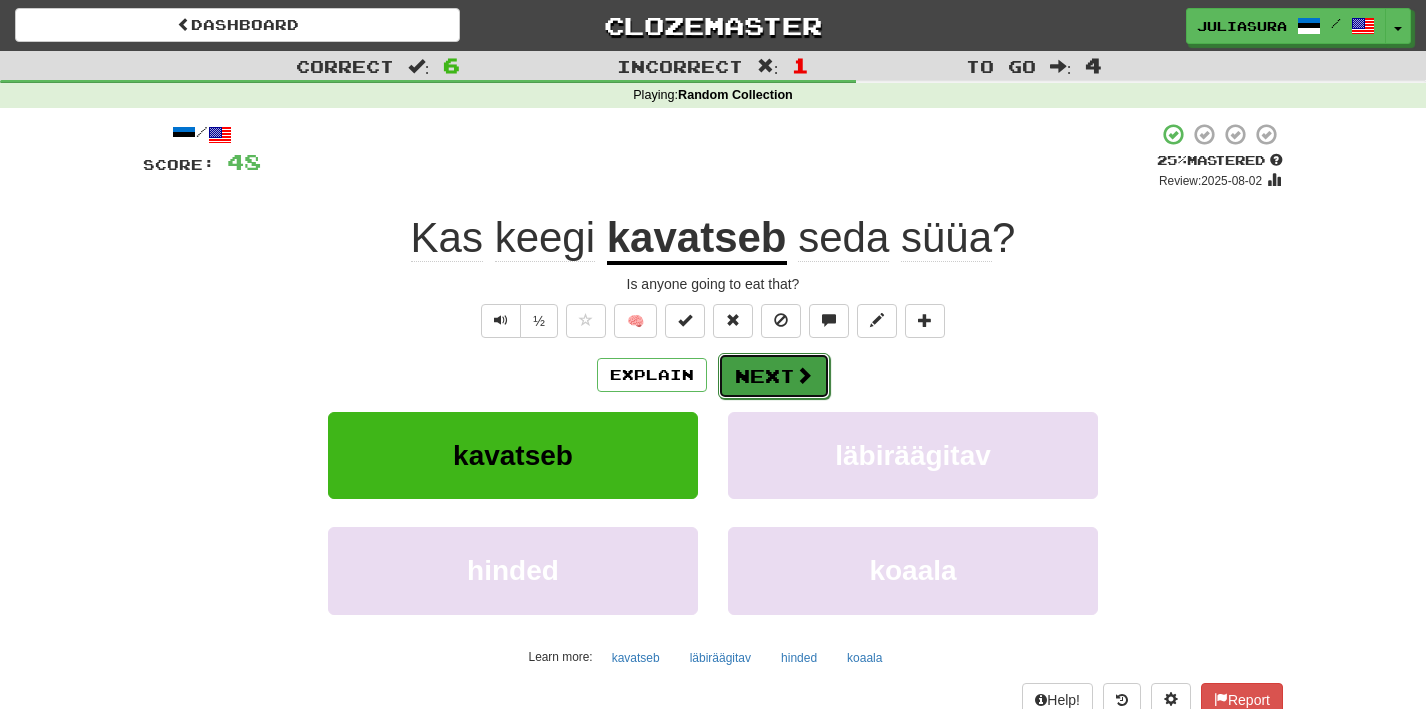 click on "Next" at bounding box center [774, 376] 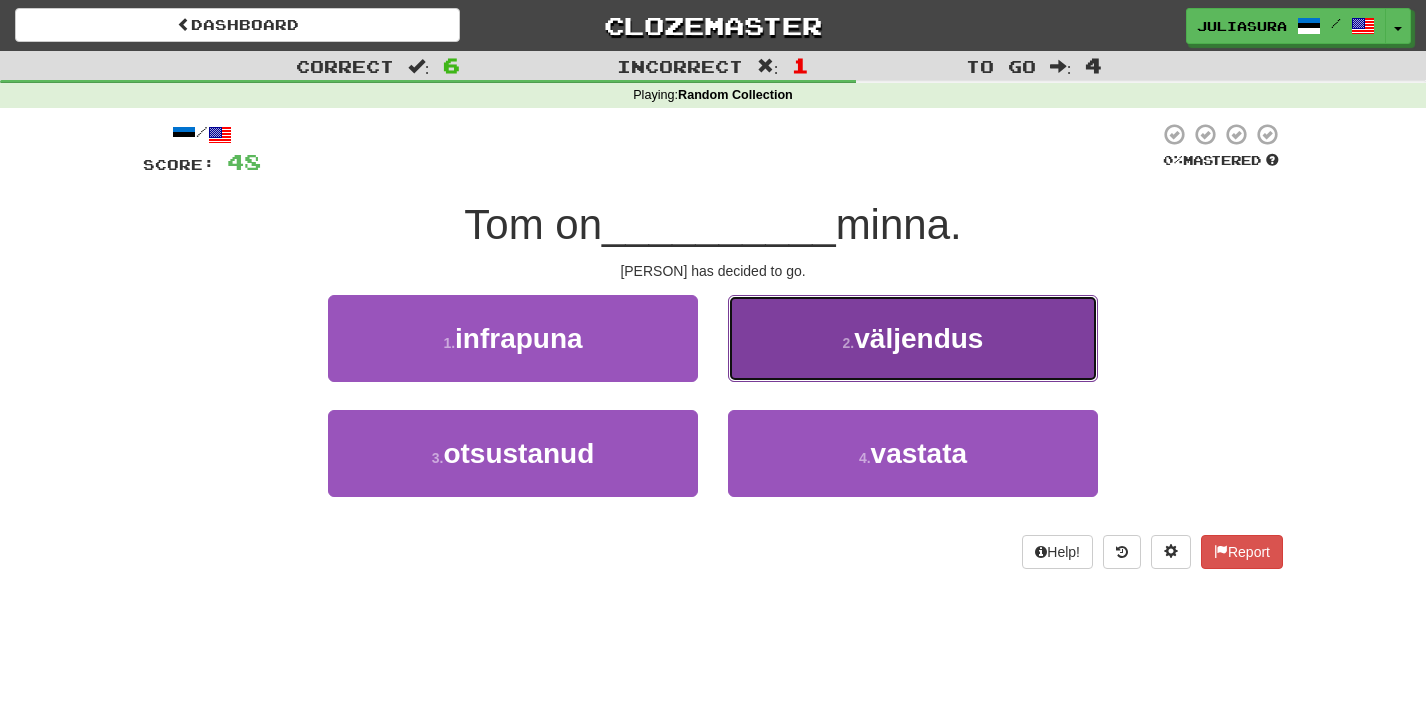 click on "väljendus" at bounding box center [918, 338] 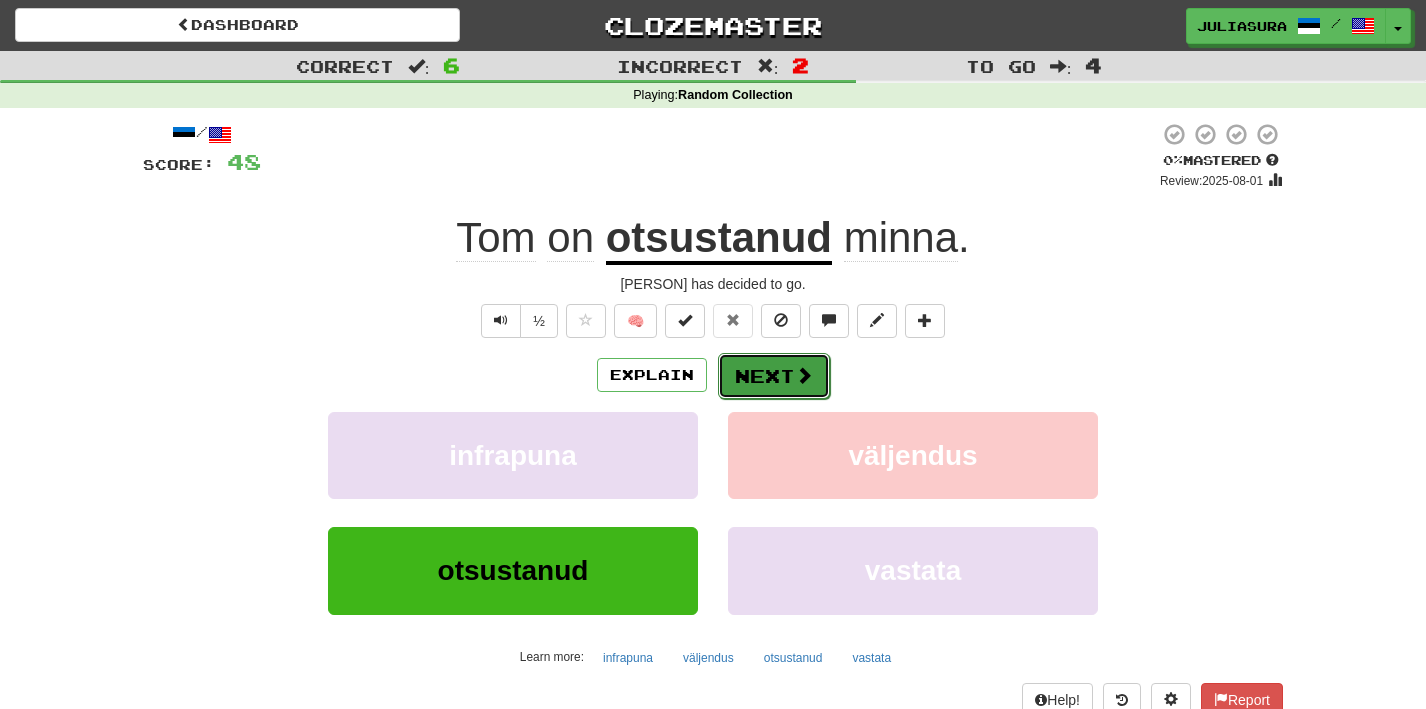 click on "Next" at bounding box center (774, 376) 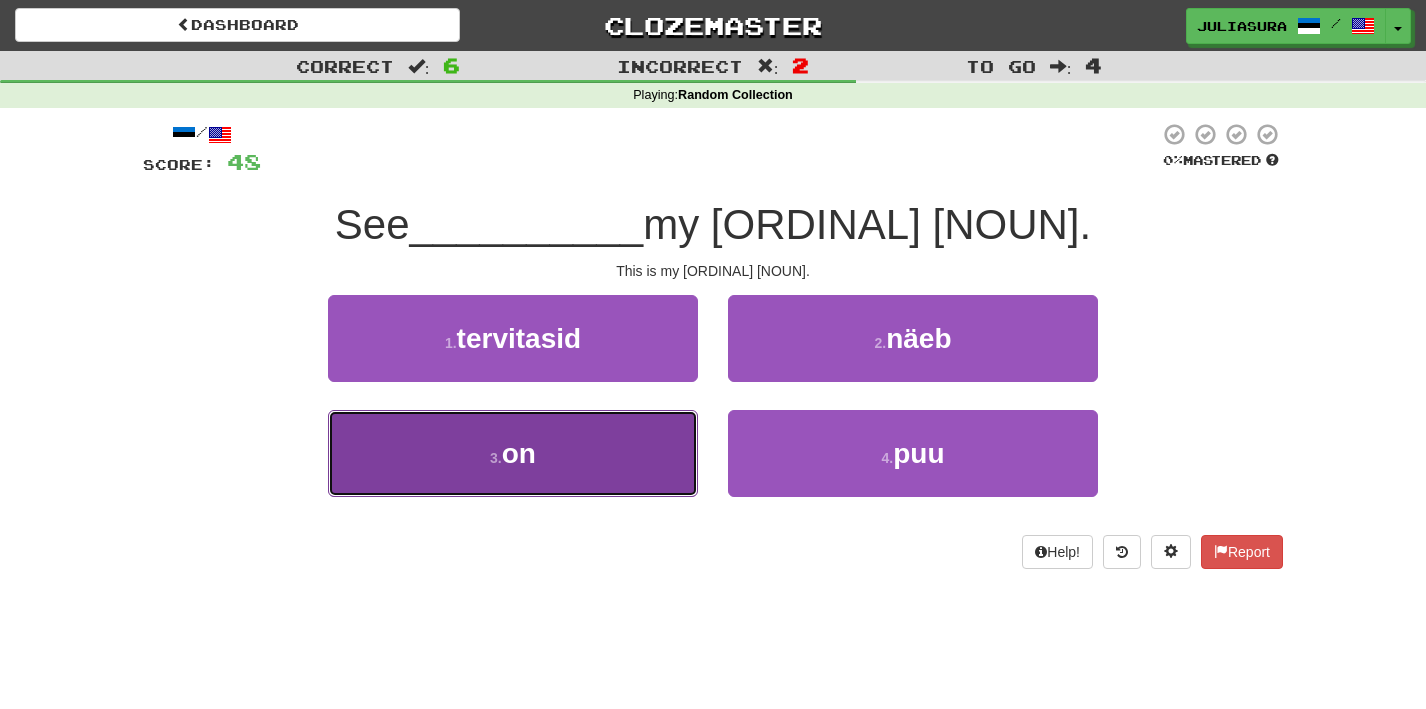click on "3 .  on" at bounding box center (513, 453) 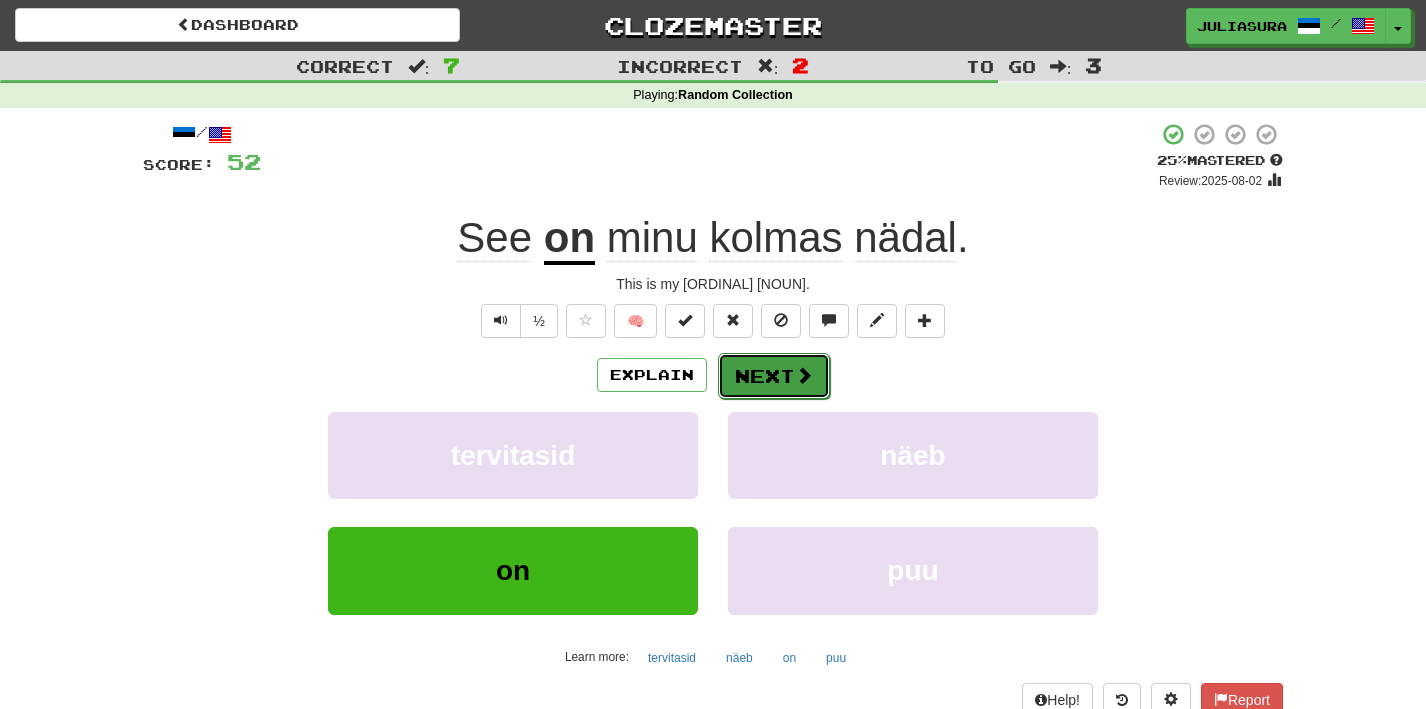 click on "Next" at bounding box center [774, 376] 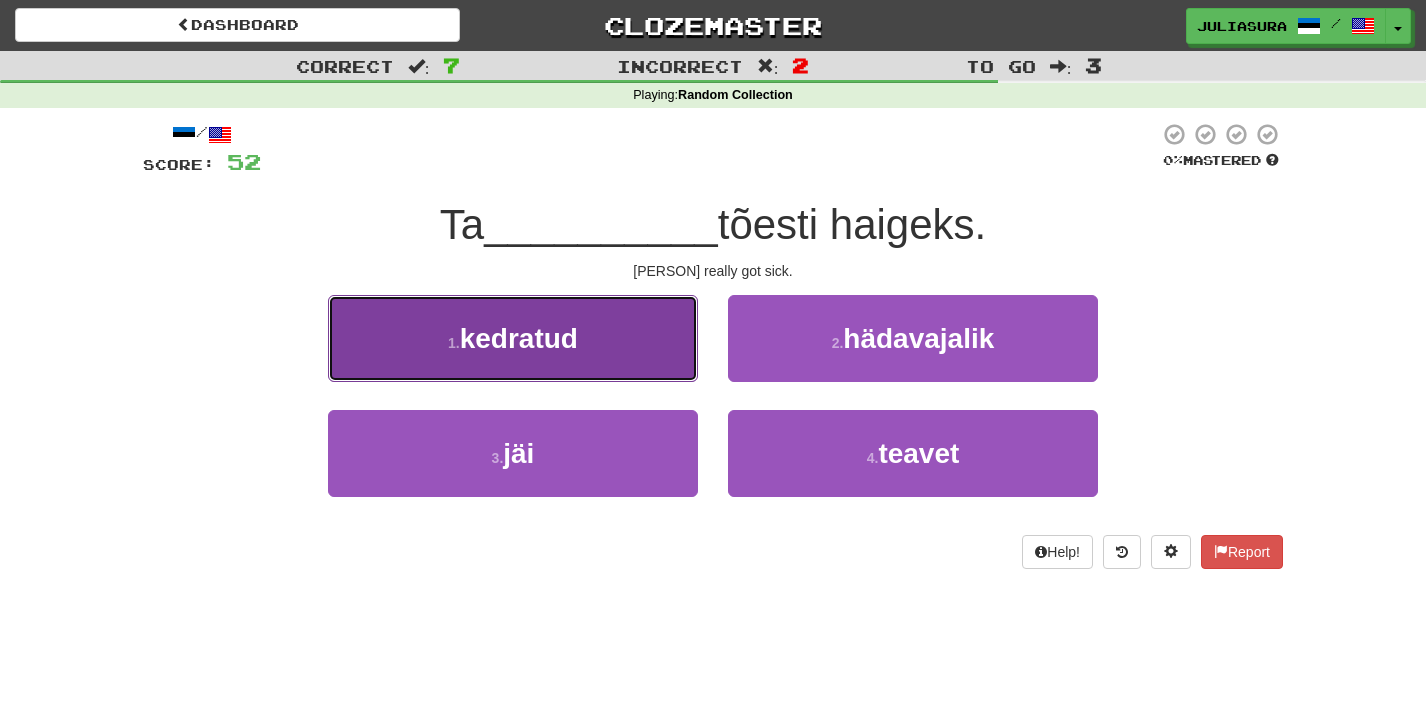 click on "1 .  kedratud" at bounding box center [513, 338] 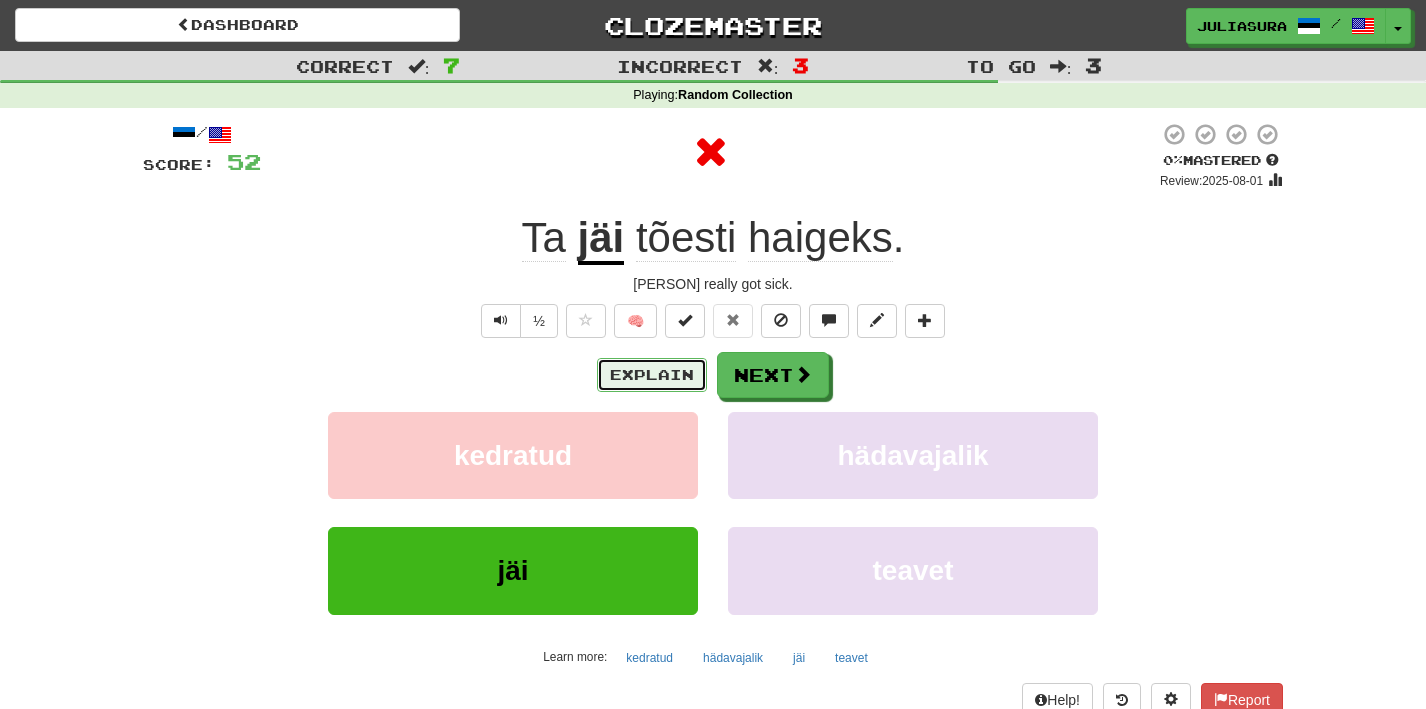 click on "Explain" at bounding box center (652, 375) 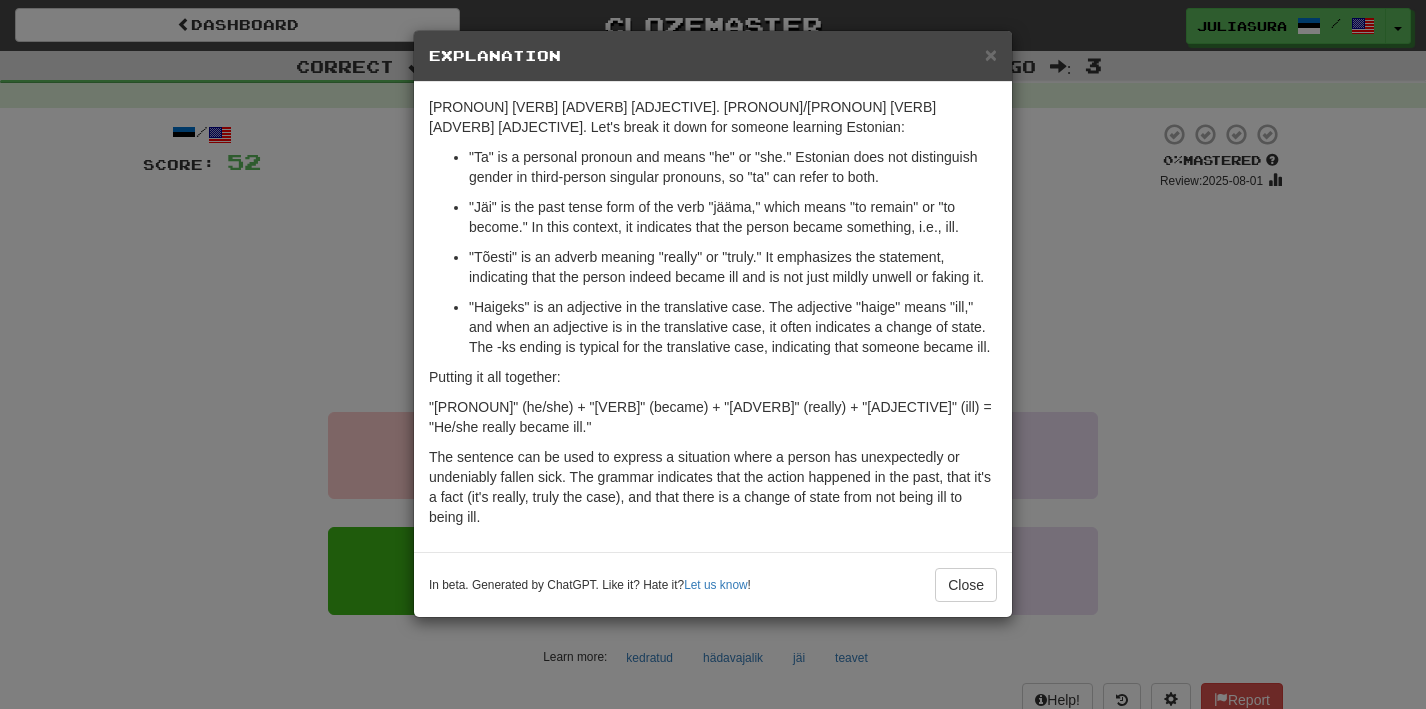click on "× Explanation" at bounding box center (713, 56) 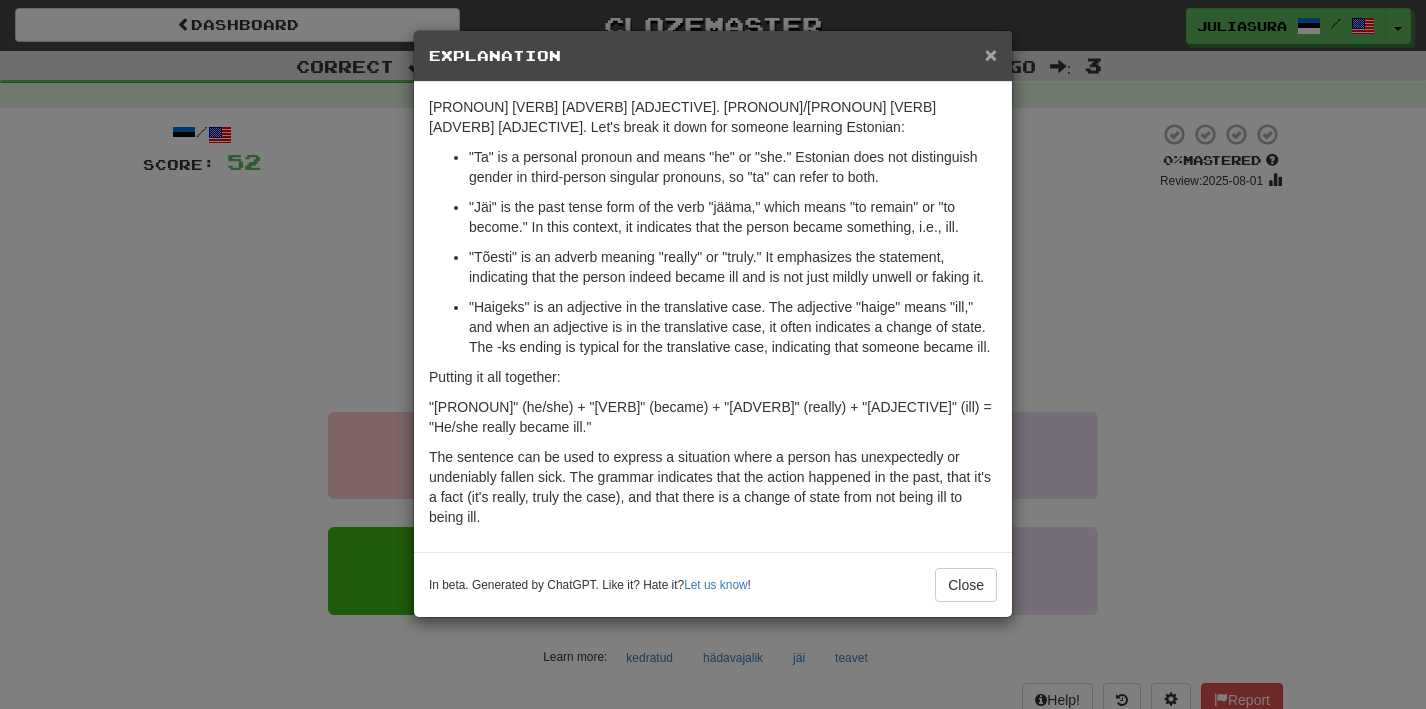 click on "×" at bounding box center [991, 54] 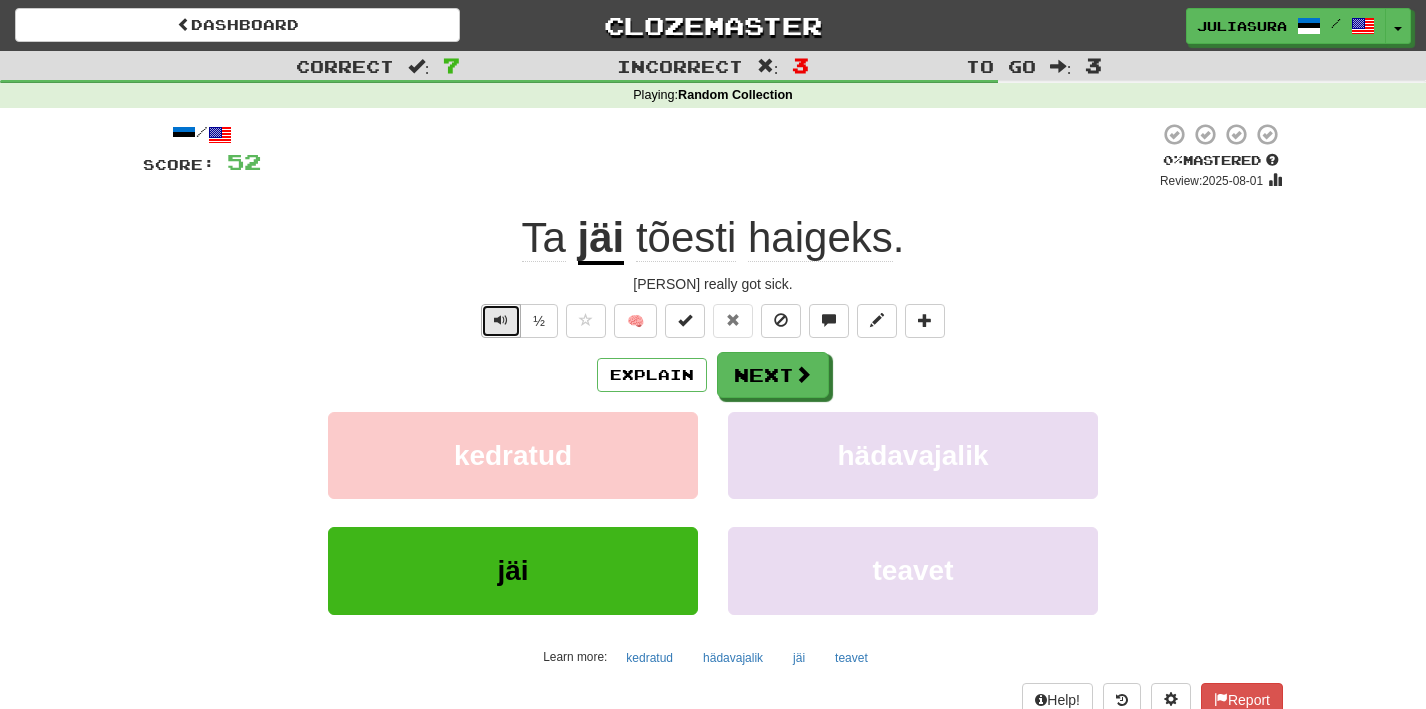 click at bounding box center (501, 320) 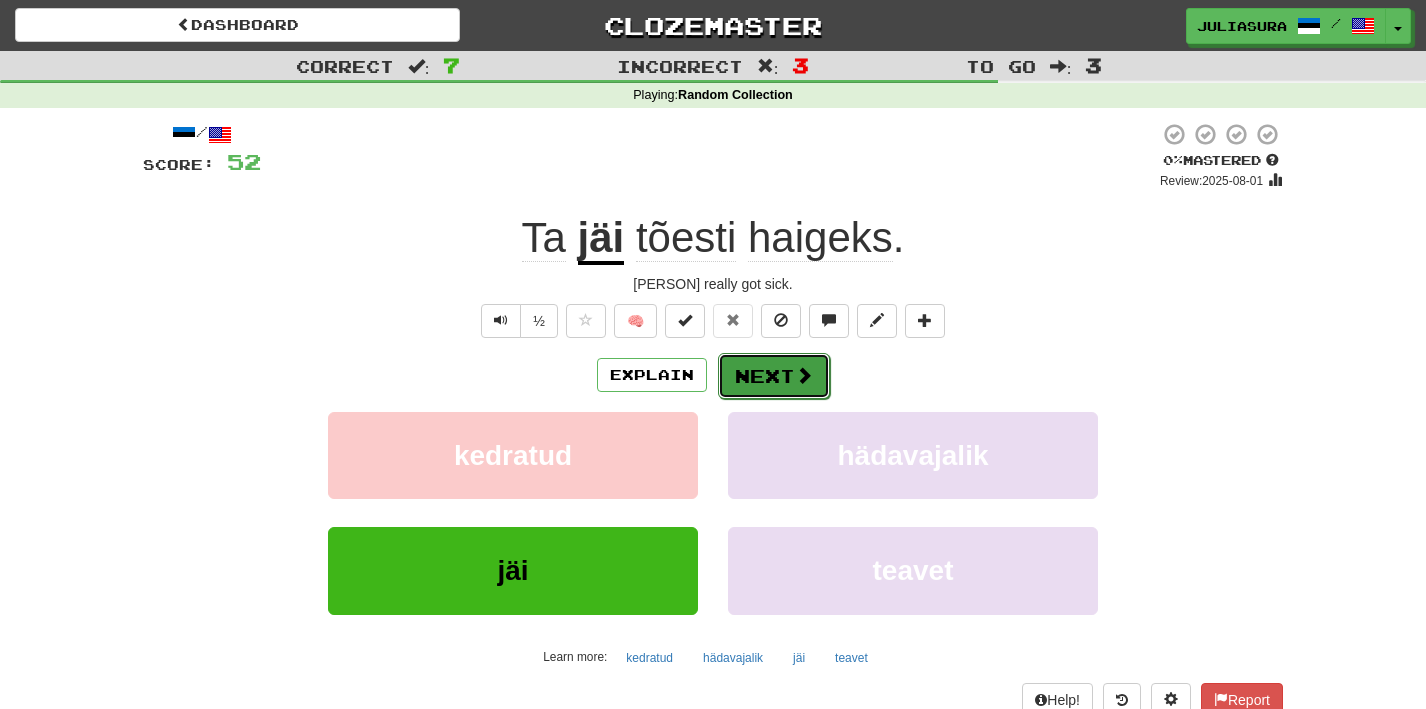 click on "Next" at bounding box center [774, 376] 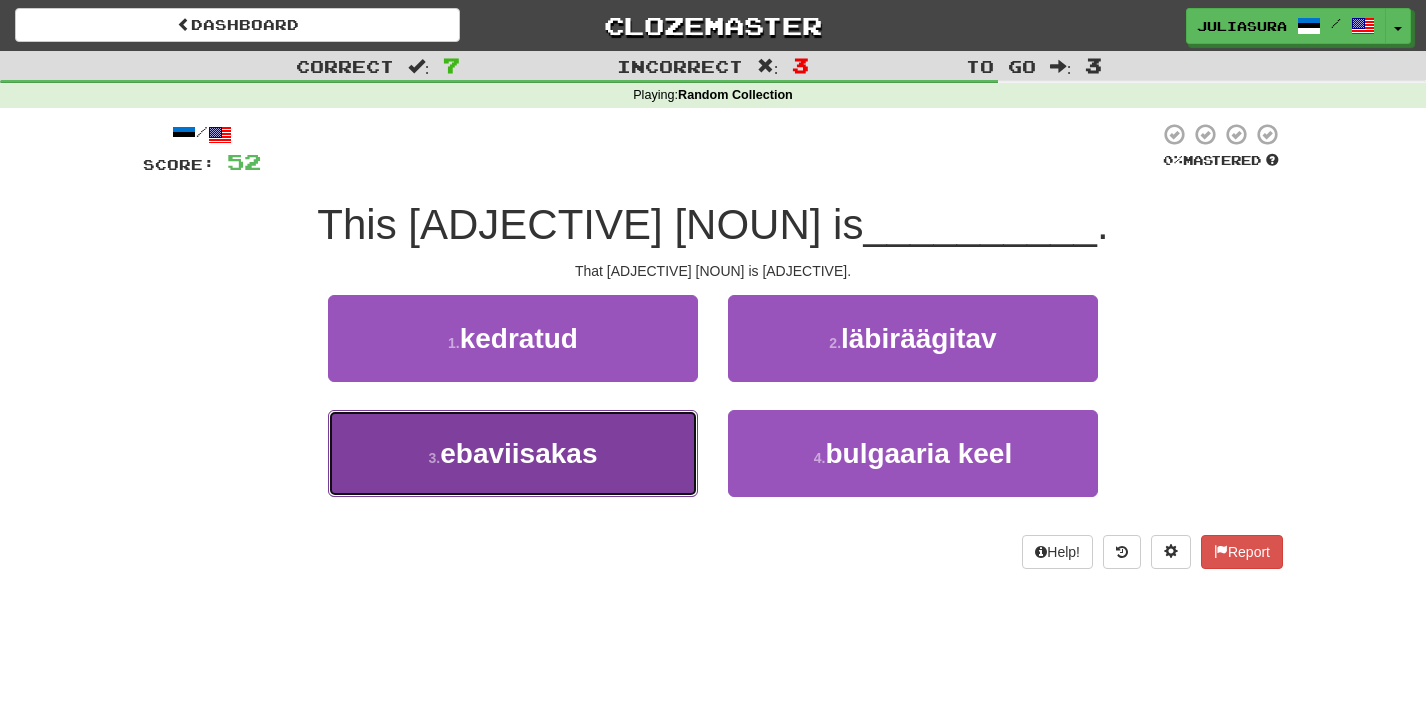 click on "3 .  ebaviisakas" at bounding box center (513, 453) 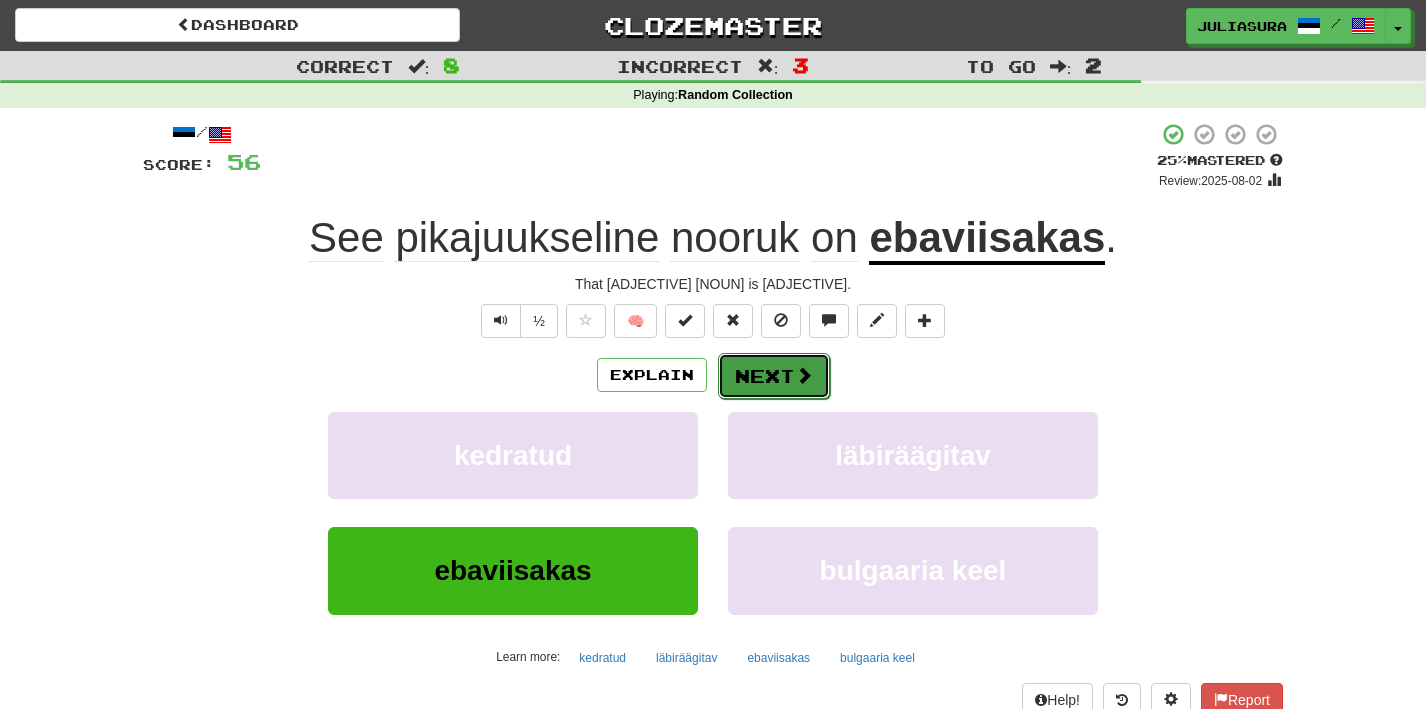 click at bounding box center [804, 375] 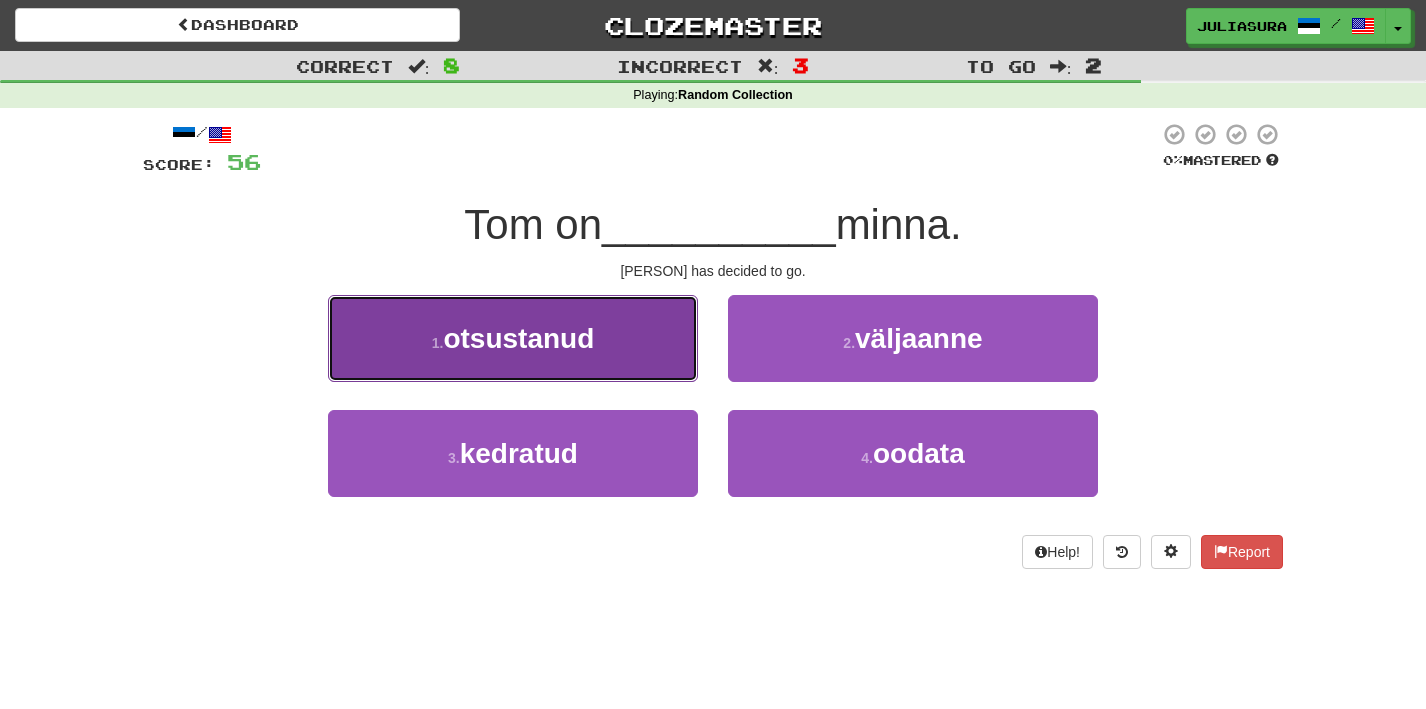 click on "otsustanud" at bounding box center (518, 338) 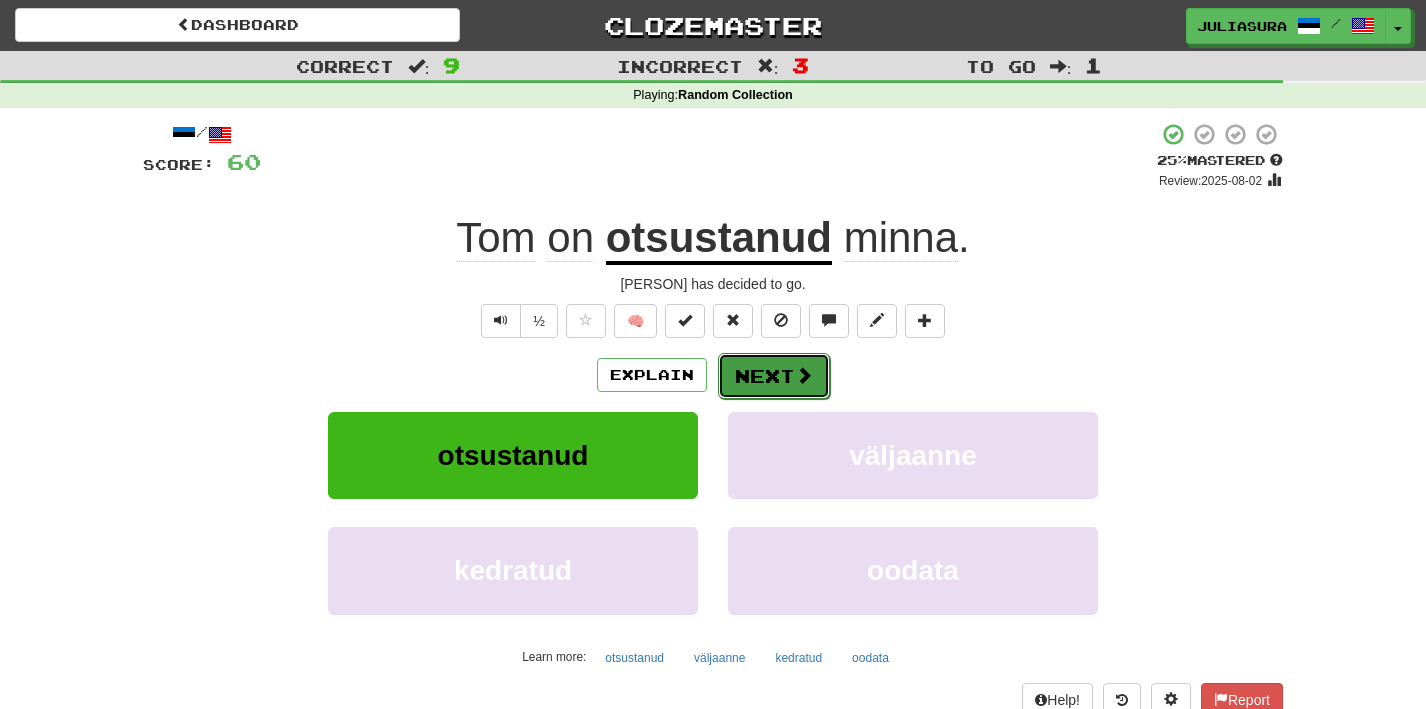 click on "Next" at bounding box center [774, 376] 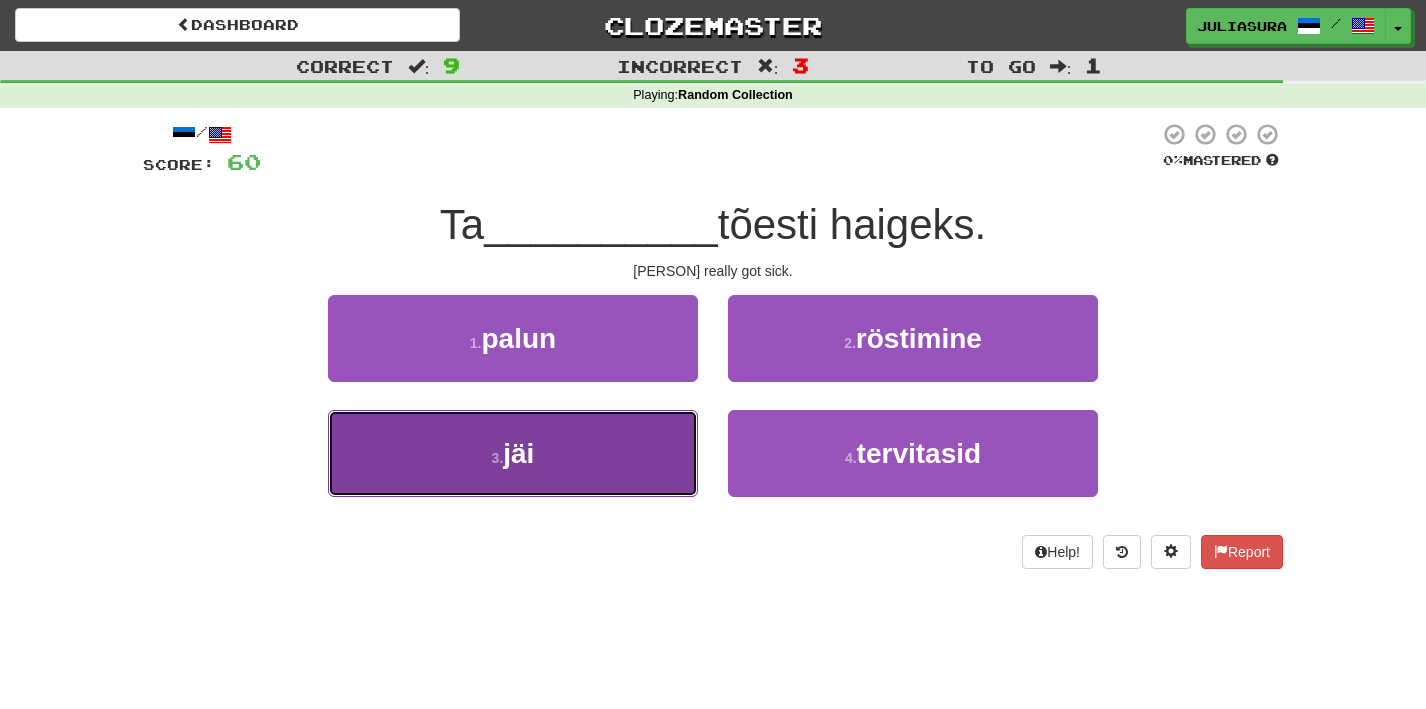 click on "3 .  jäi" at bounding box center [513, 453] 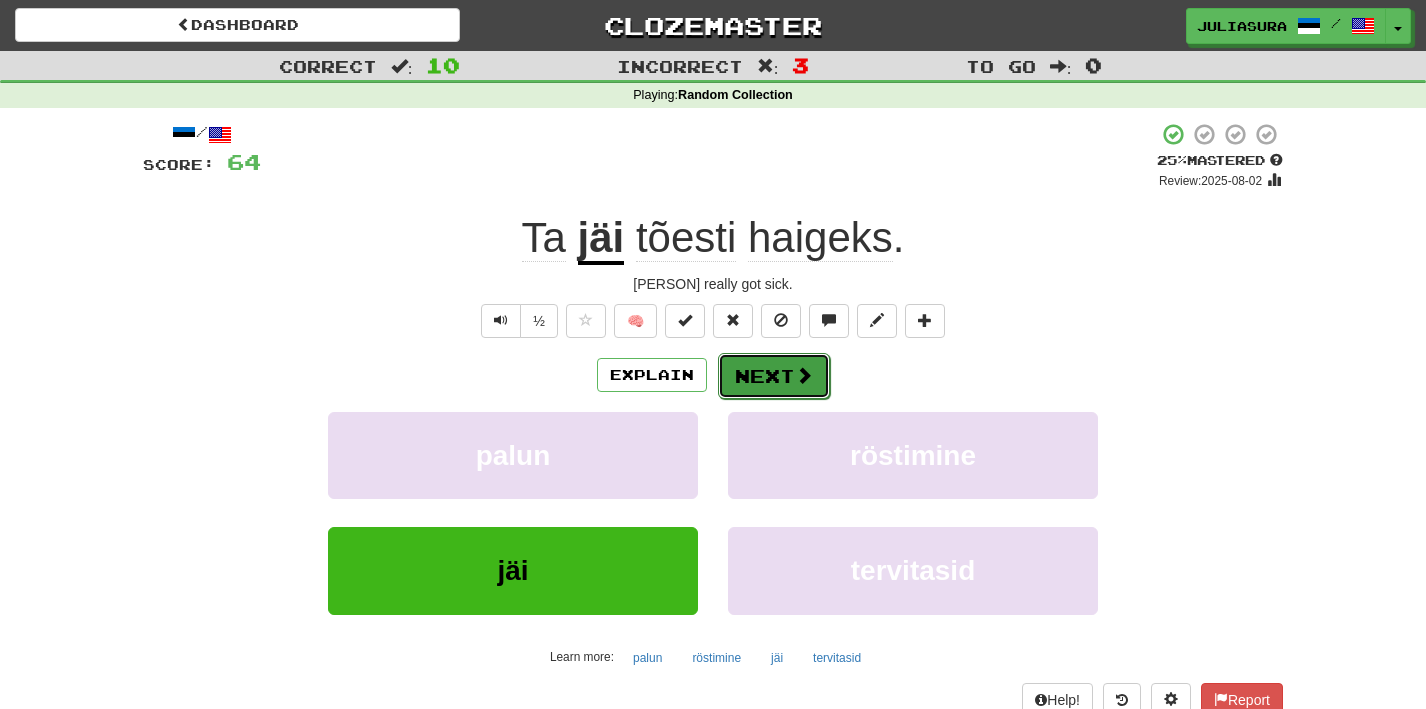 click on "Next" at bounding box center [774, 376] 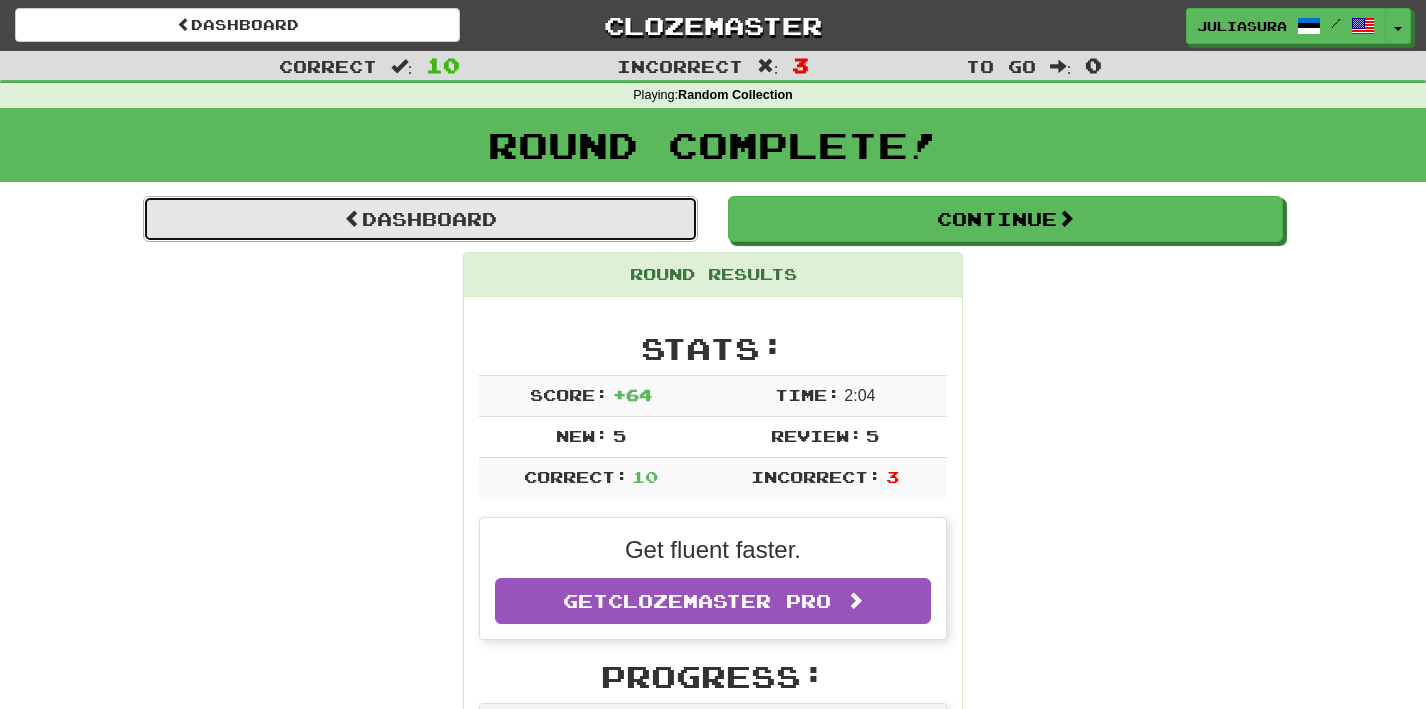click on "Dashboard" at bounding box center [420, 219] 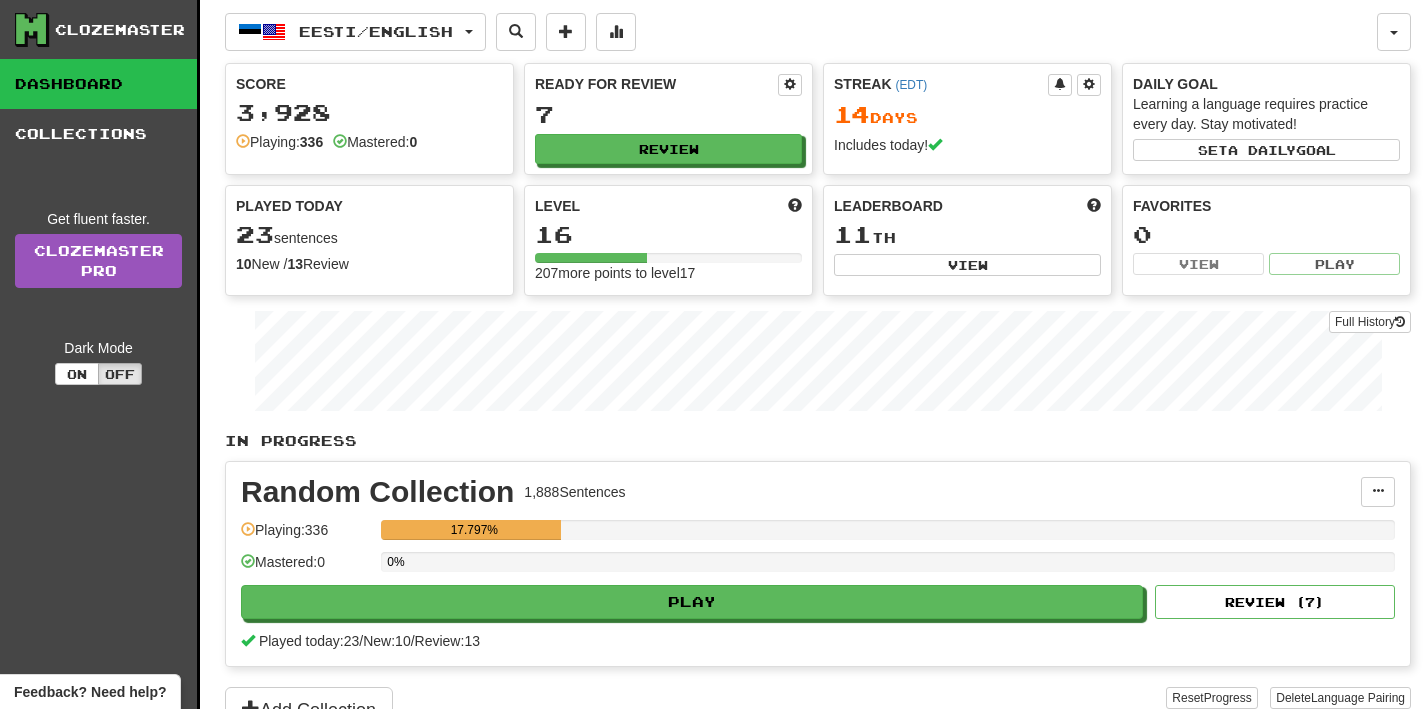 scroll, scrollTop: 0, scrollLeft: 0, axis: both 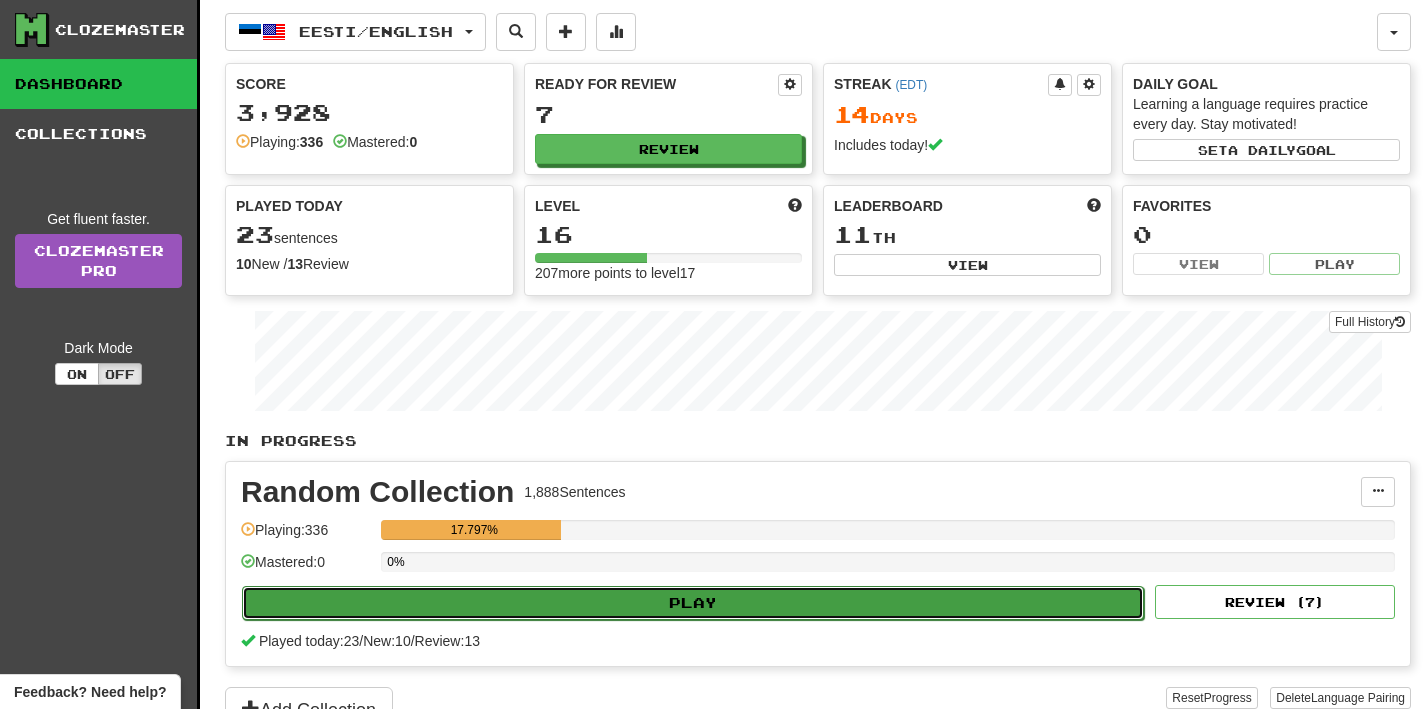 click on "Play" at bounding box center [693, 603] 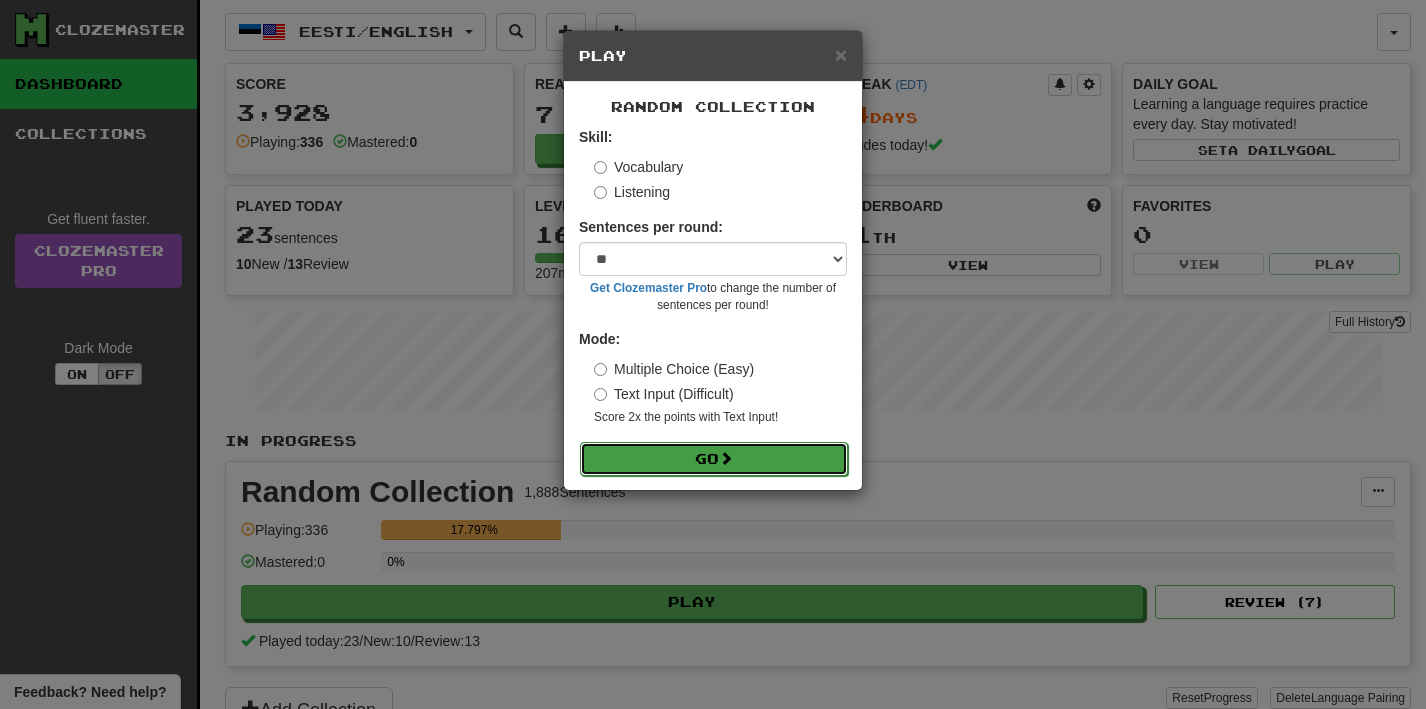 click on "Go" at bounding box center (714, 459) 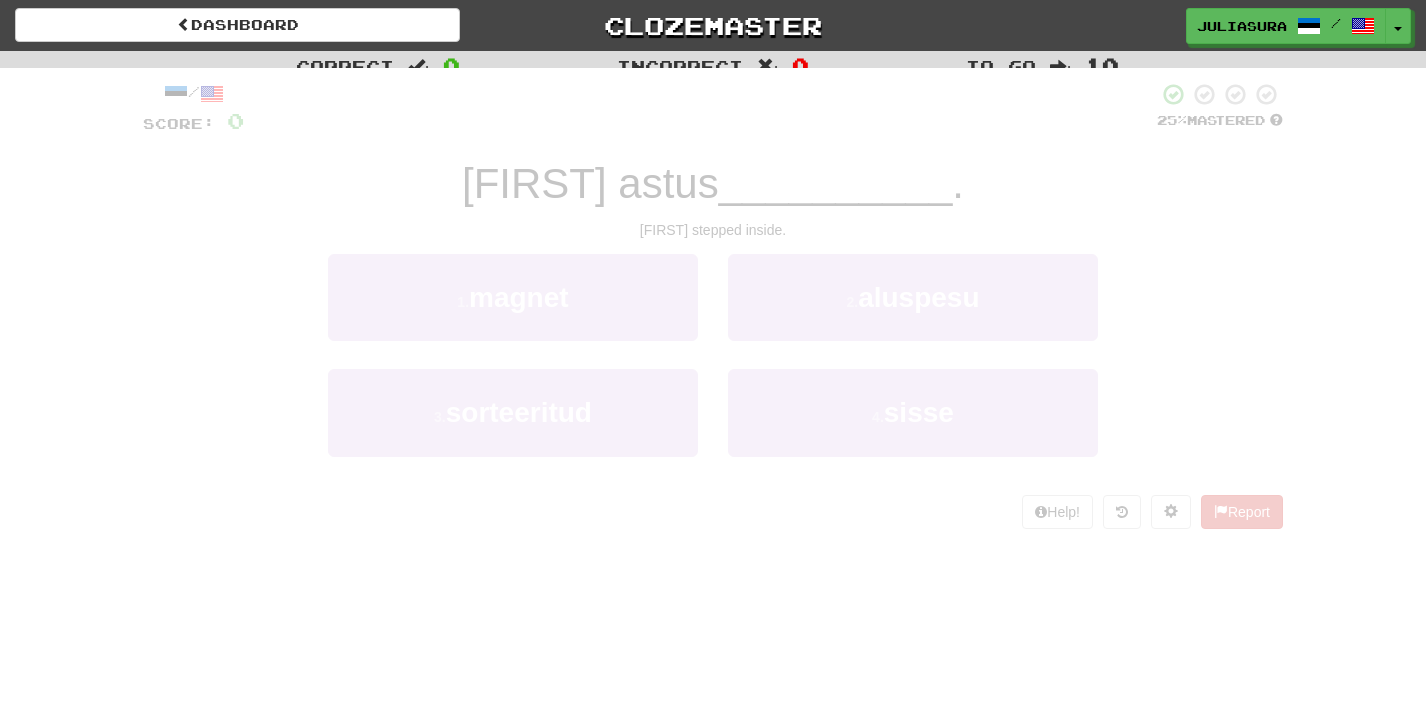 scroll, scrollTop: 0, scrollLeft: 0, axis: both 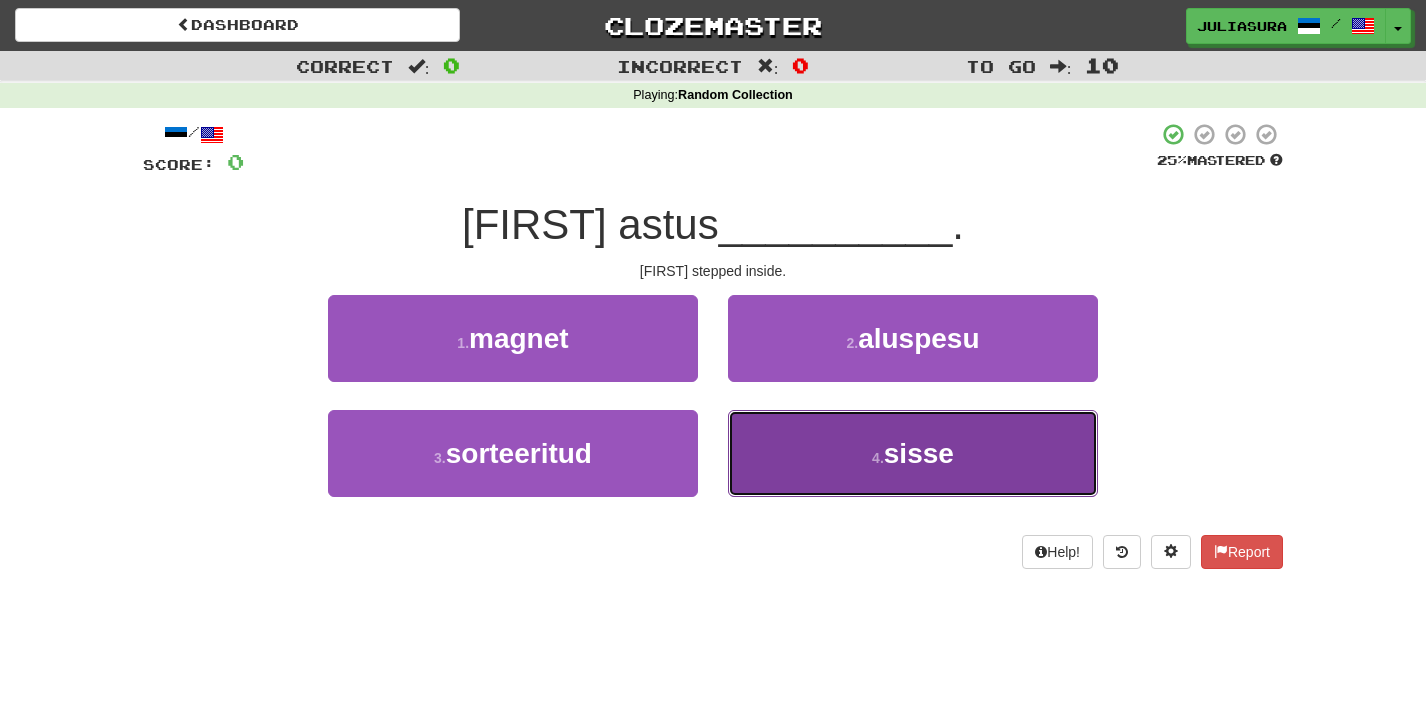 click on "4 .  sisse" at bounding box center (913, 453) 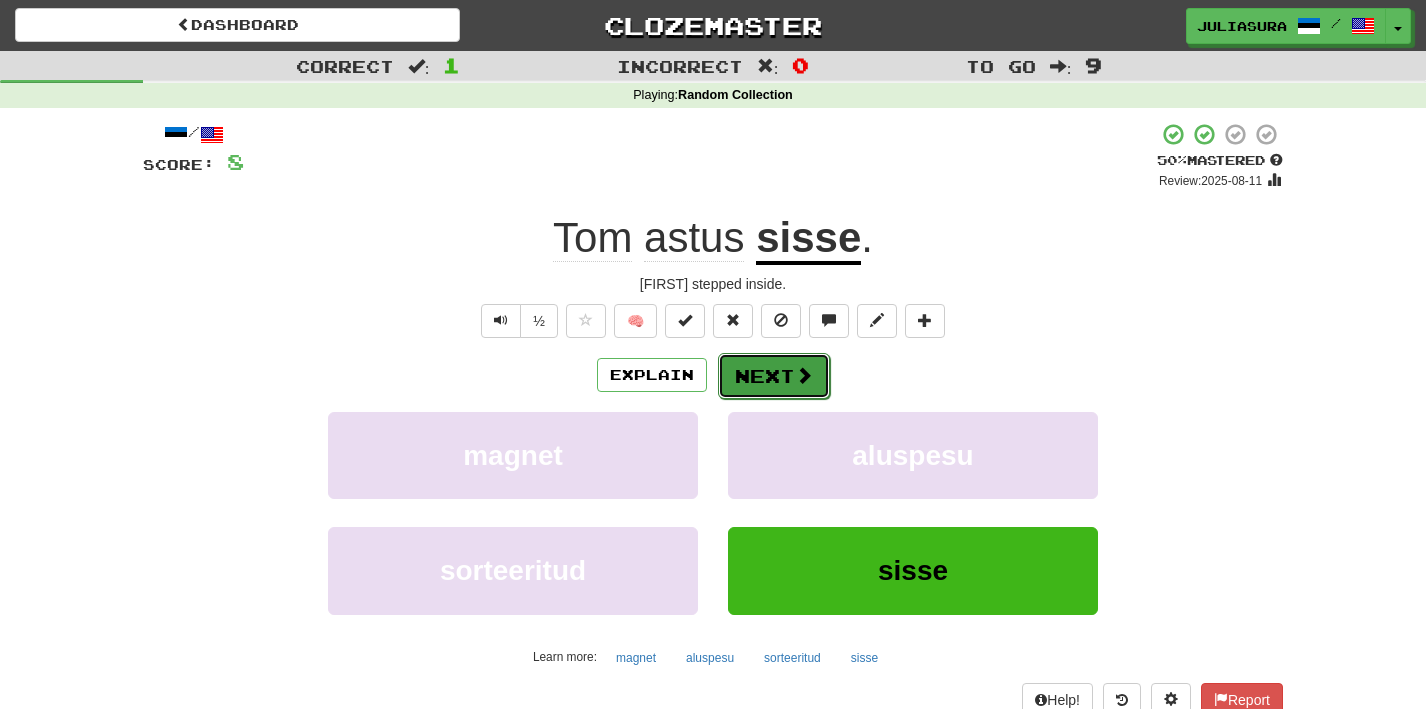 click on "Next" at bounding box center [774, 376] 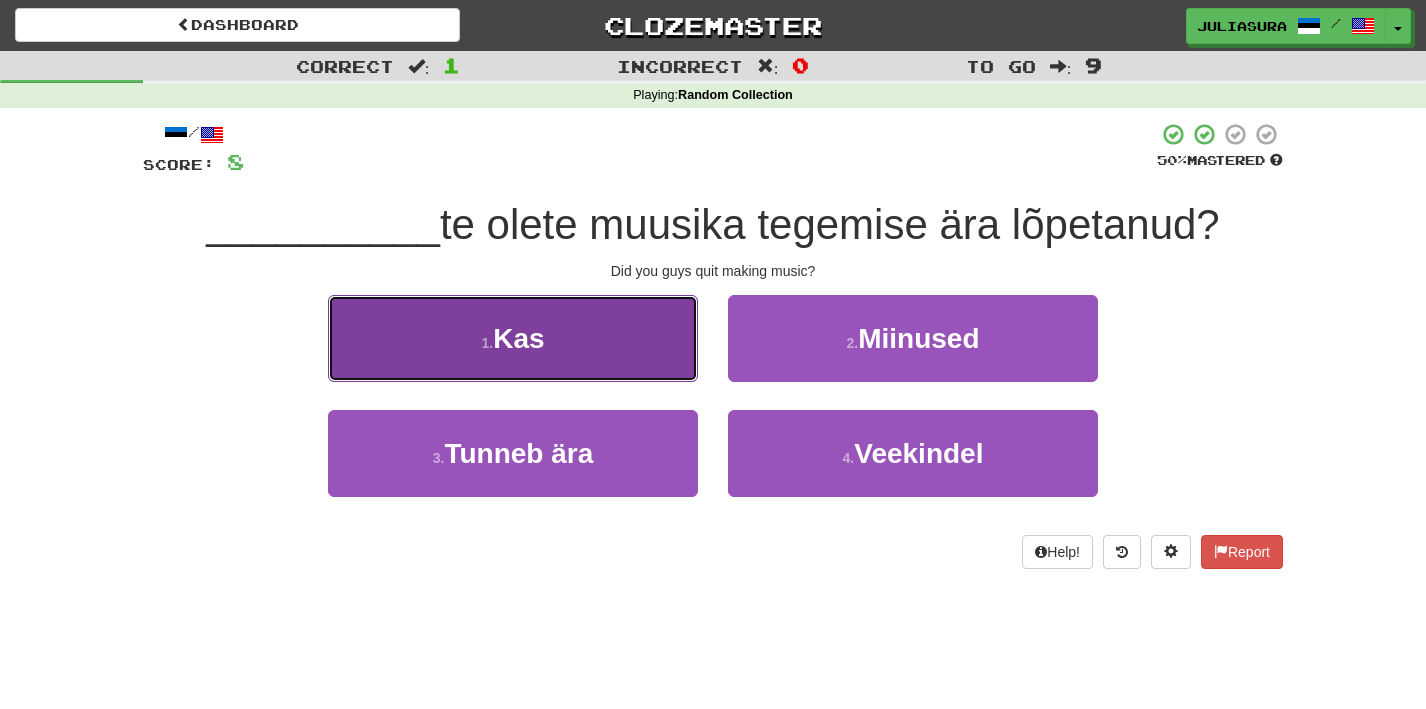 click on "1 ." at bounding box center [487, 343] 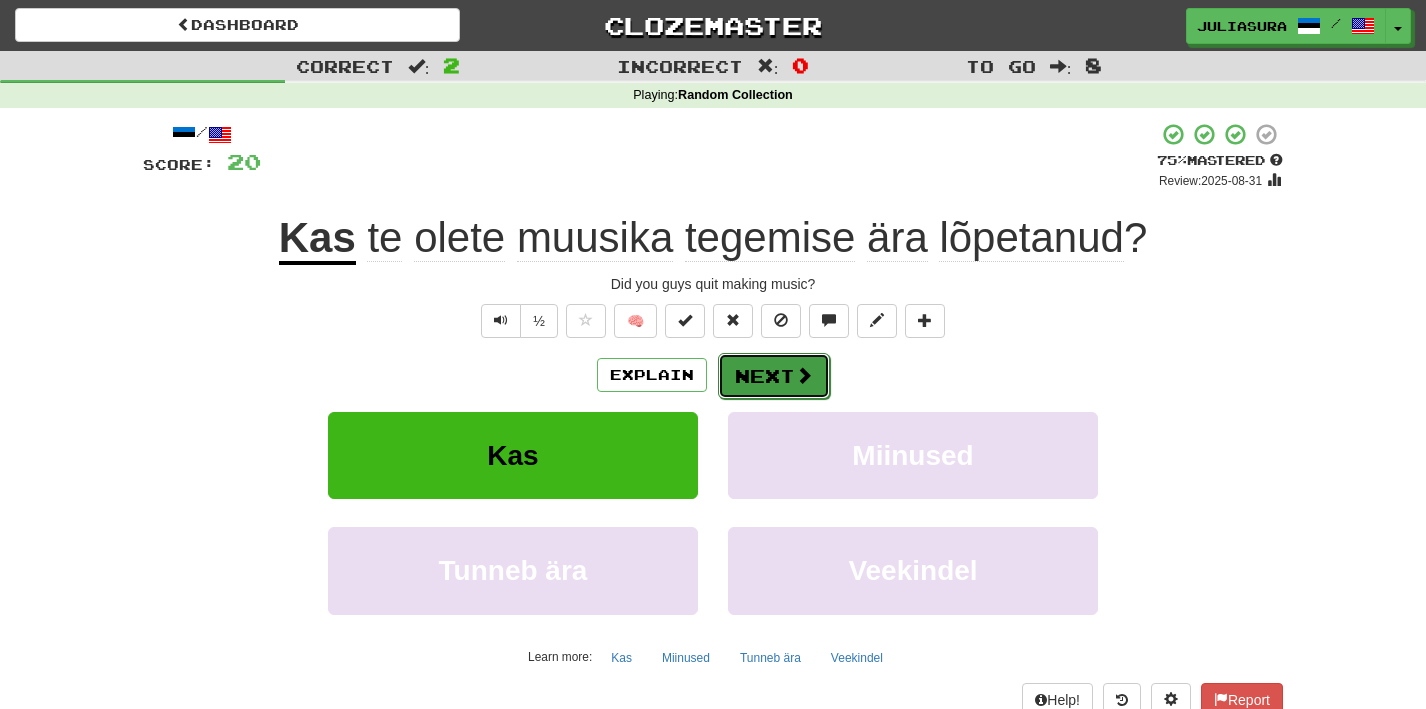 click on "Next" at bounding box center [774, 376] 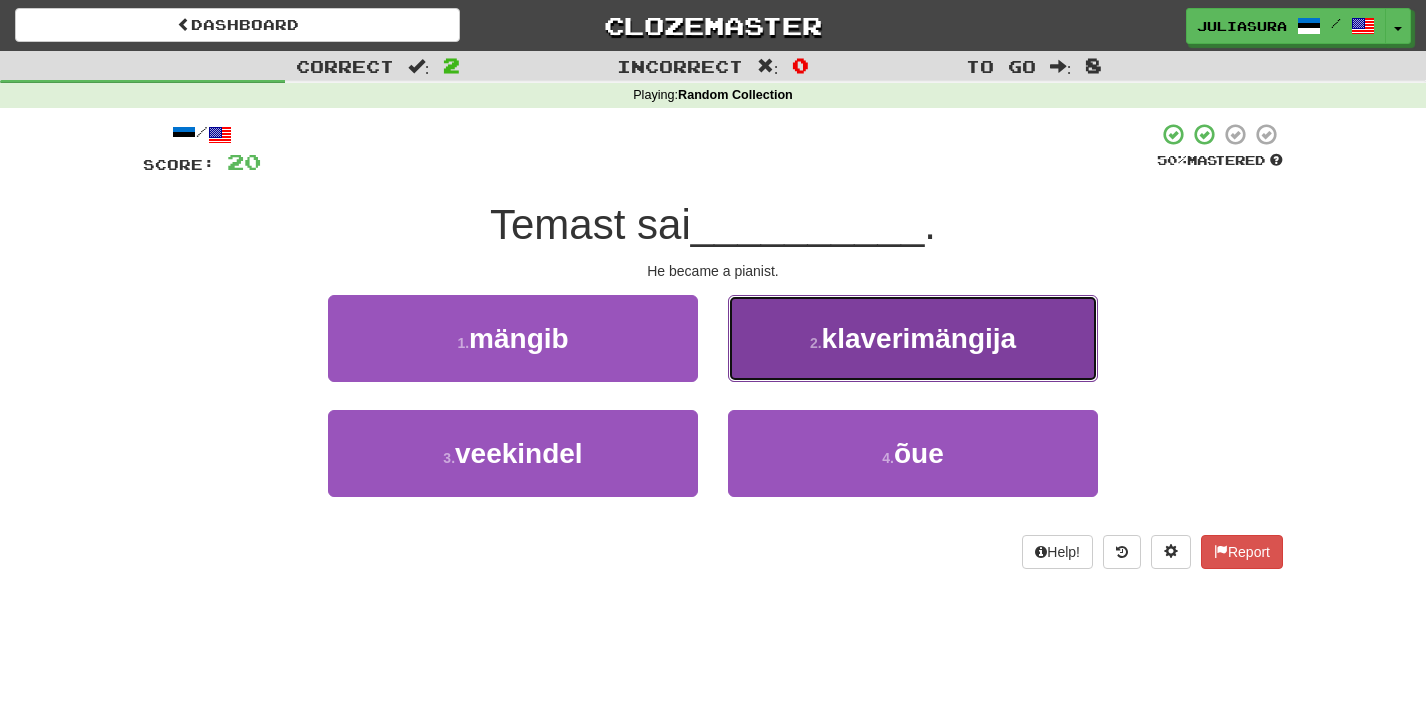 click on "klaverimängija" at bounding box center (919, 338) 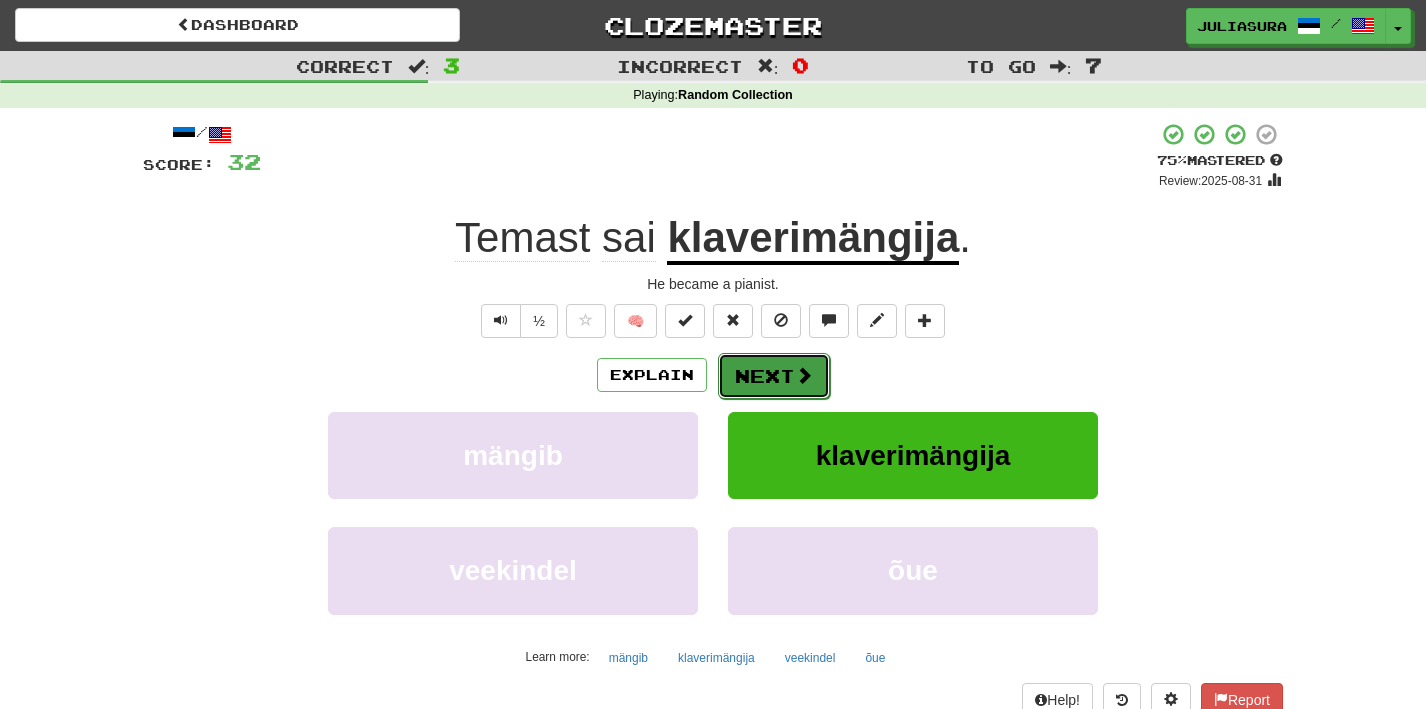 click at bounding box center (804, 375) 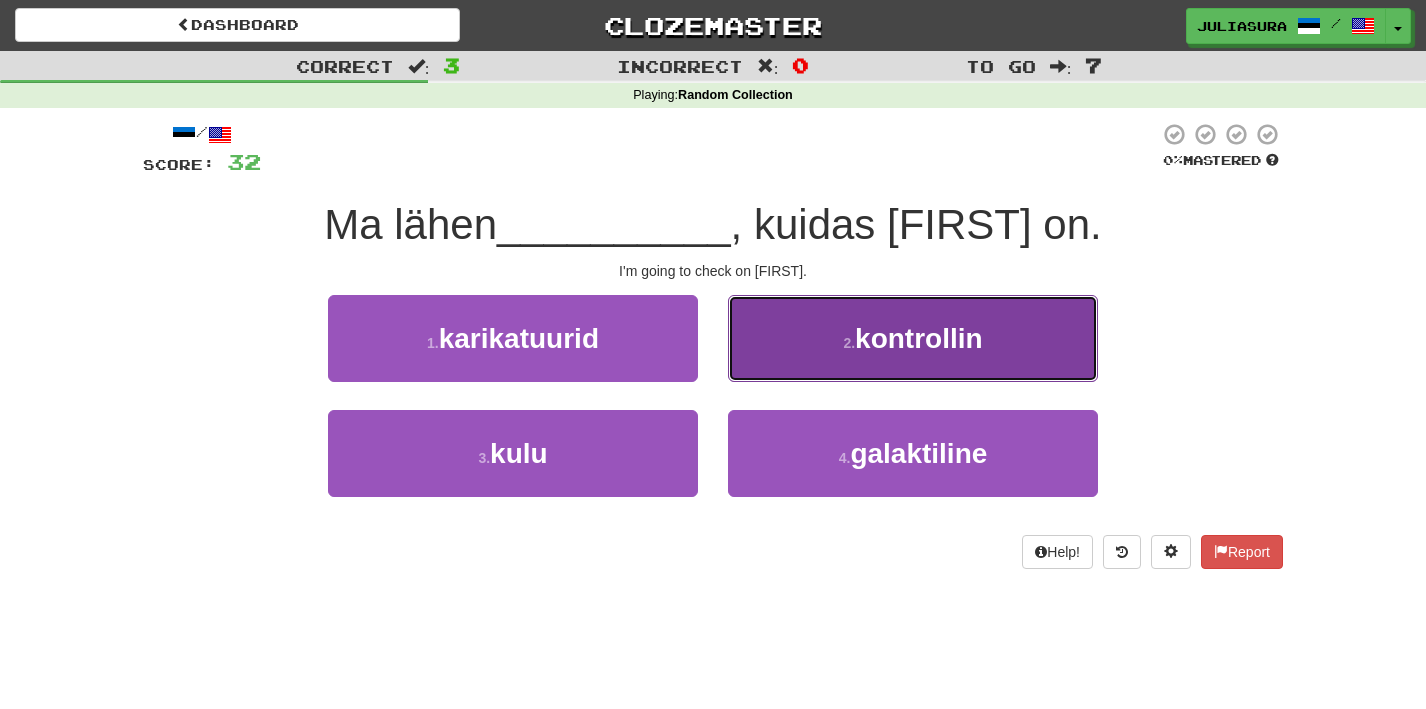 click on "kontrollin" at bounding box center (919, 338) 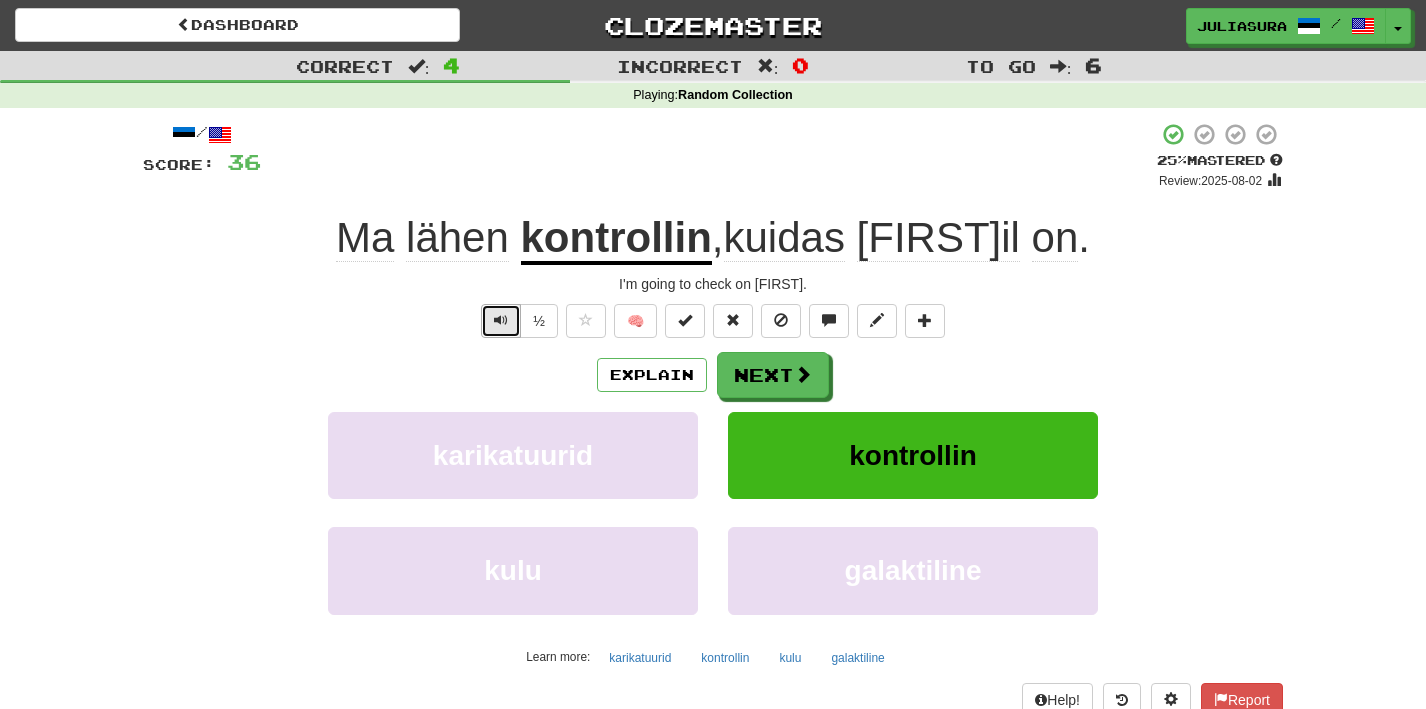 click at bounding box center [501, 320] 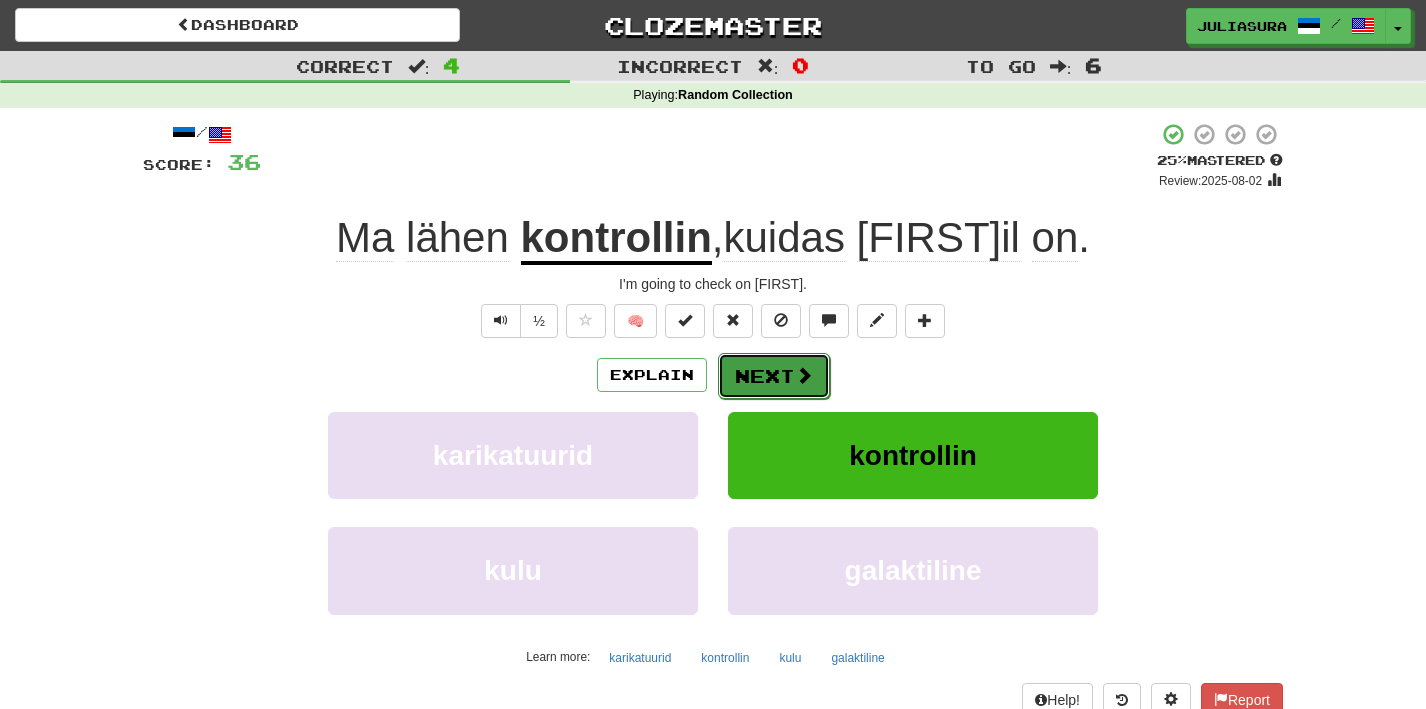 click on "Next" at bounding box center [774, 376] 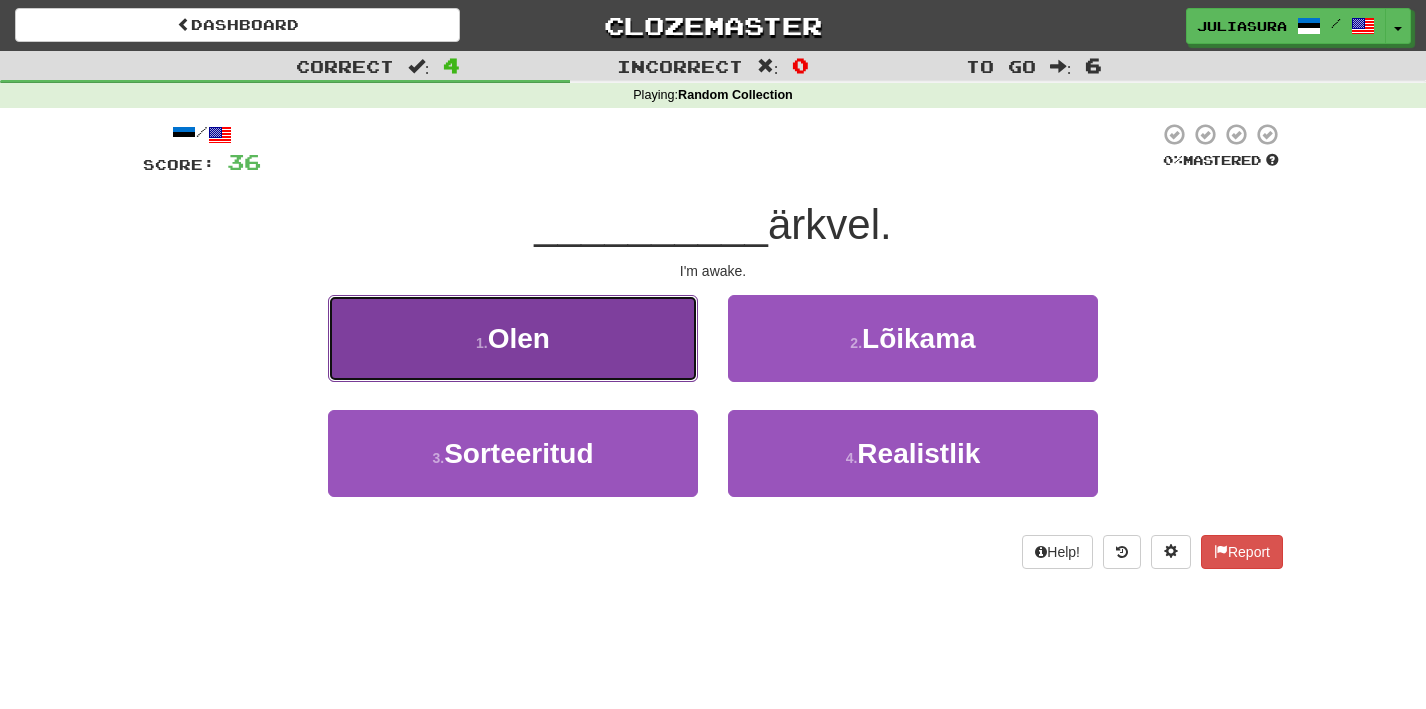click on "1 .  Olen" at bounding box center [513, 338] 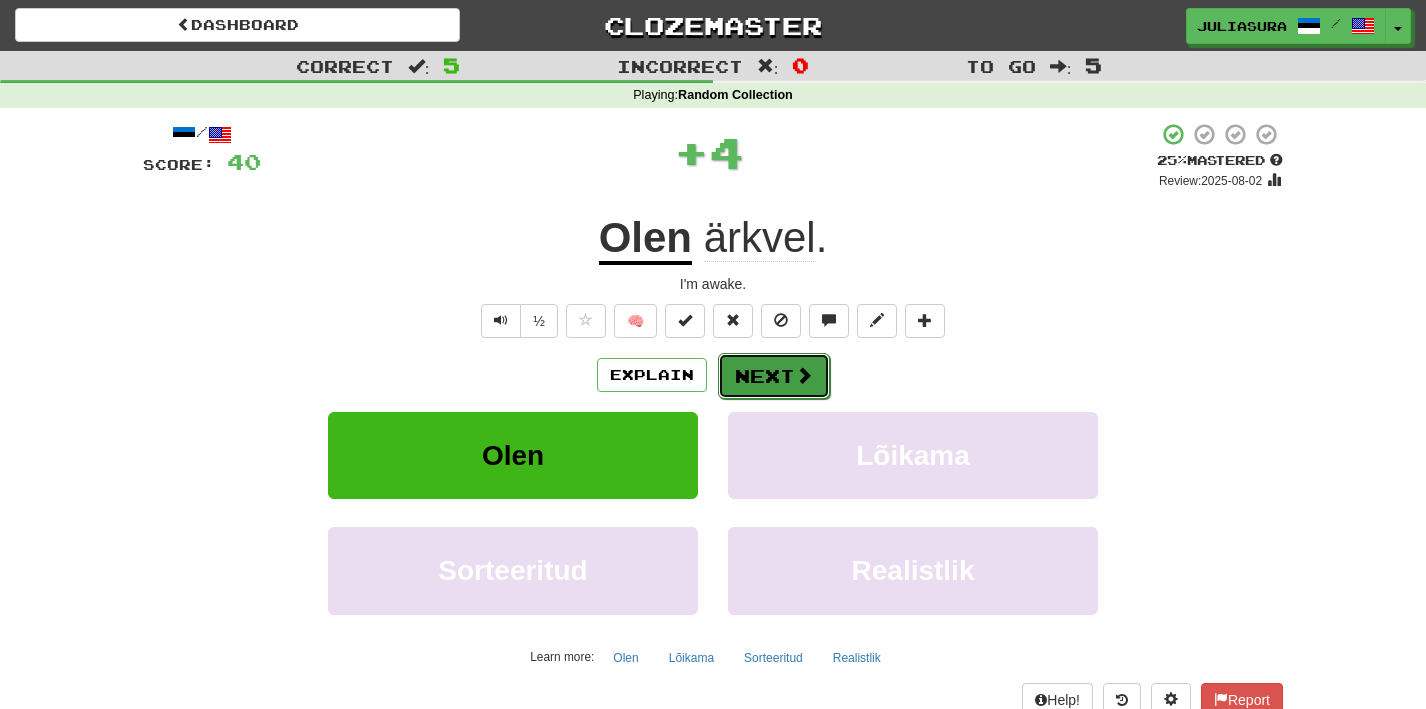 click on "Next" at bounding box center [774, 376] 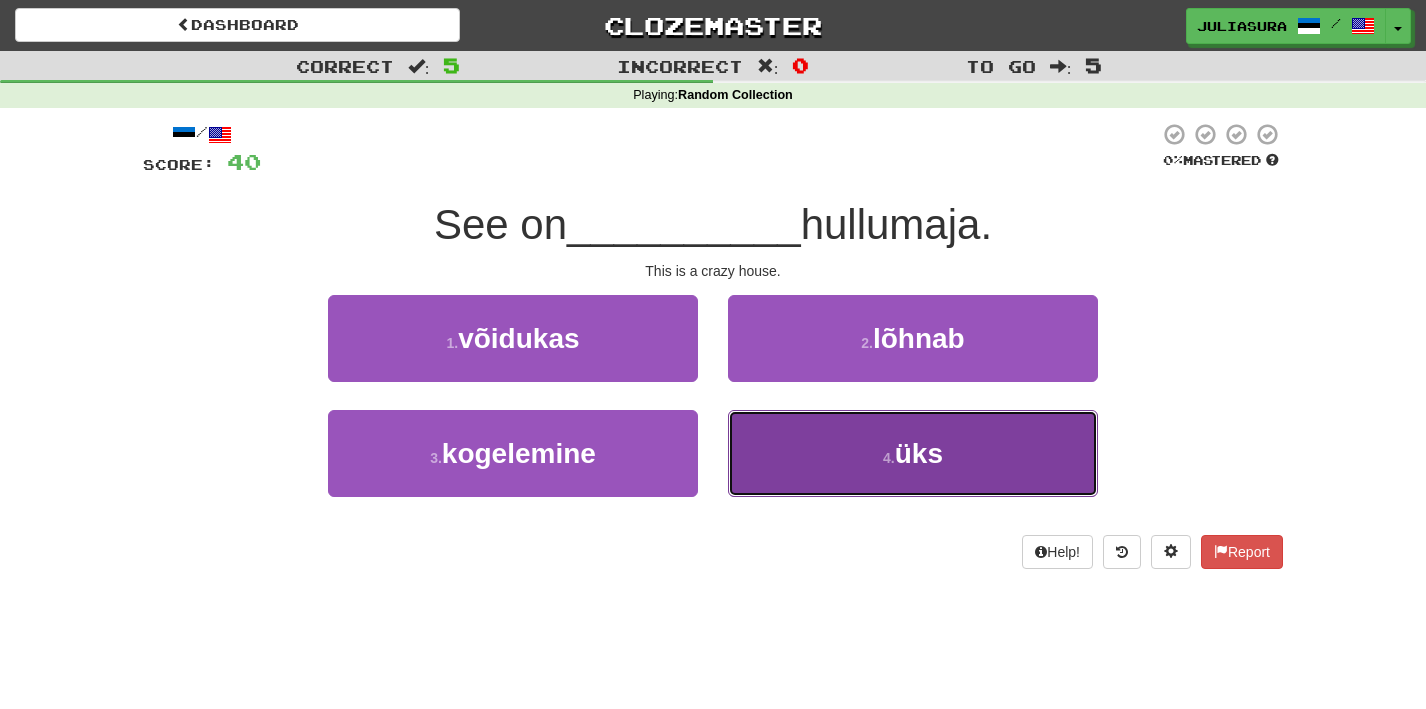 click on "4 .  üks" at bounding box center (913, 453) 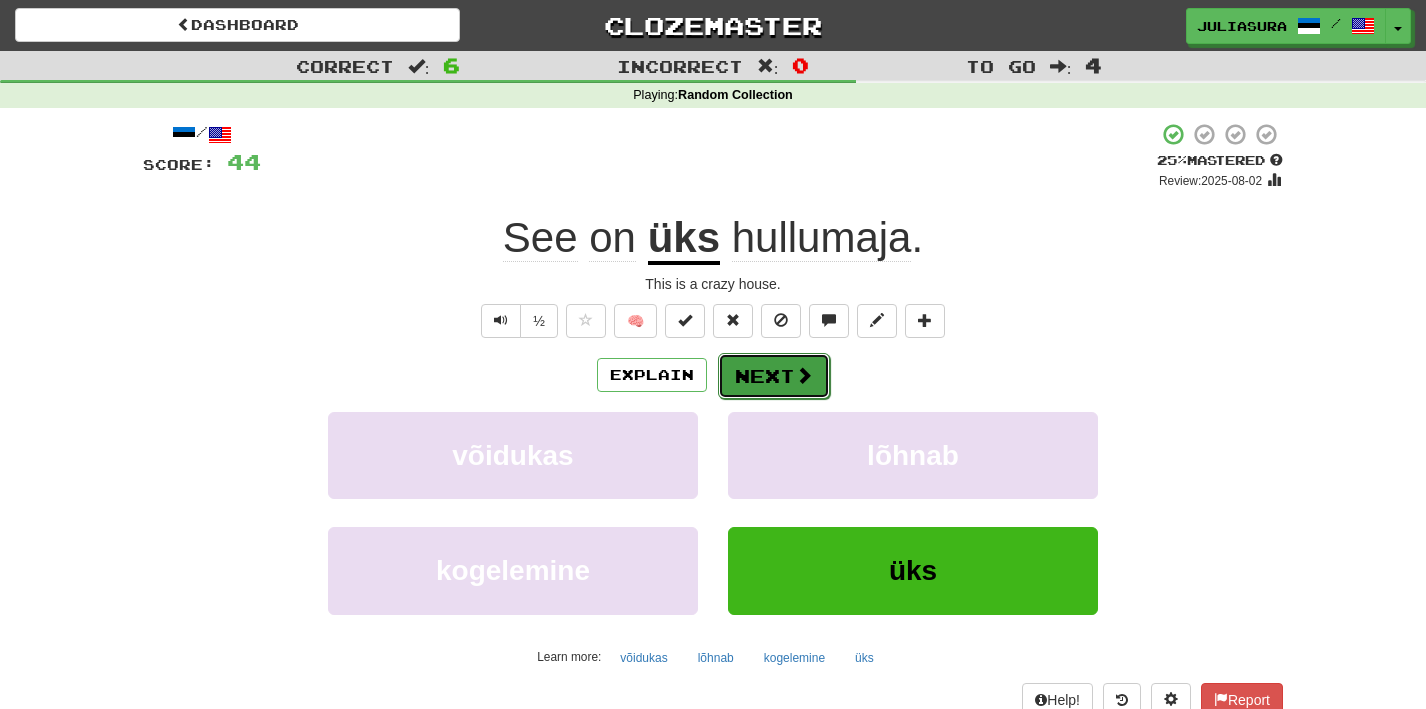 click at bounding box center [804, 375] 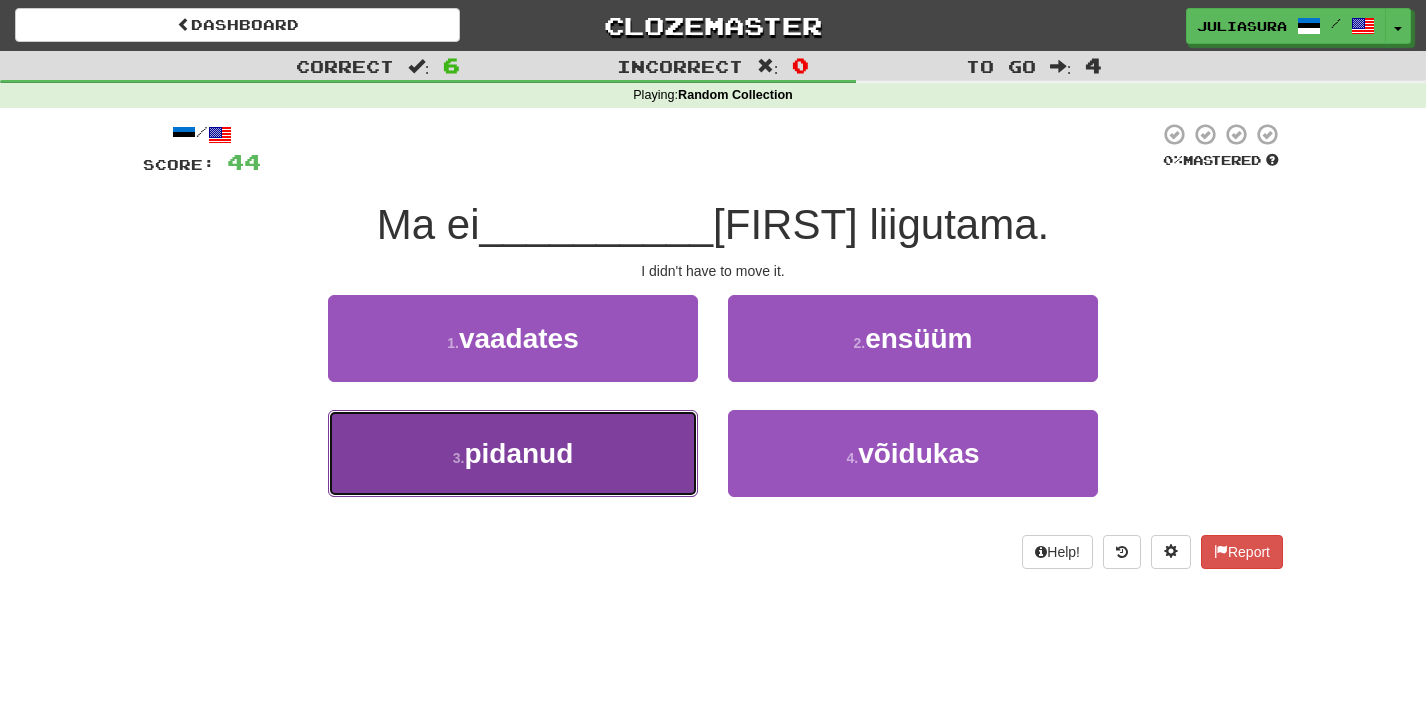 click on "3 .  pidanud" at bounding box center [513, 453] 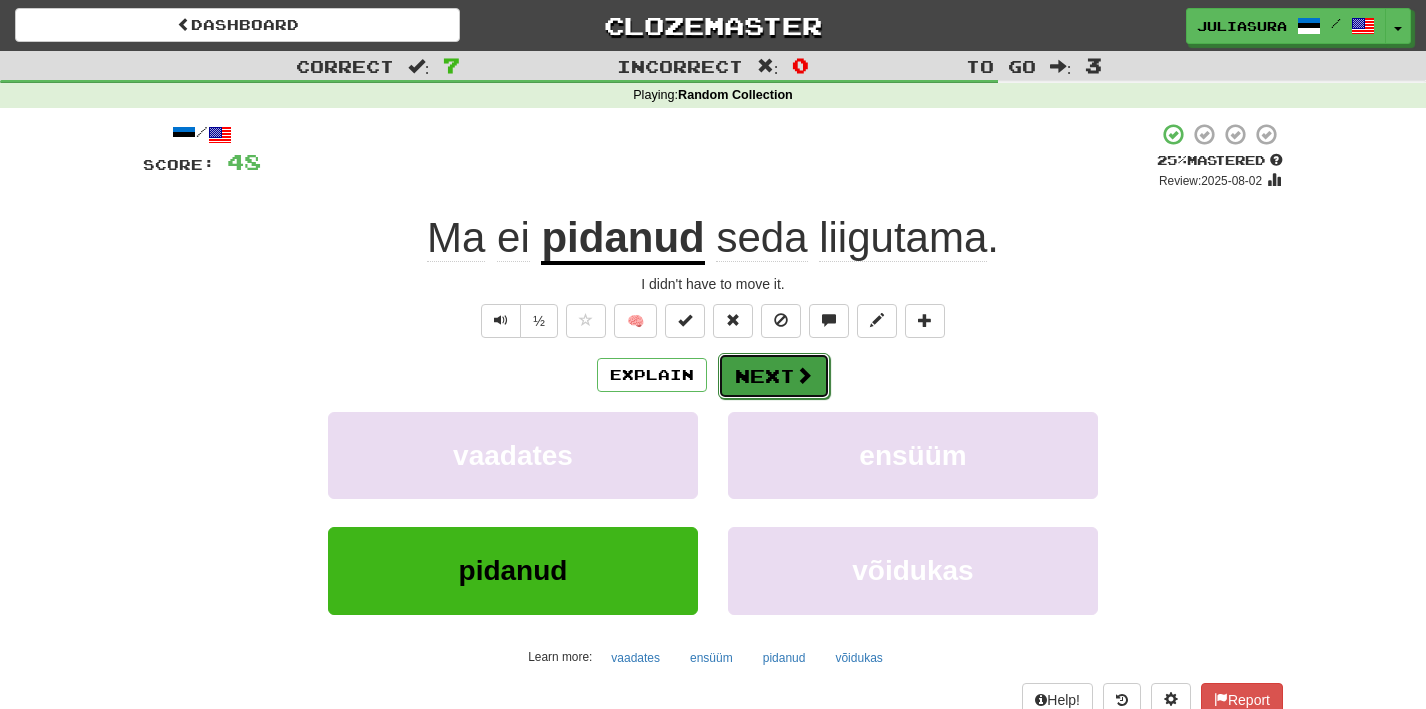 click on "Next" at bounding box center (774, 376) 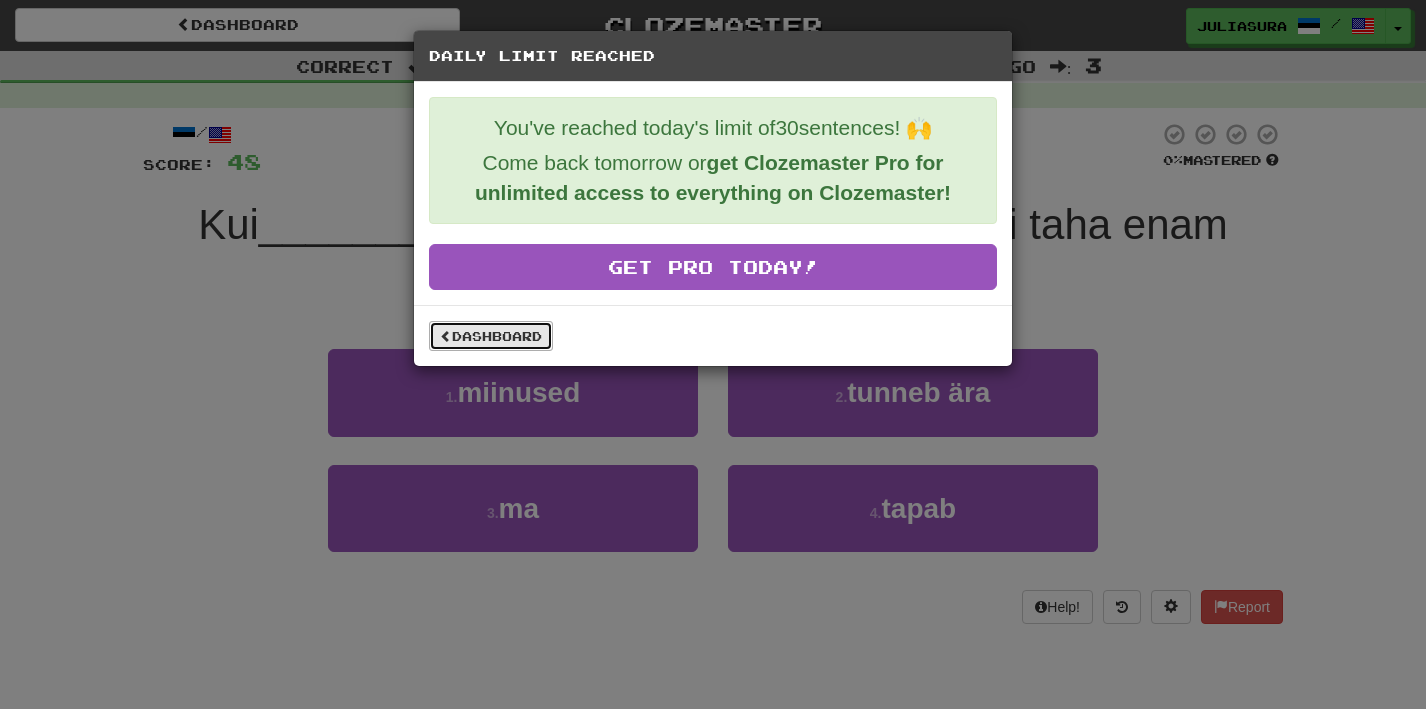 click on "Dashboard" at bounding box center [491, 336] 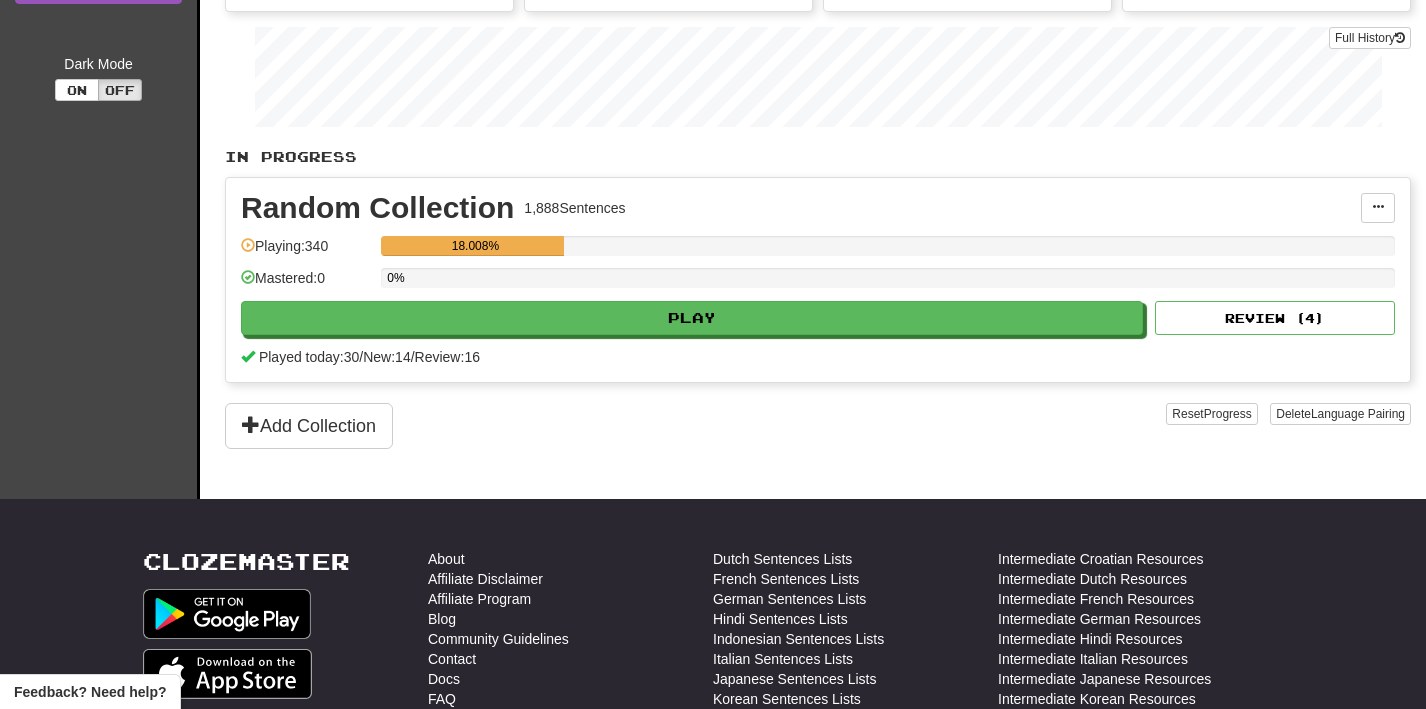 scroll, scrollTop: 296, scrollLeft: 0, axis: vertical 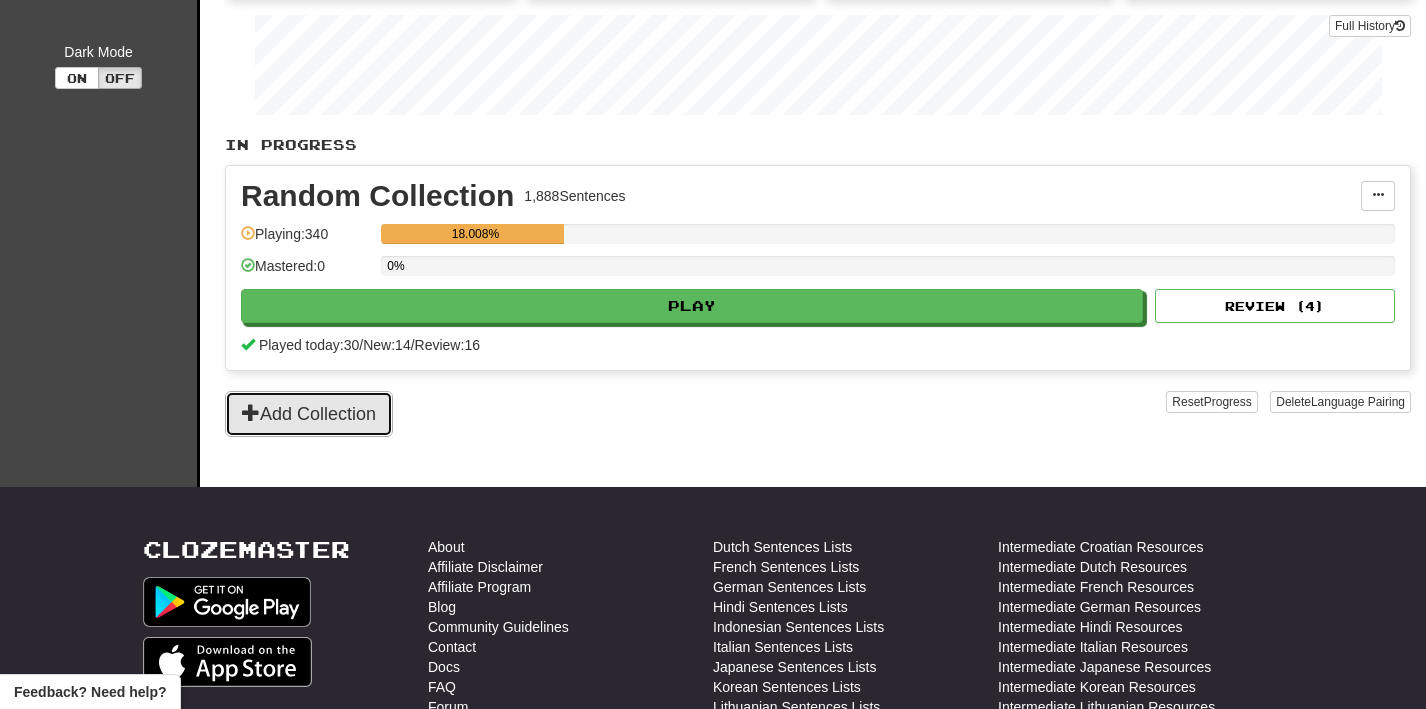 click on "Add Collection" at bounding box center [309, 414] 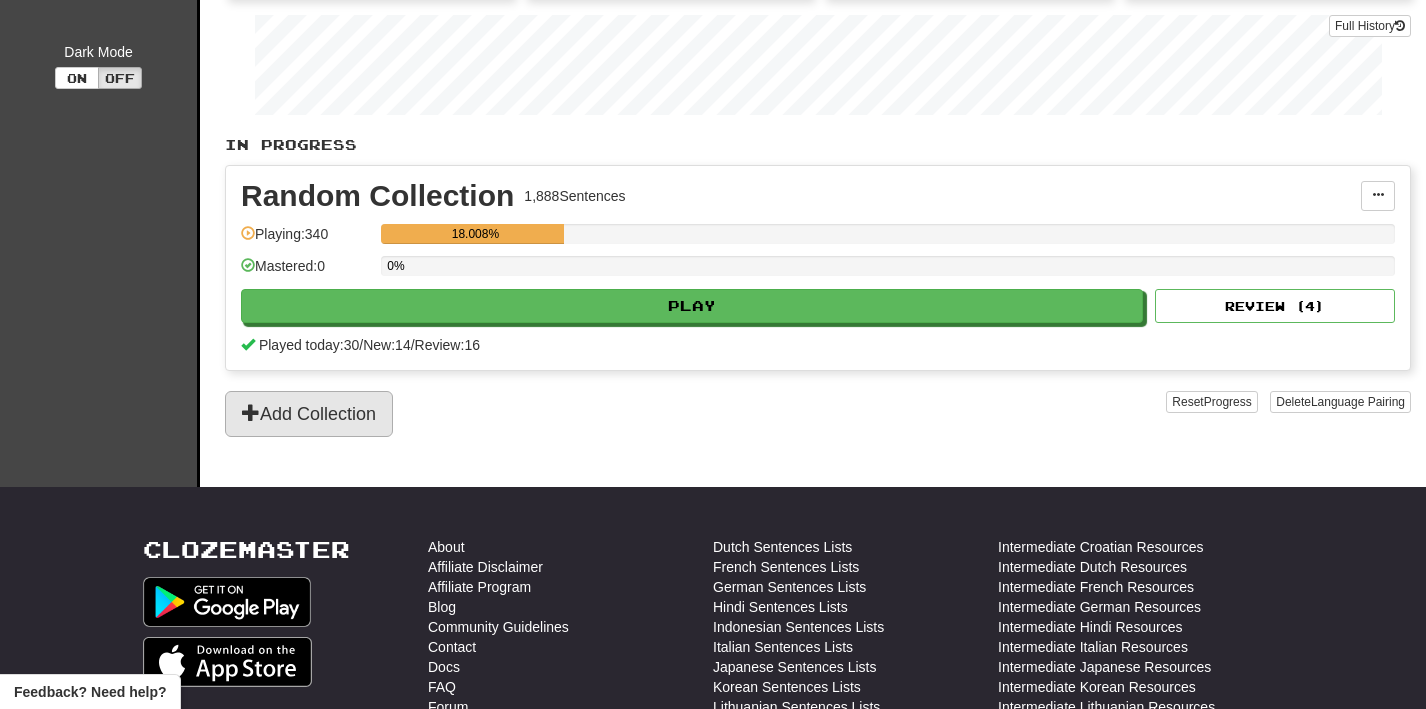 scroll, scrollTop: 0, scrollLeft: 0, axis: both 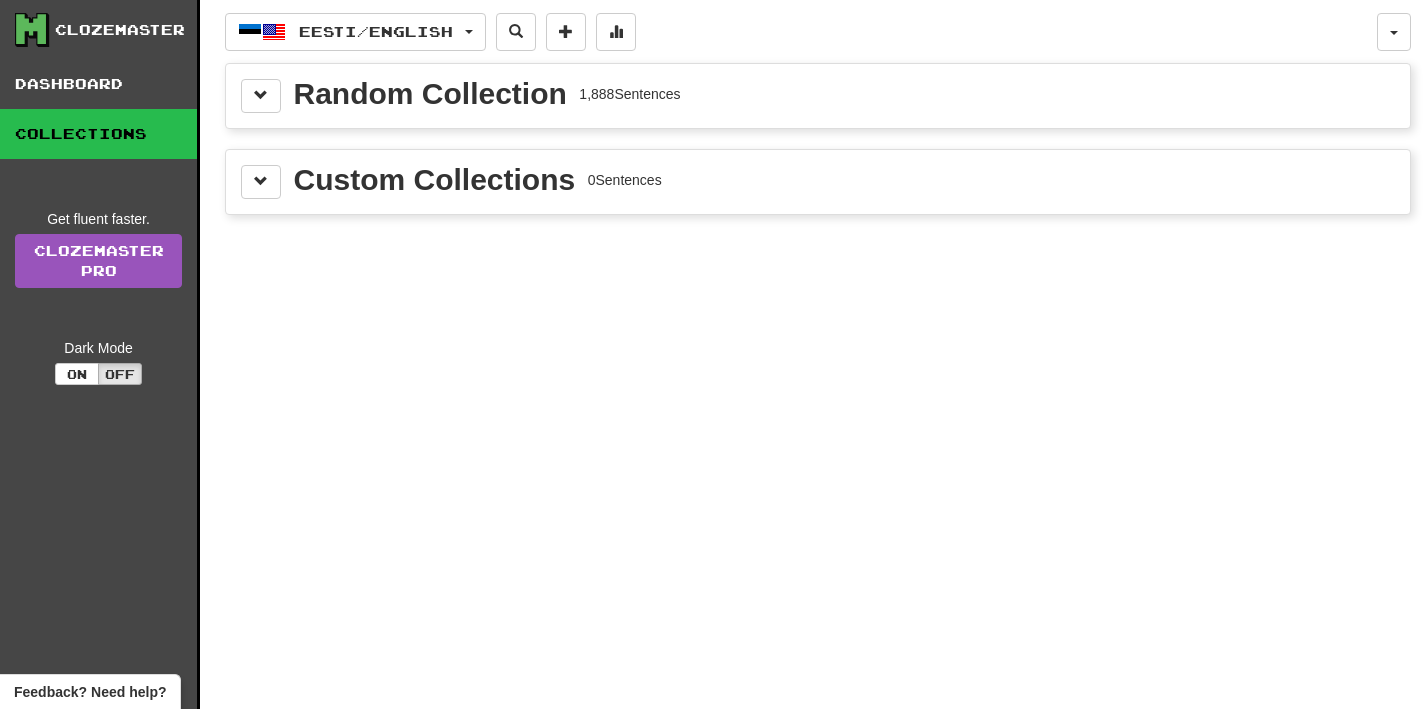 click on "Random Collection" at bounding box center [430, 94] 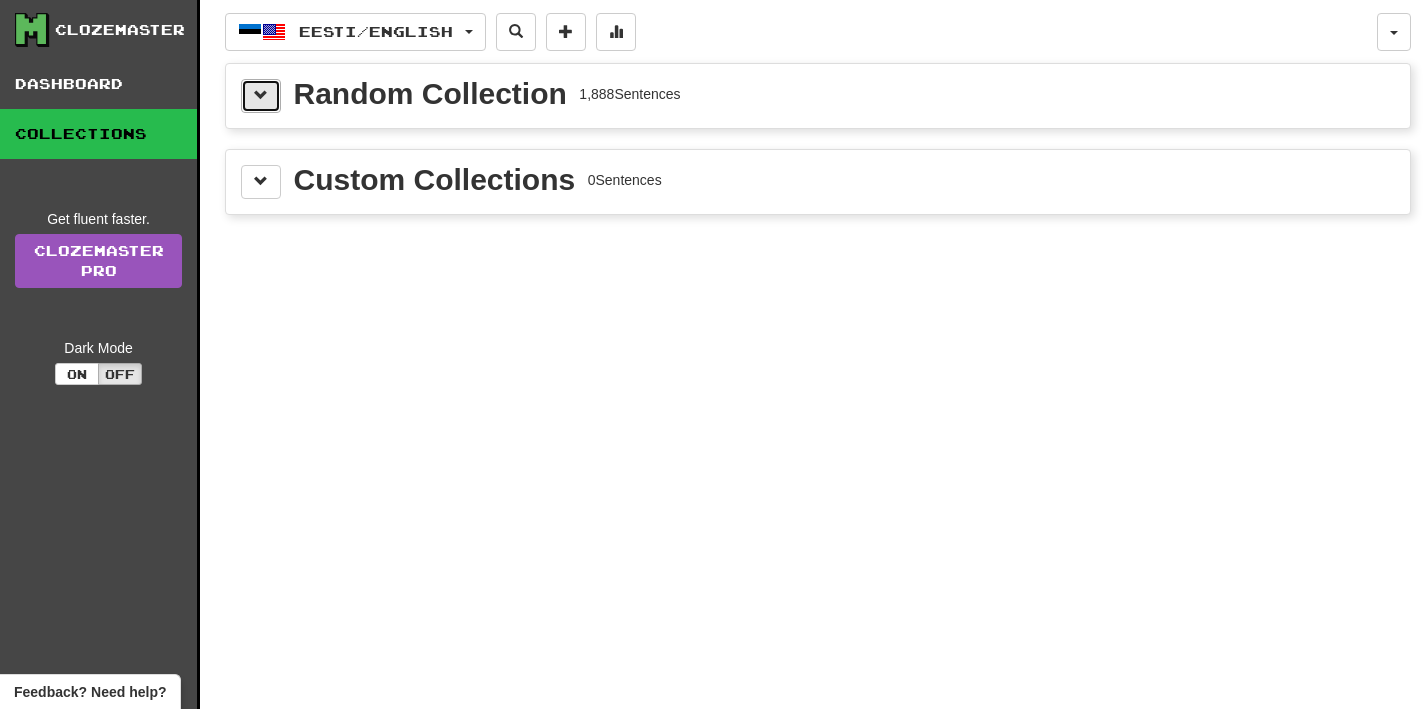 click at bounding box center (261, 95) 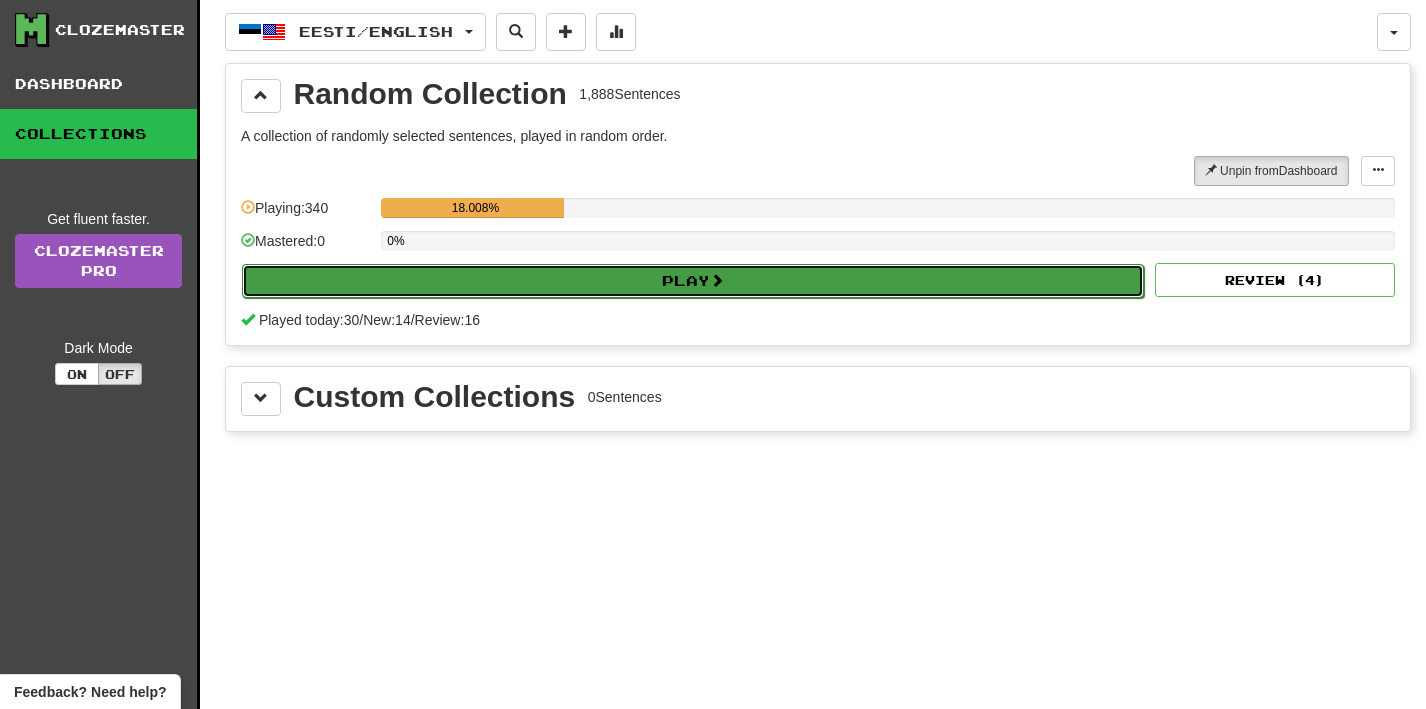 click on "Play" at bounding box center [693, 281] 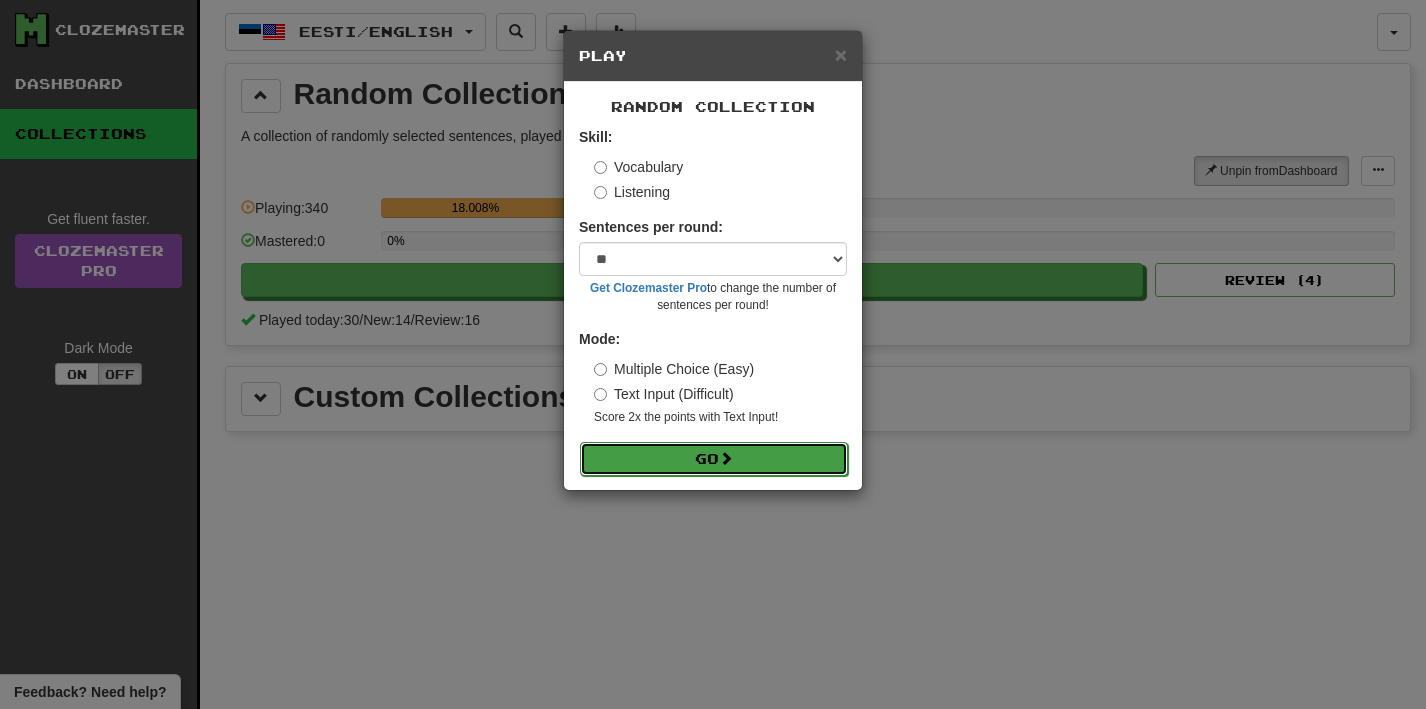 click on "Go" at bounding box center (714, 459) 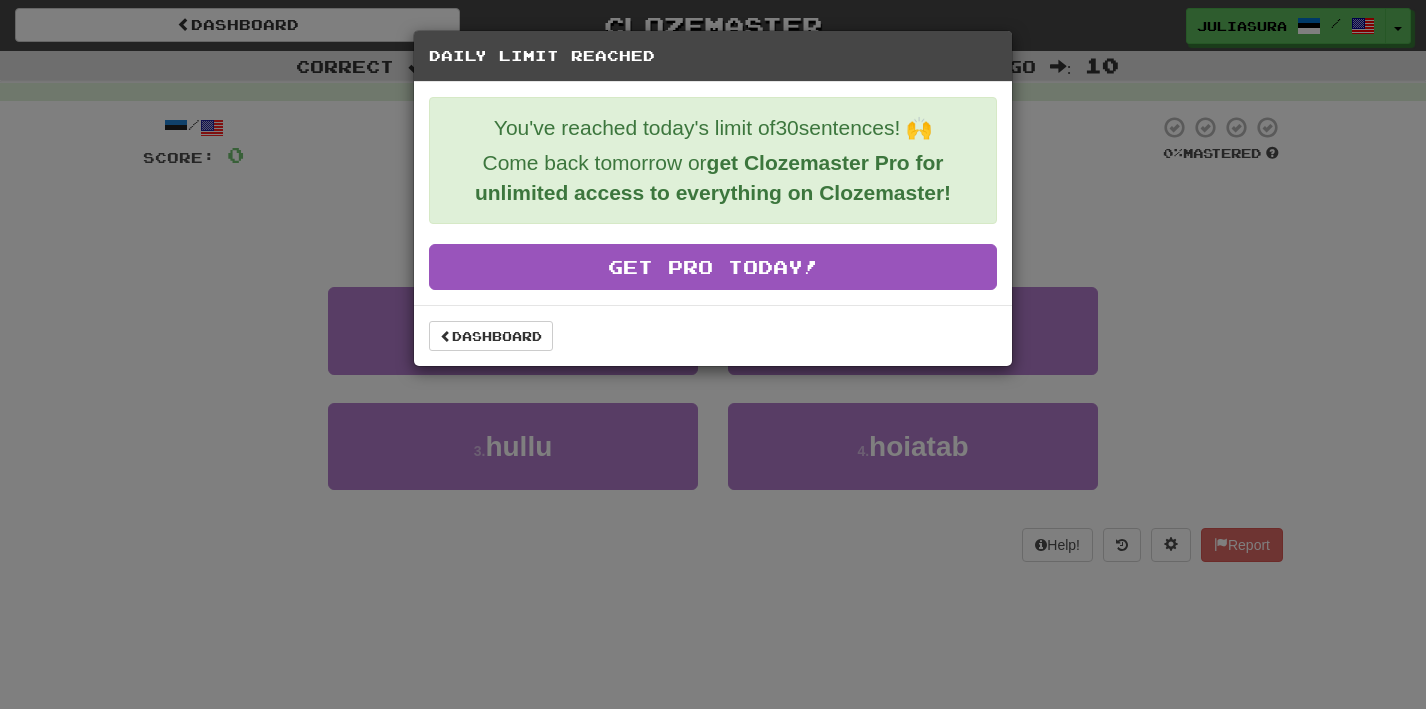 scroll, scrollTop: 0, scrollLeft: 0, axis: both 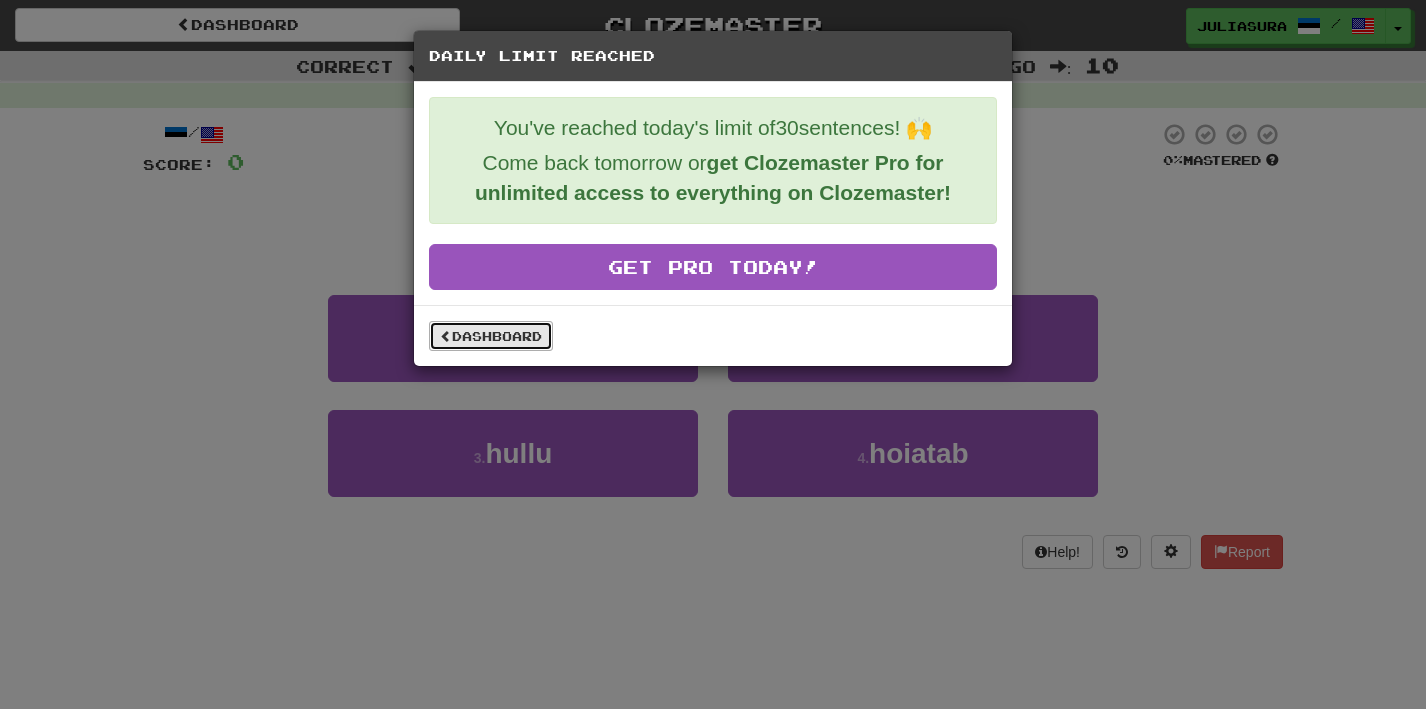 click on "Dashboard" at bounding box center (491, 336) 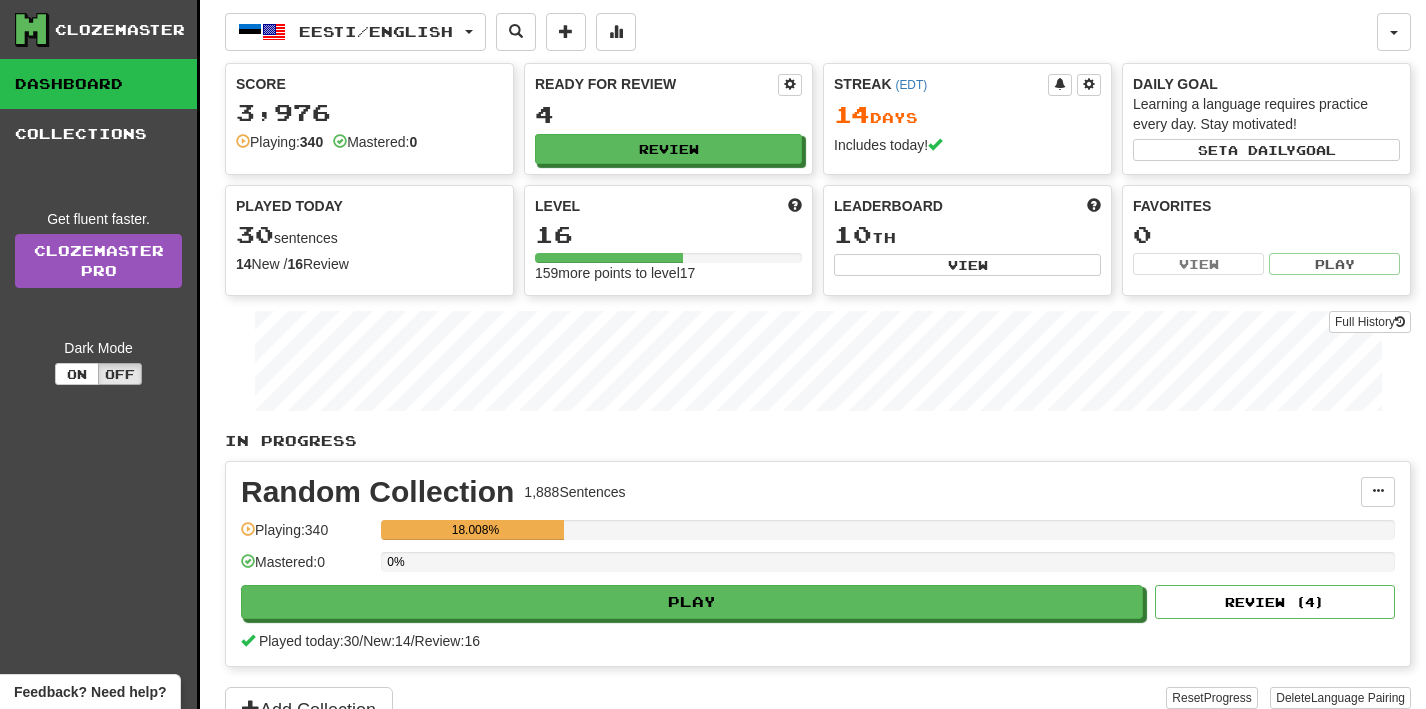 scroll, scrollTop: 0, scrollLeft: 0, axis: both 